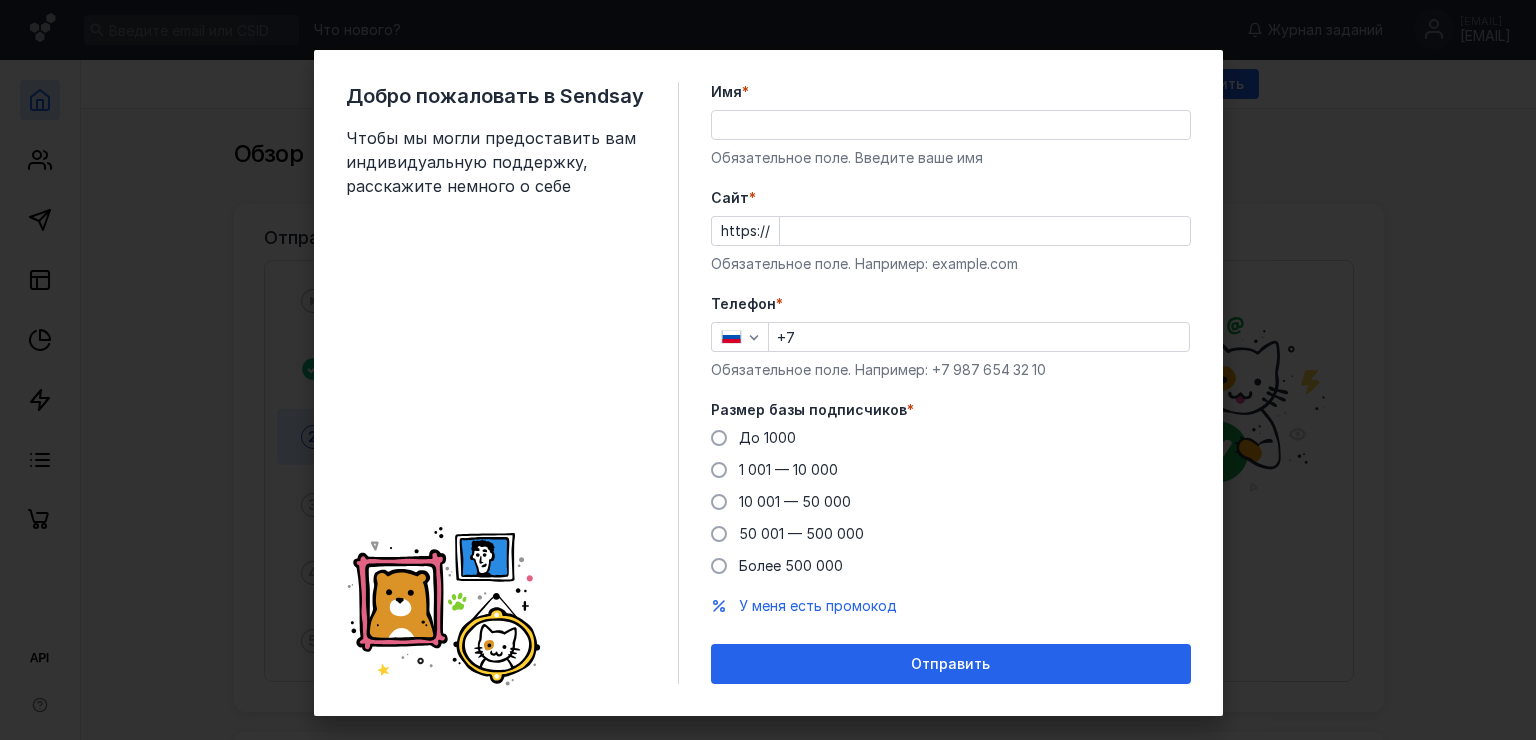 scroll, scrollTop: 0, scrollLeft: 0, axis: both 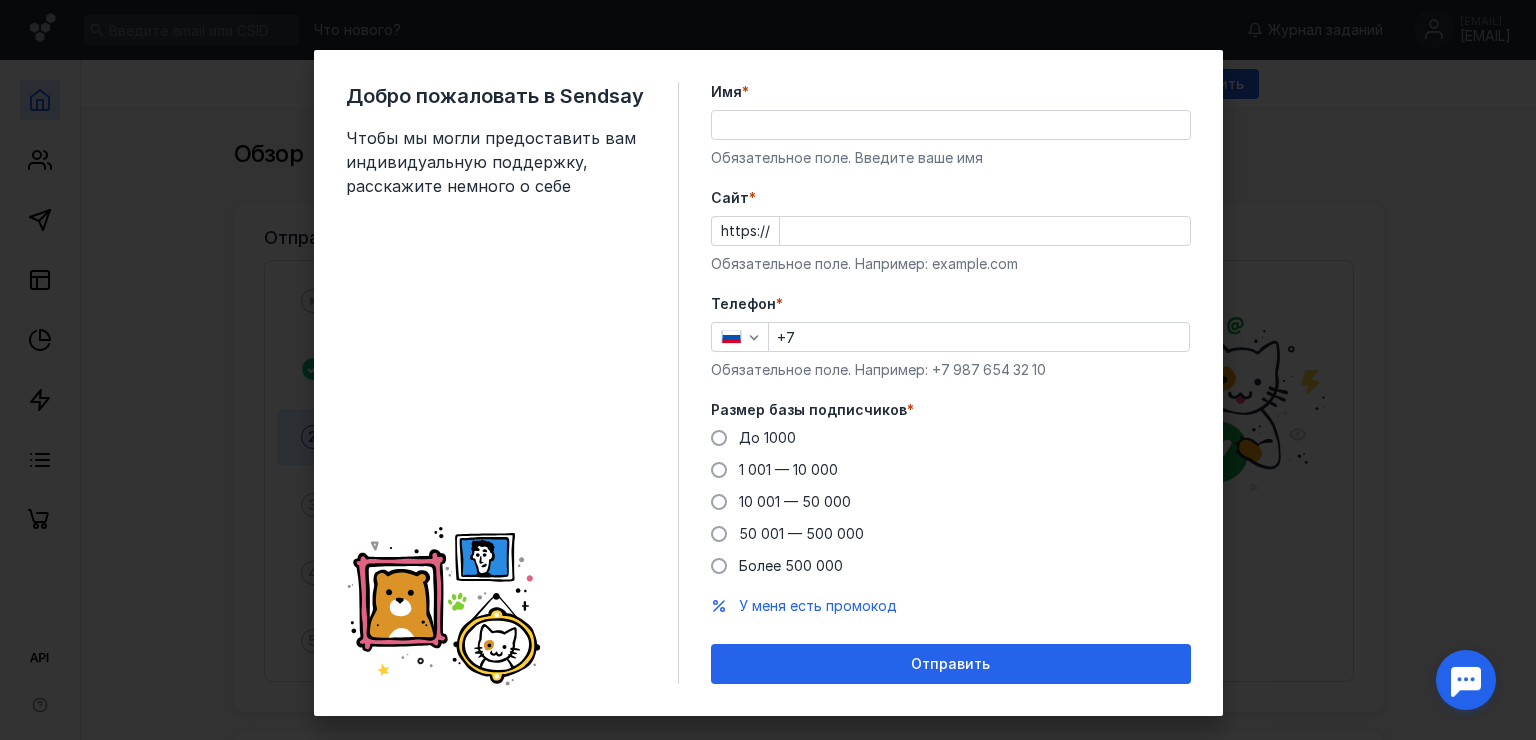 click on "Имя  *" at bounding box center [951, 125] 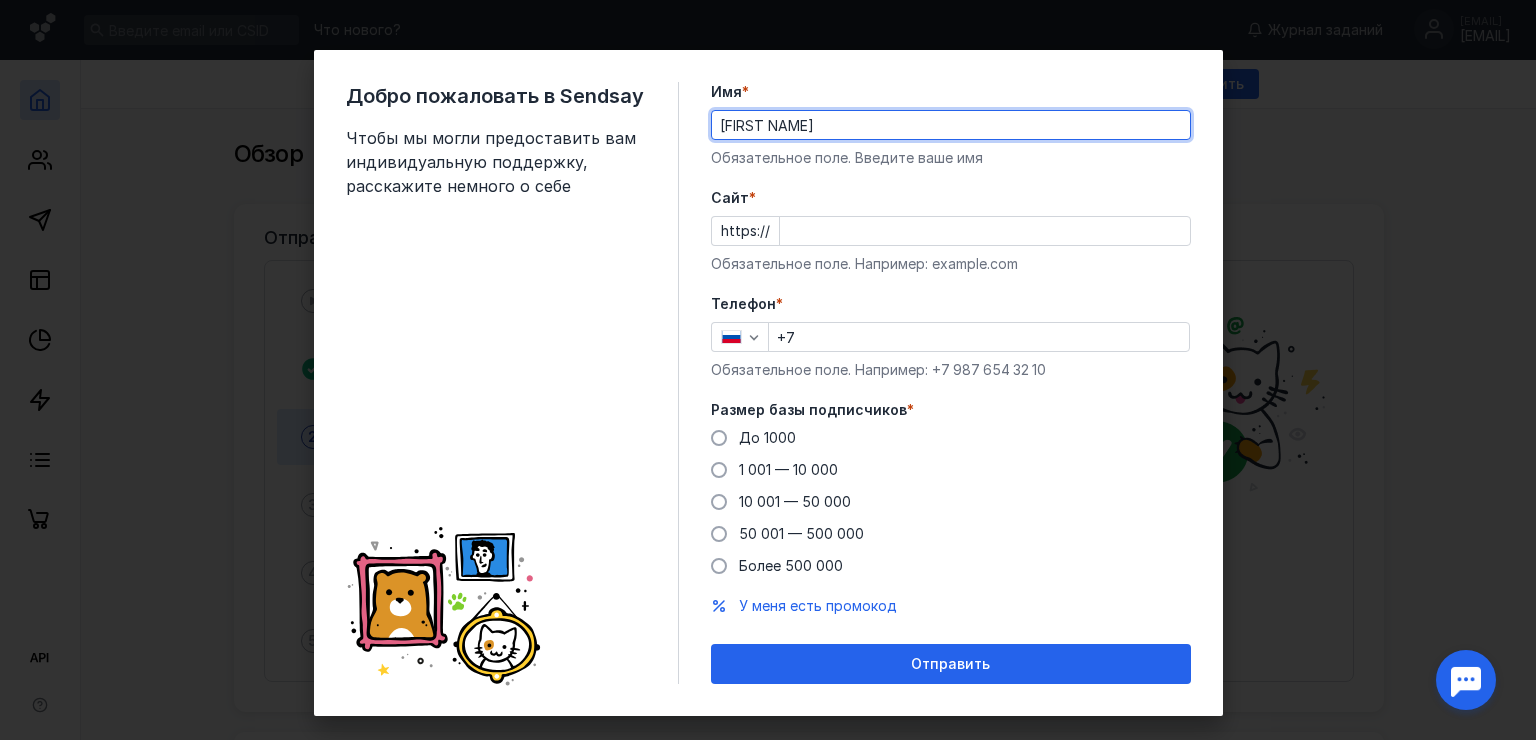 type on "[FIRST NAME]" 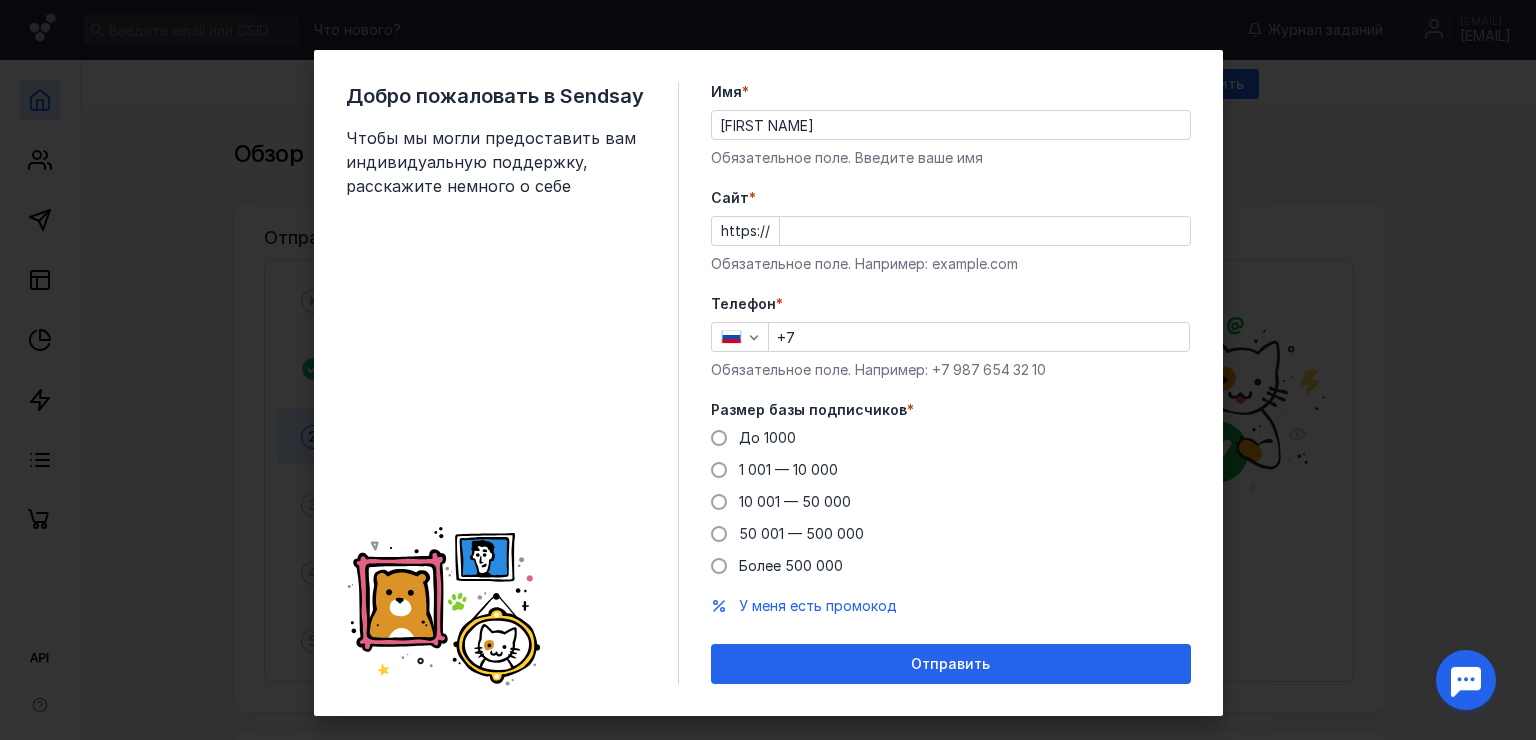 click on "Cайт  *" at bounding box center (985, 231) 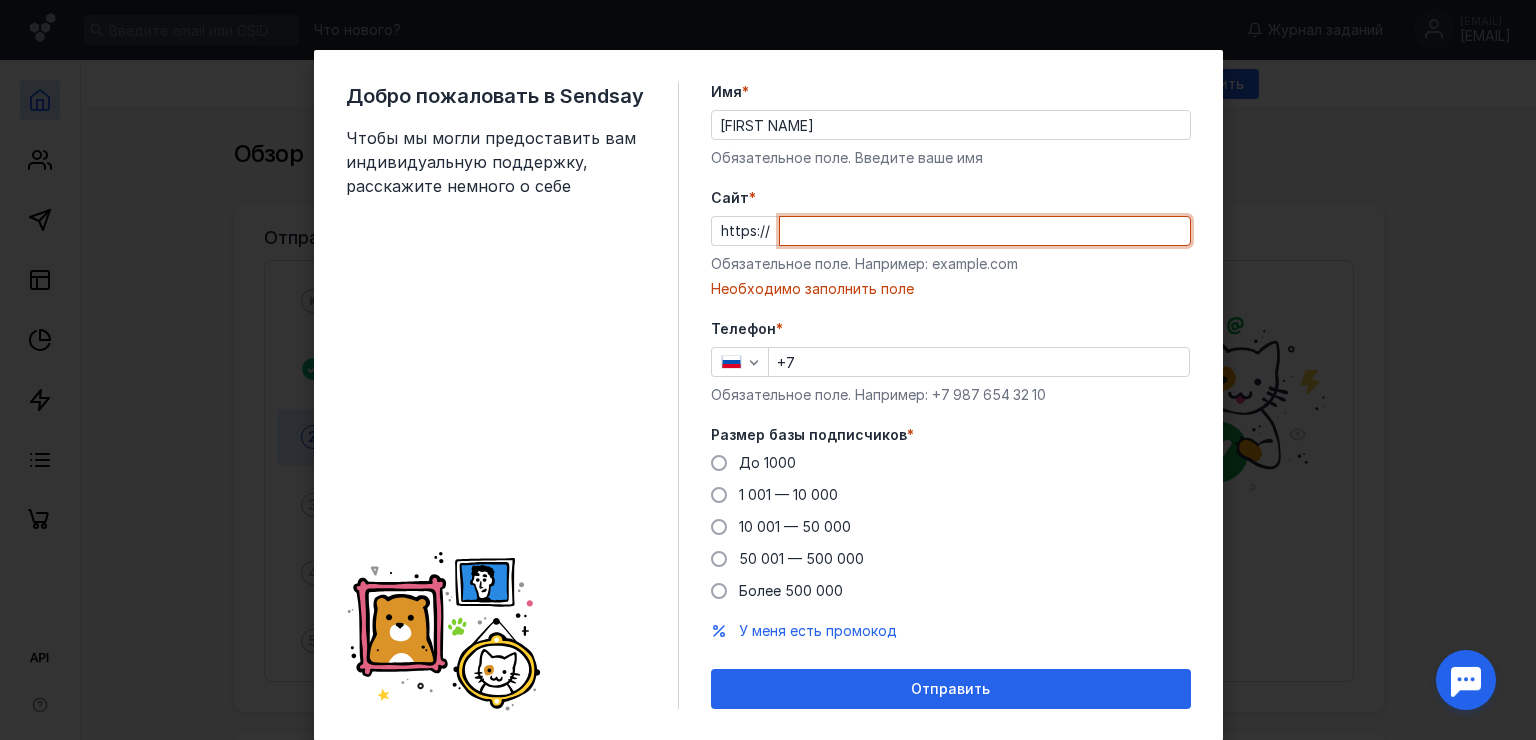 paste on "sk-gran.ru/" 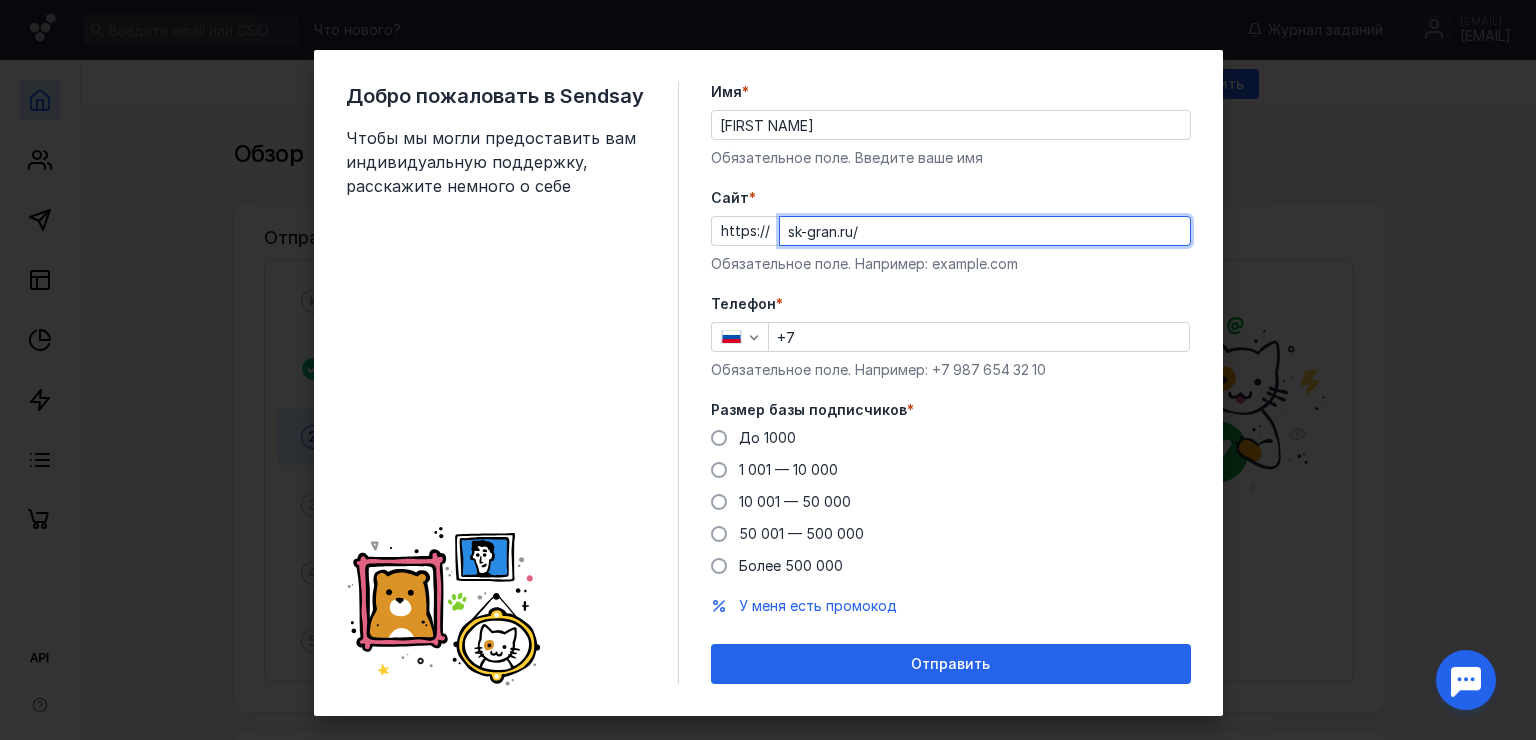 type on "sk-gran.ru/" 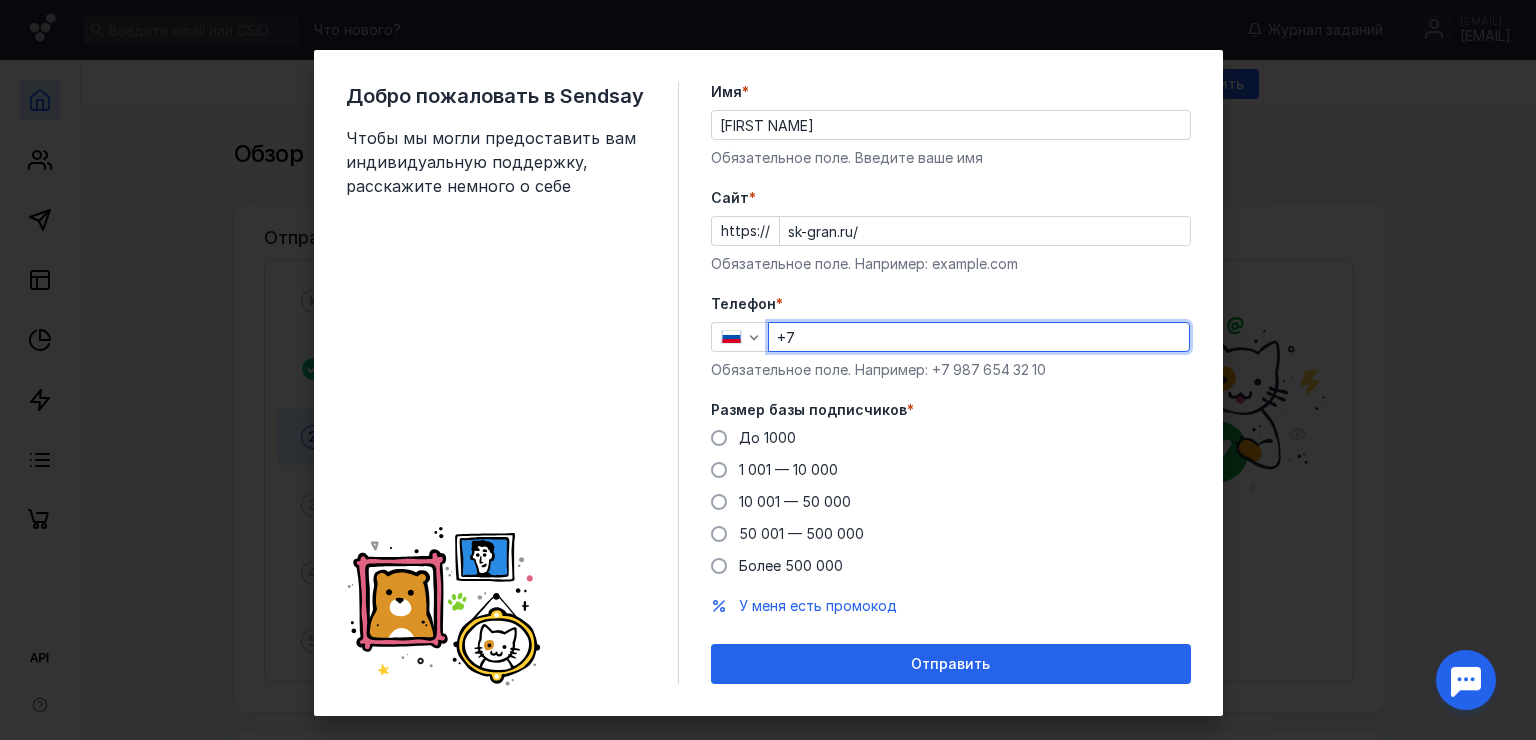 type on "[PHONE]" 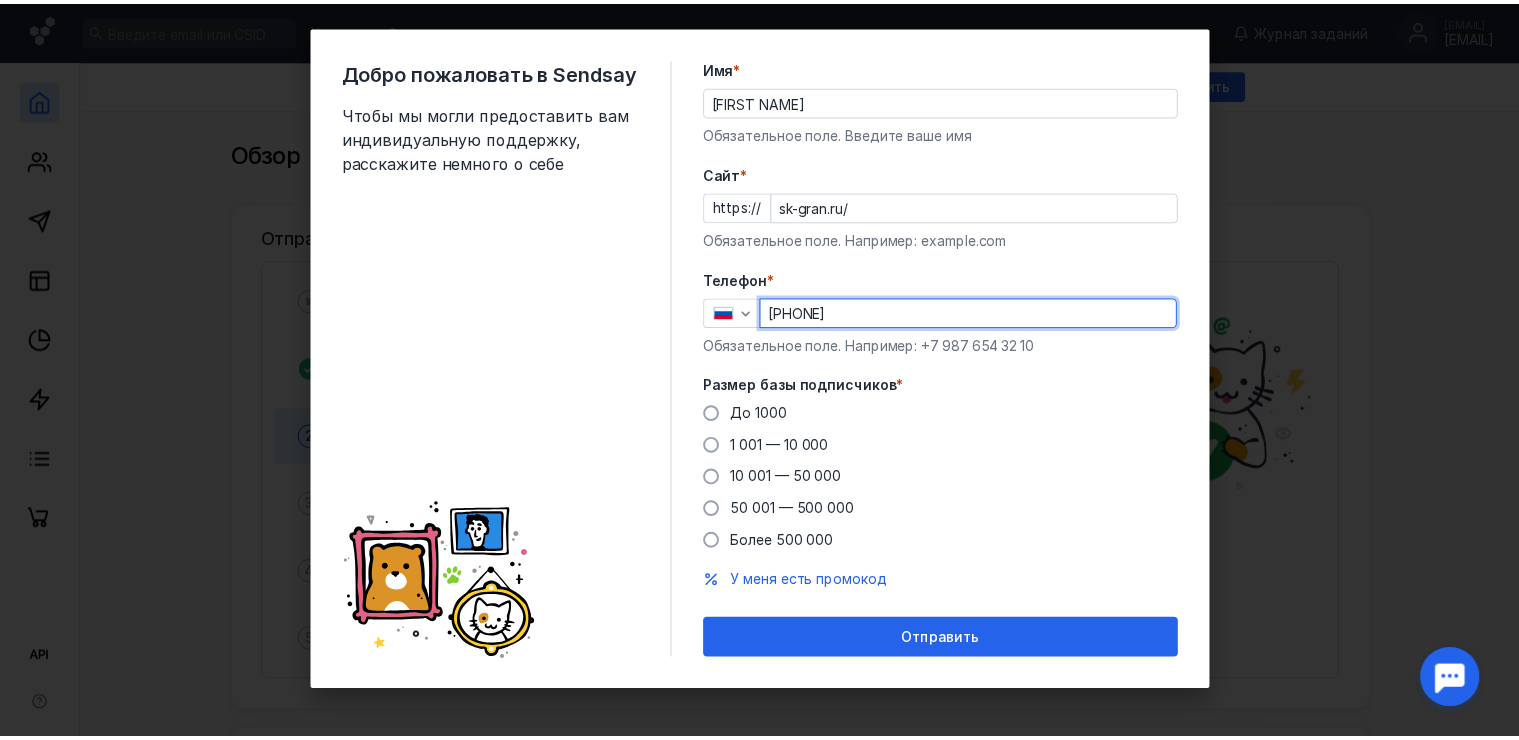 scroll, scrollTop: 26, scrollLeft: 0, axis: vertical 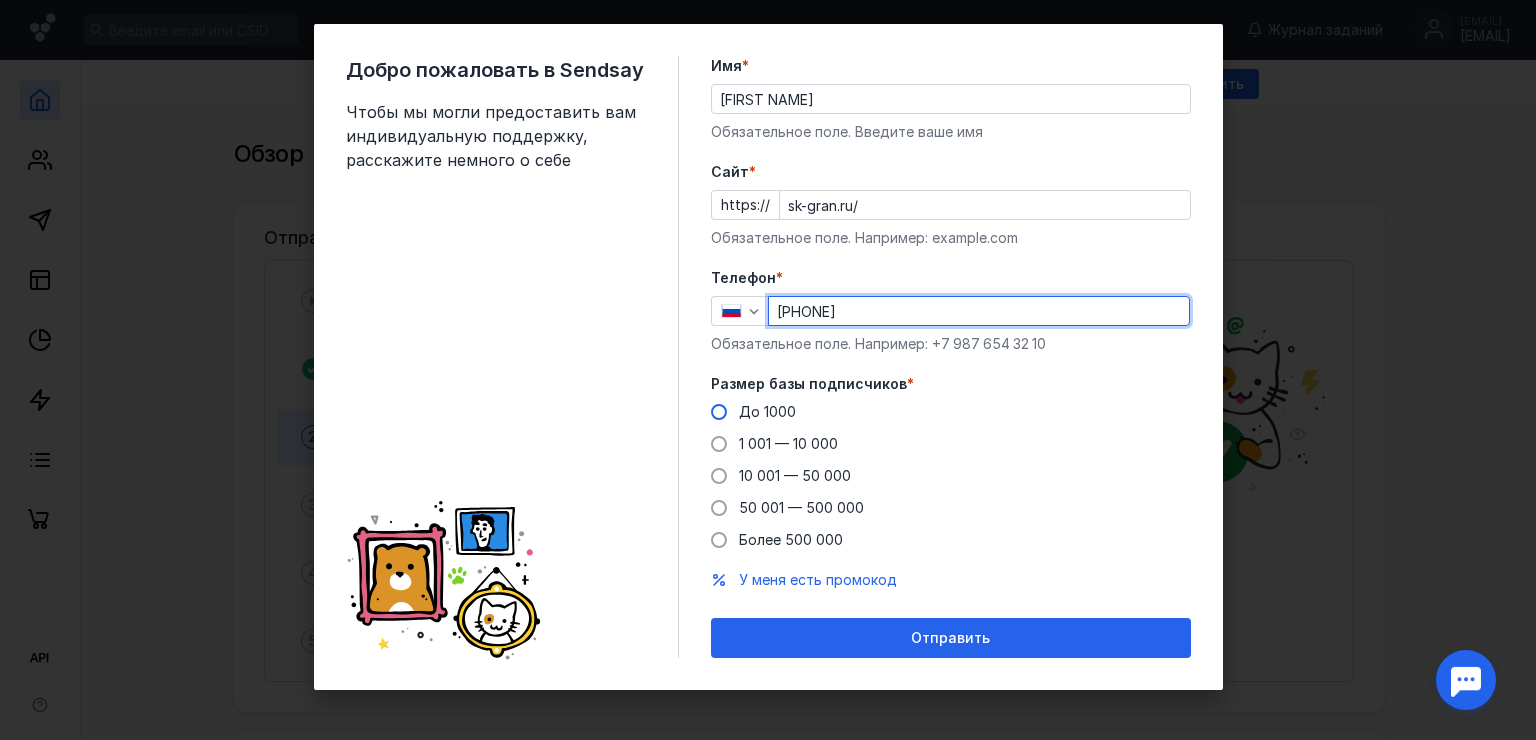 click at bounding box center (719, 412) 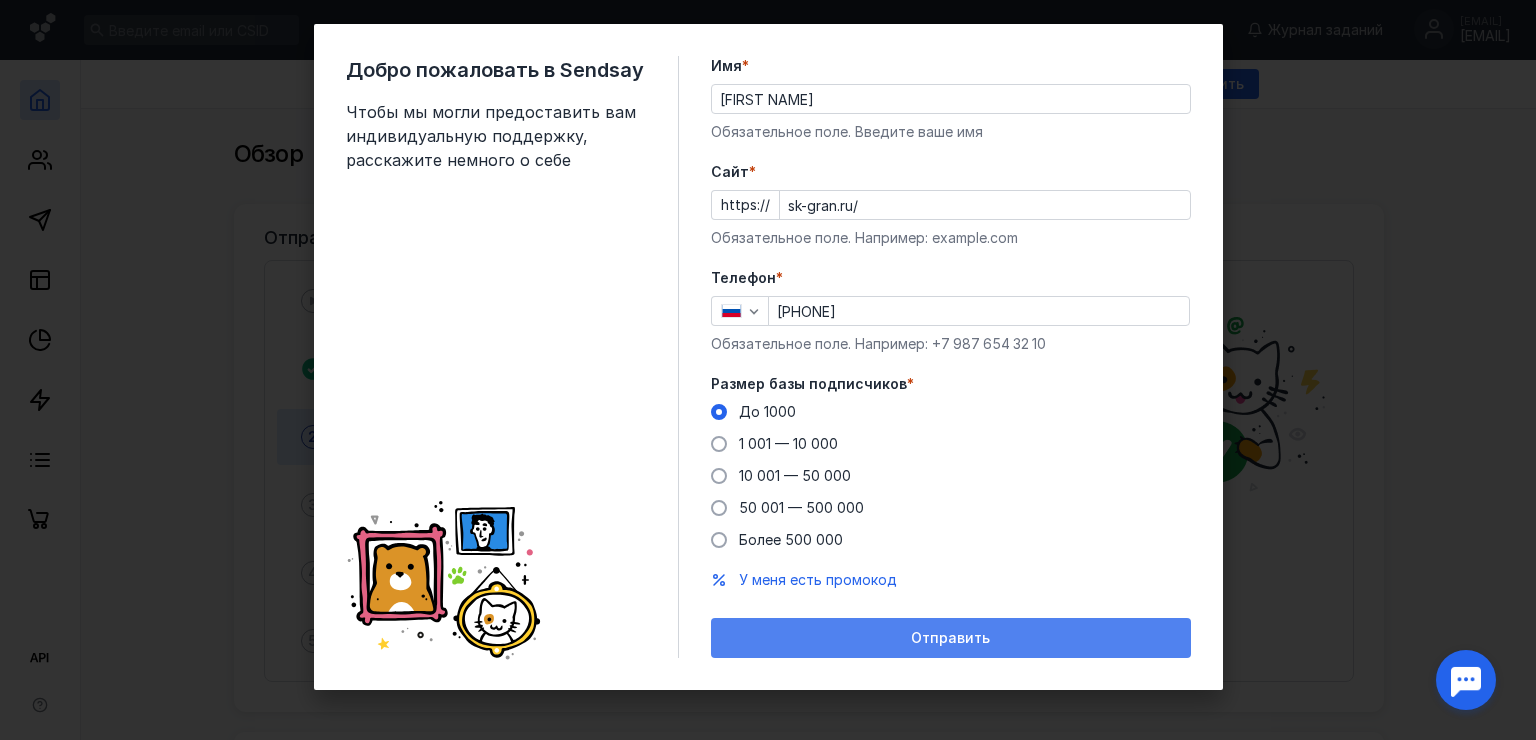 click on "Отправить" at bounding box center [951, 638] 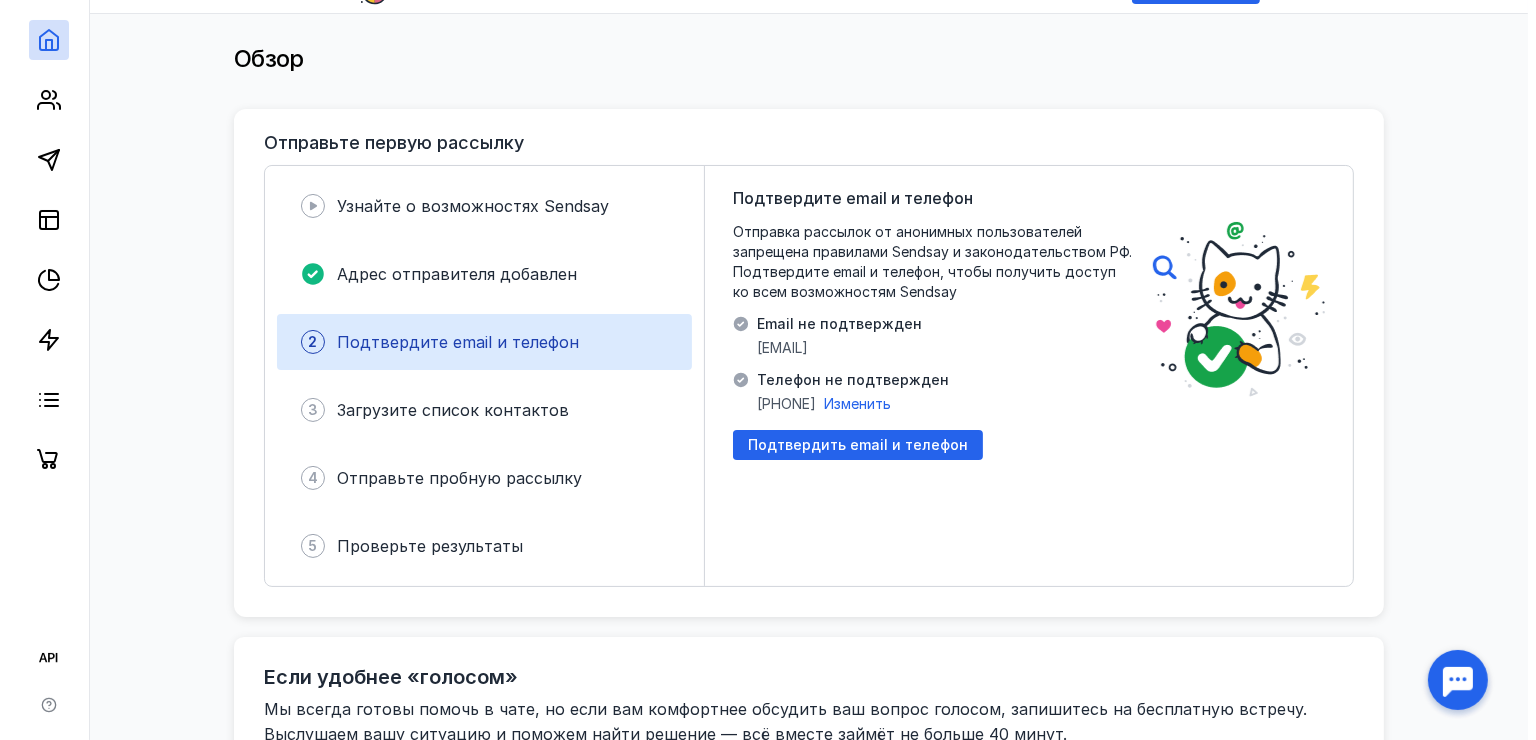 scroll, scrollTop: 100, scrollLeft: 0, axis: vertical 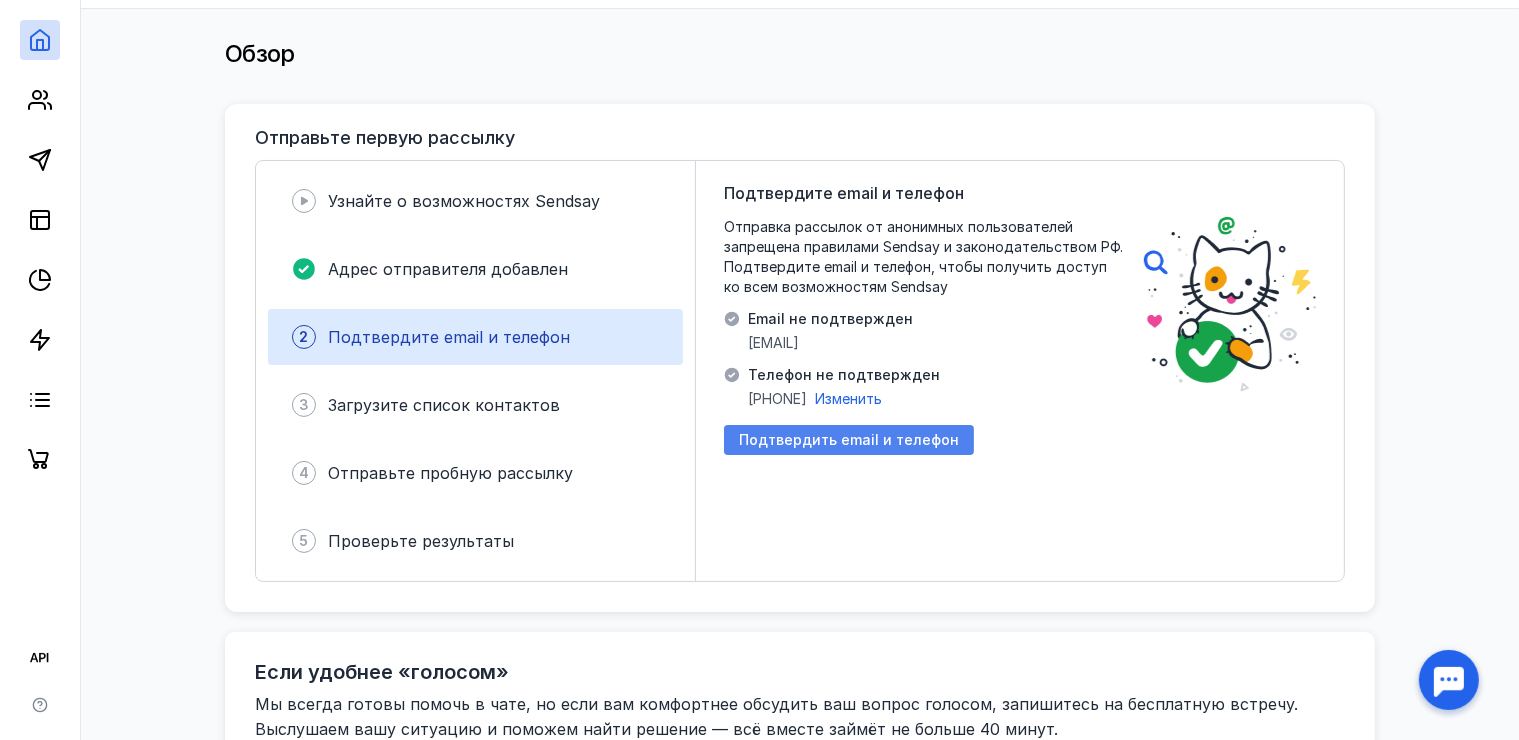 click on "Подтвердить email и телефон" at bounding box center (849, 440) 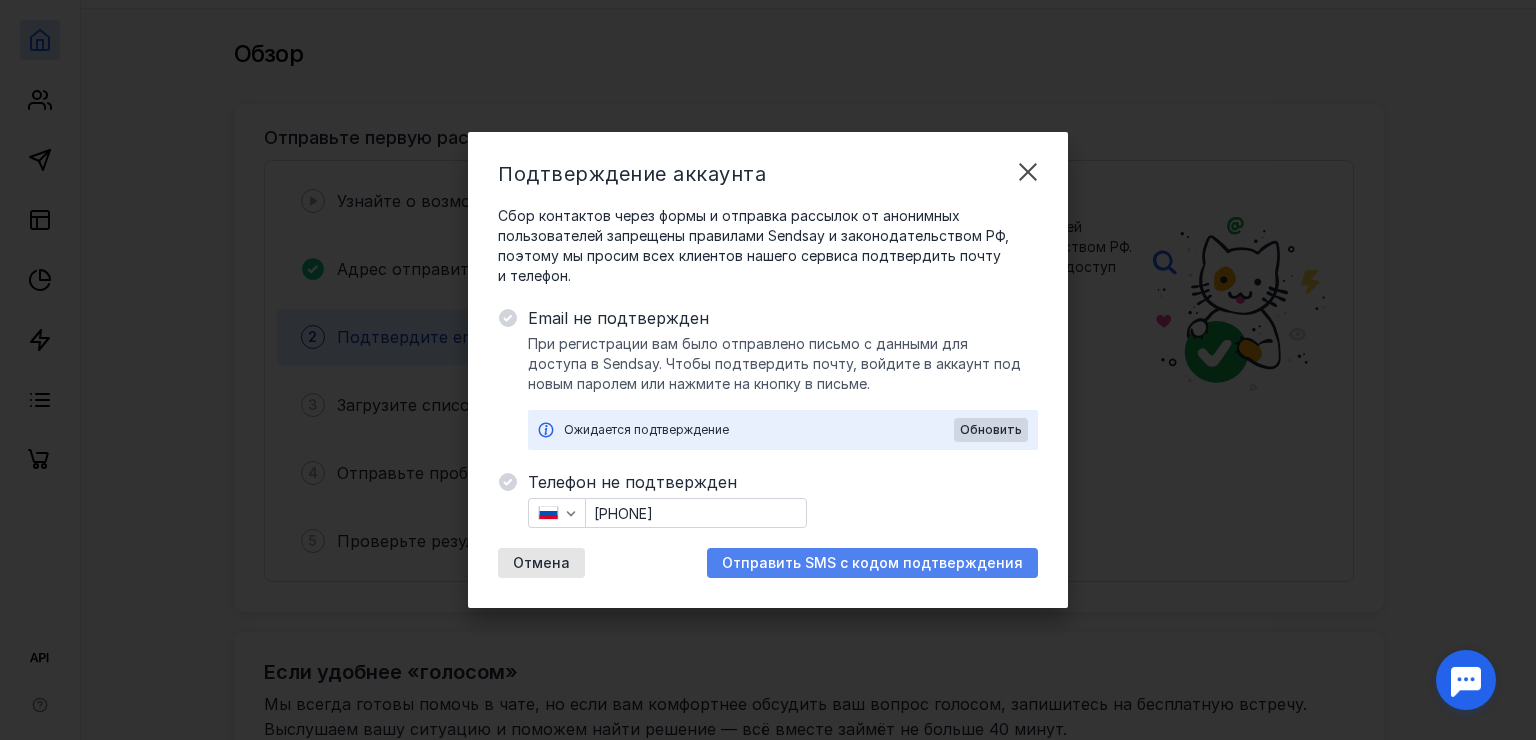 click on "Отправить SMS с кодом подтверждения" at bounding box center (872, 563) 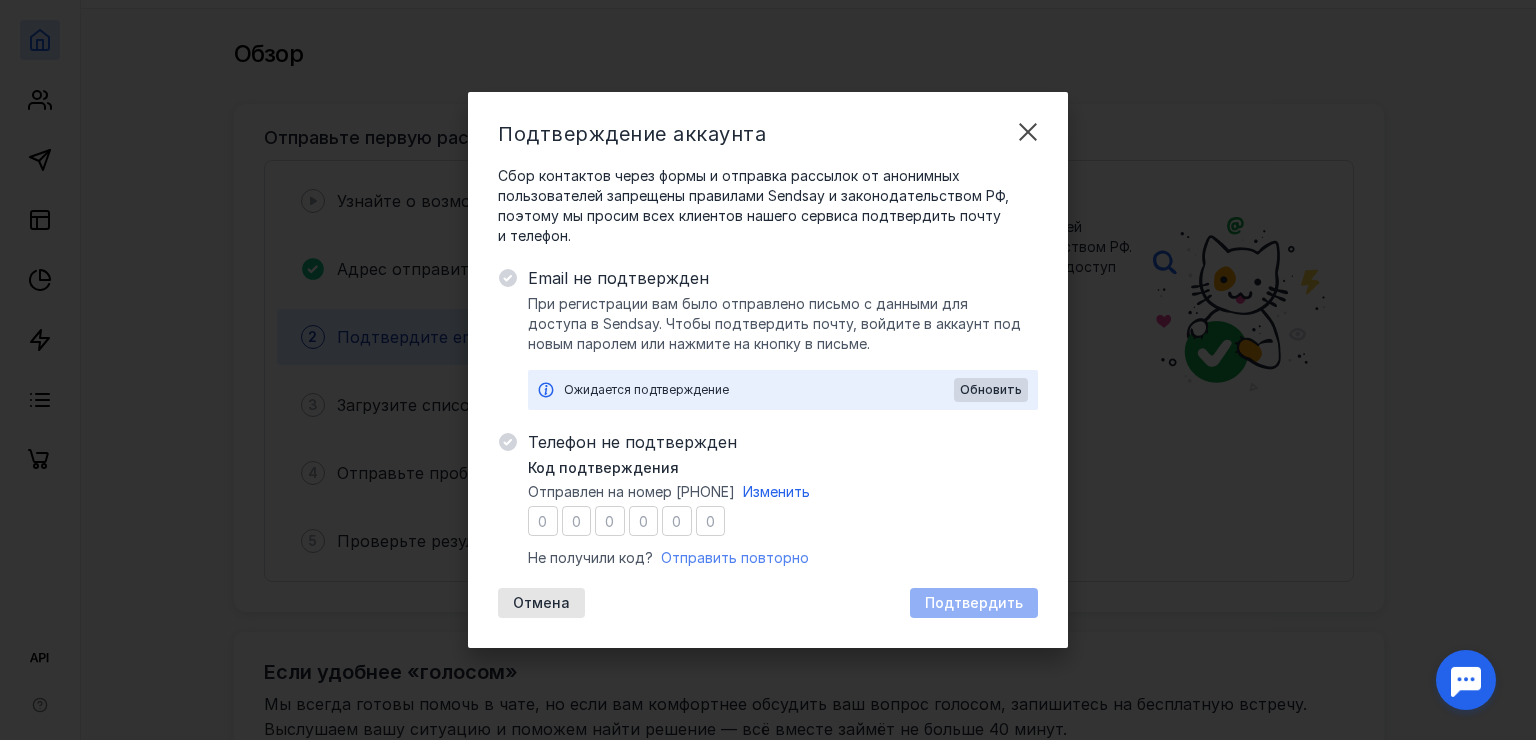 click on "Отправить повторно" at bounding box center (735, 557) 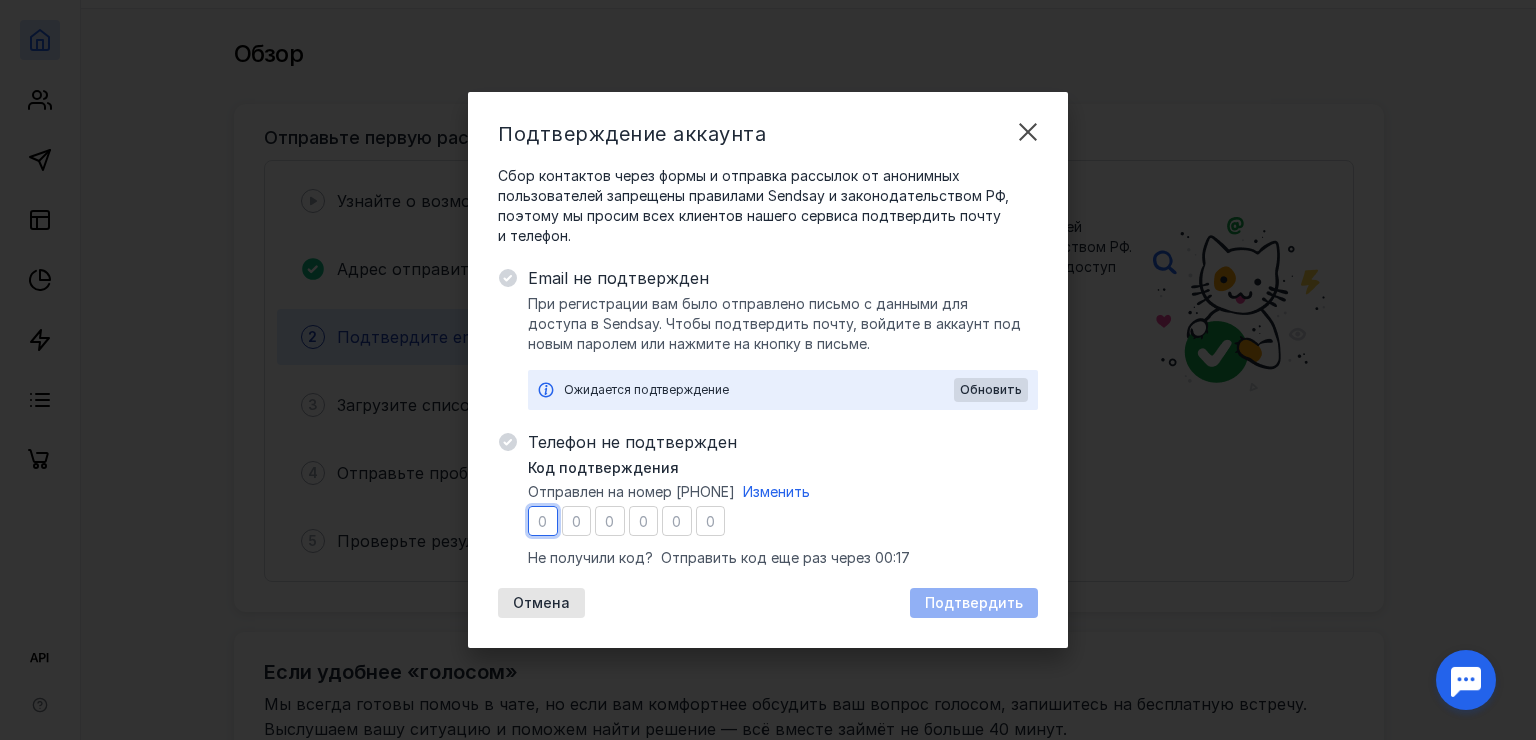 click at bounding box center [543, 521] 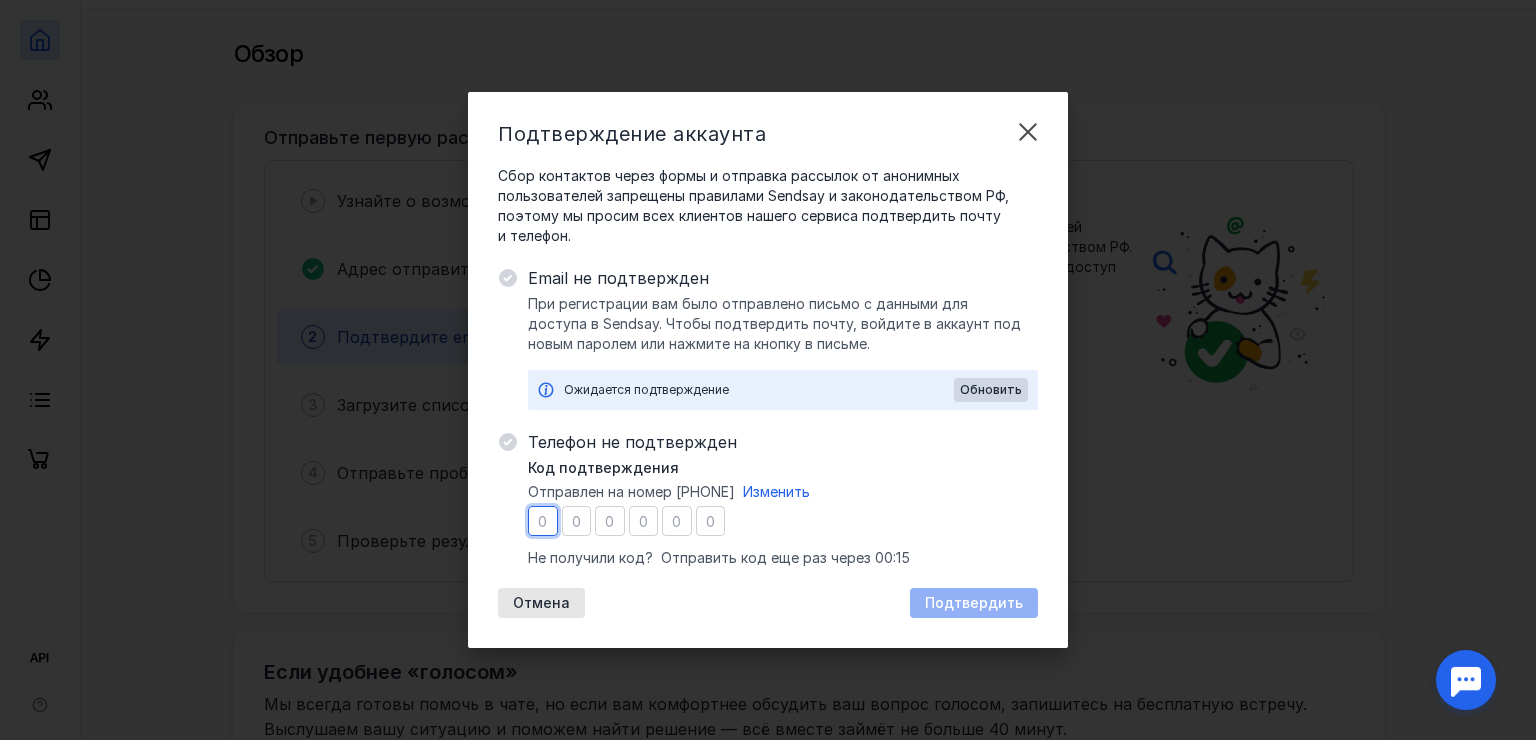 type on "4" 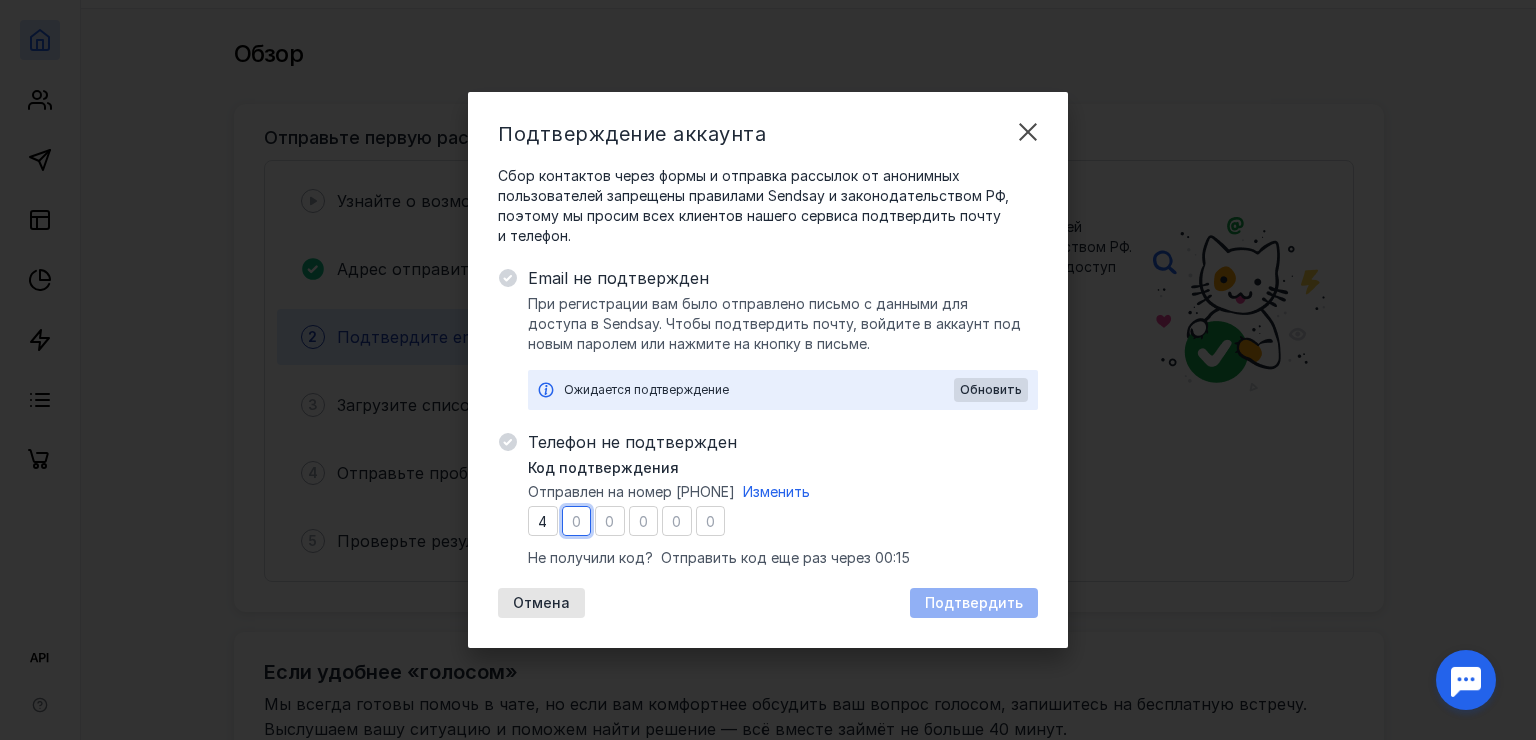 type on "4" 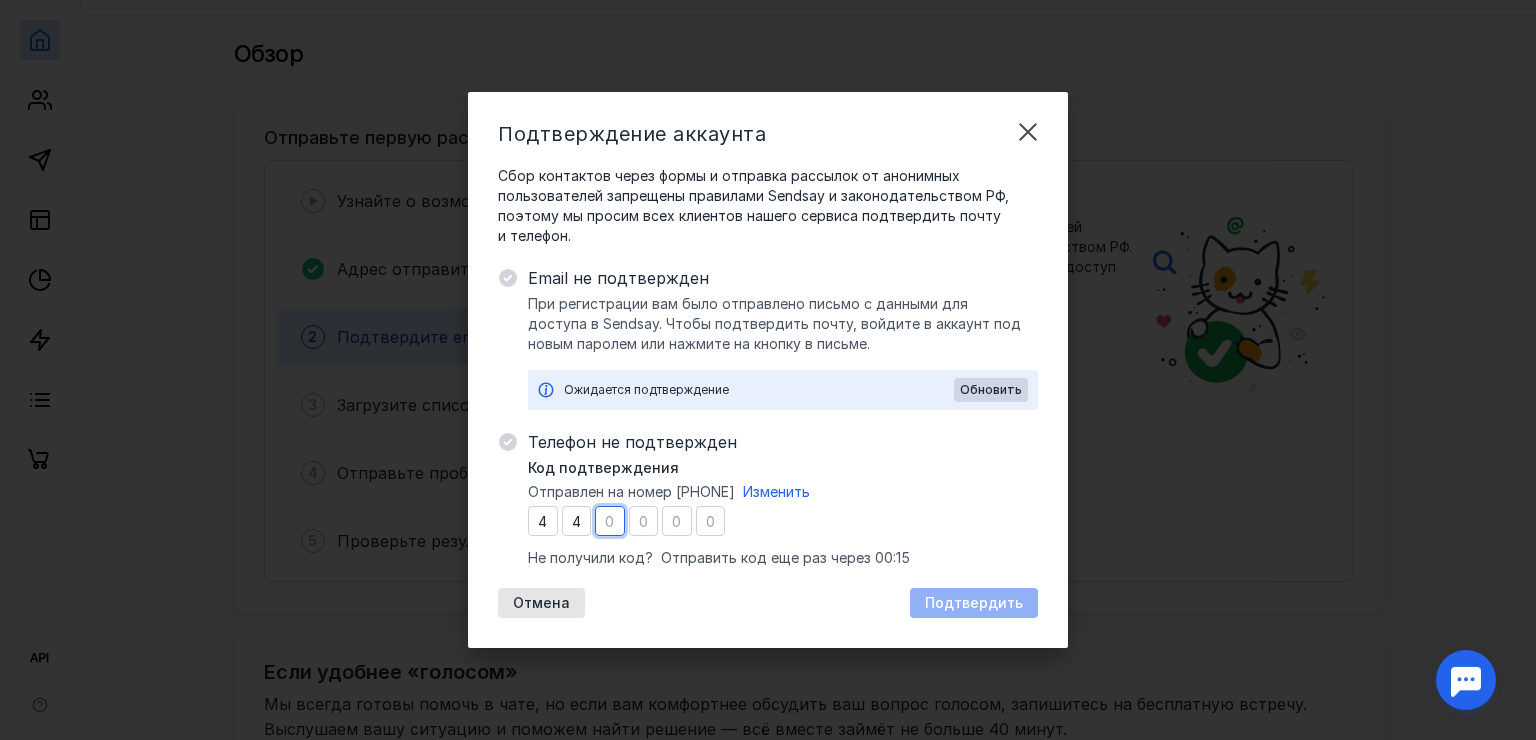 type on "4" 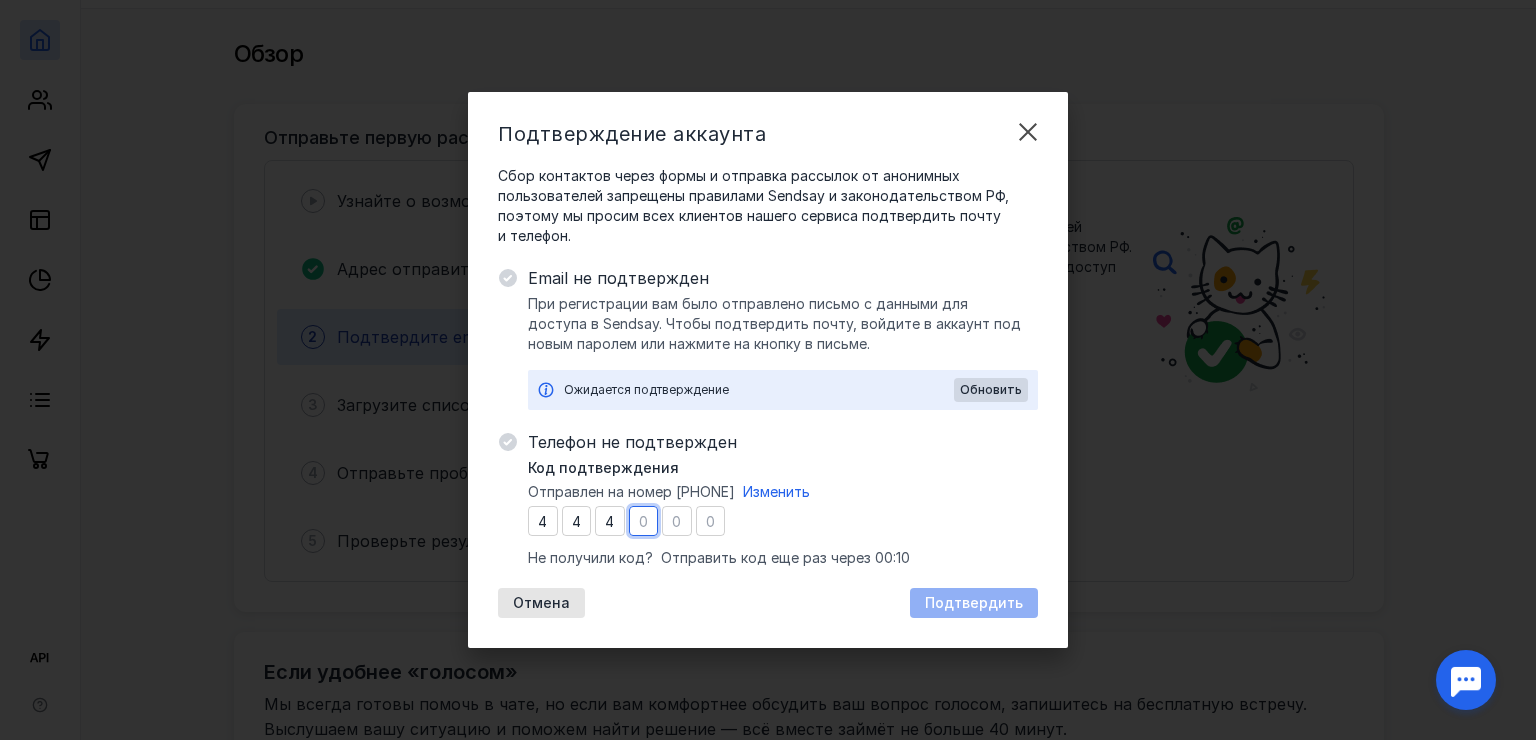 type on "4" 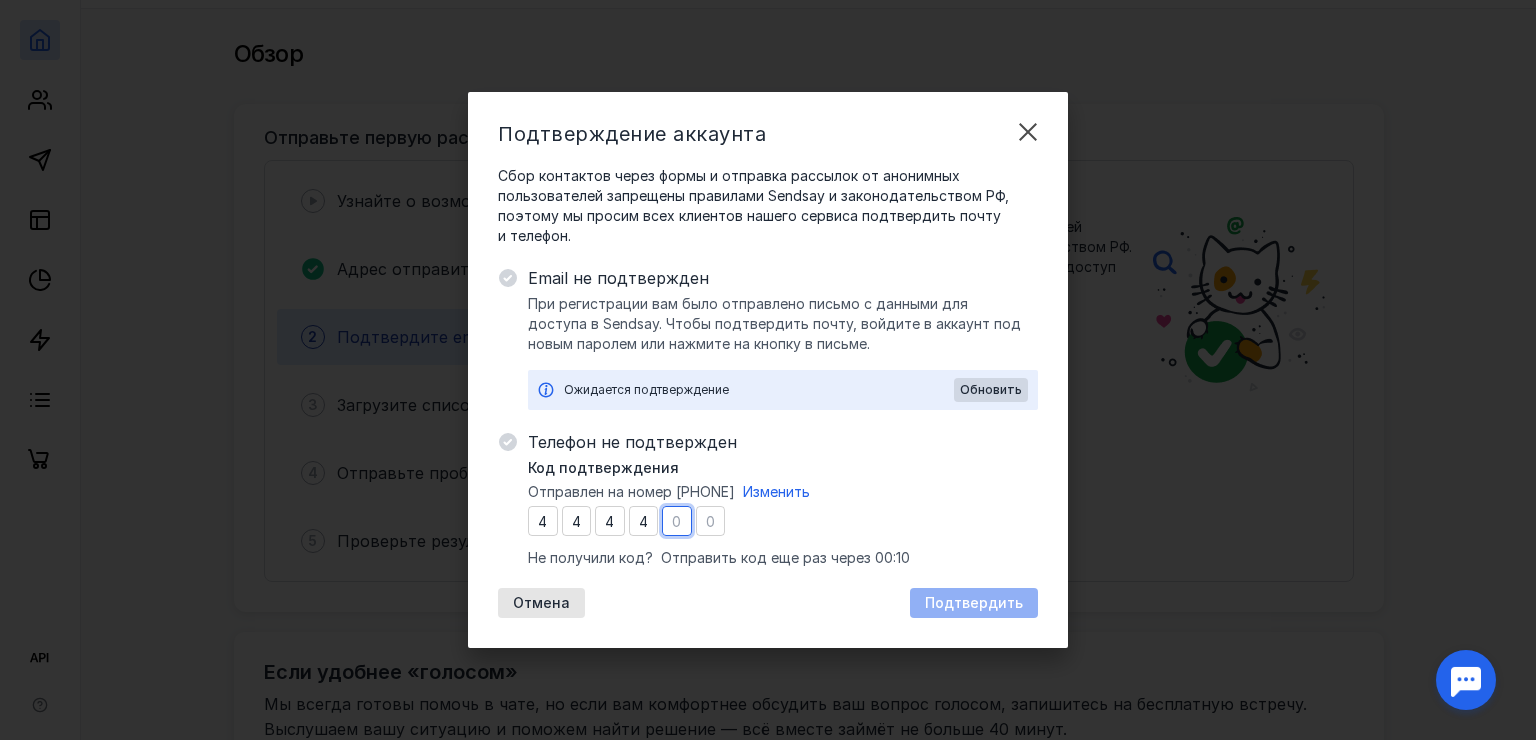 type on "1" 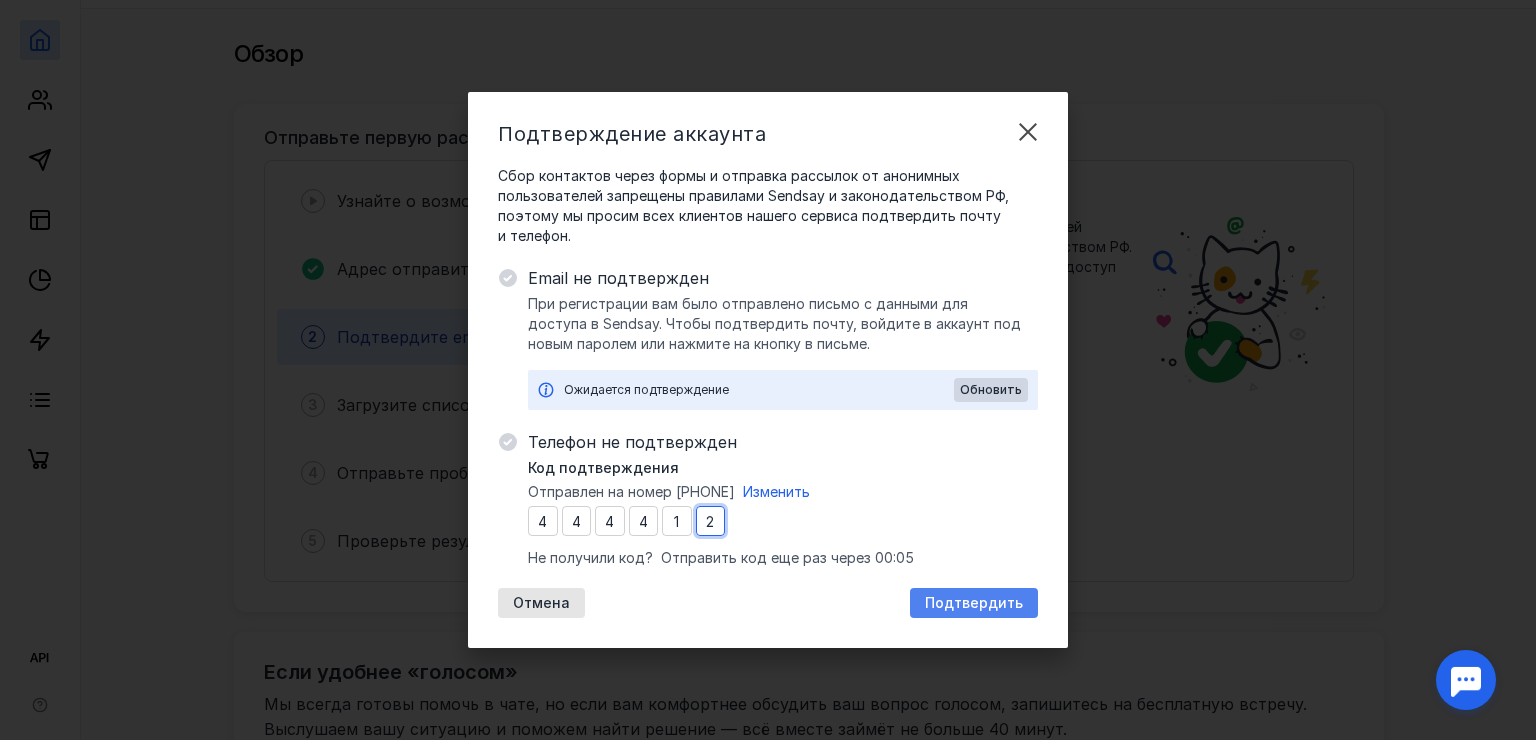 type on "2" 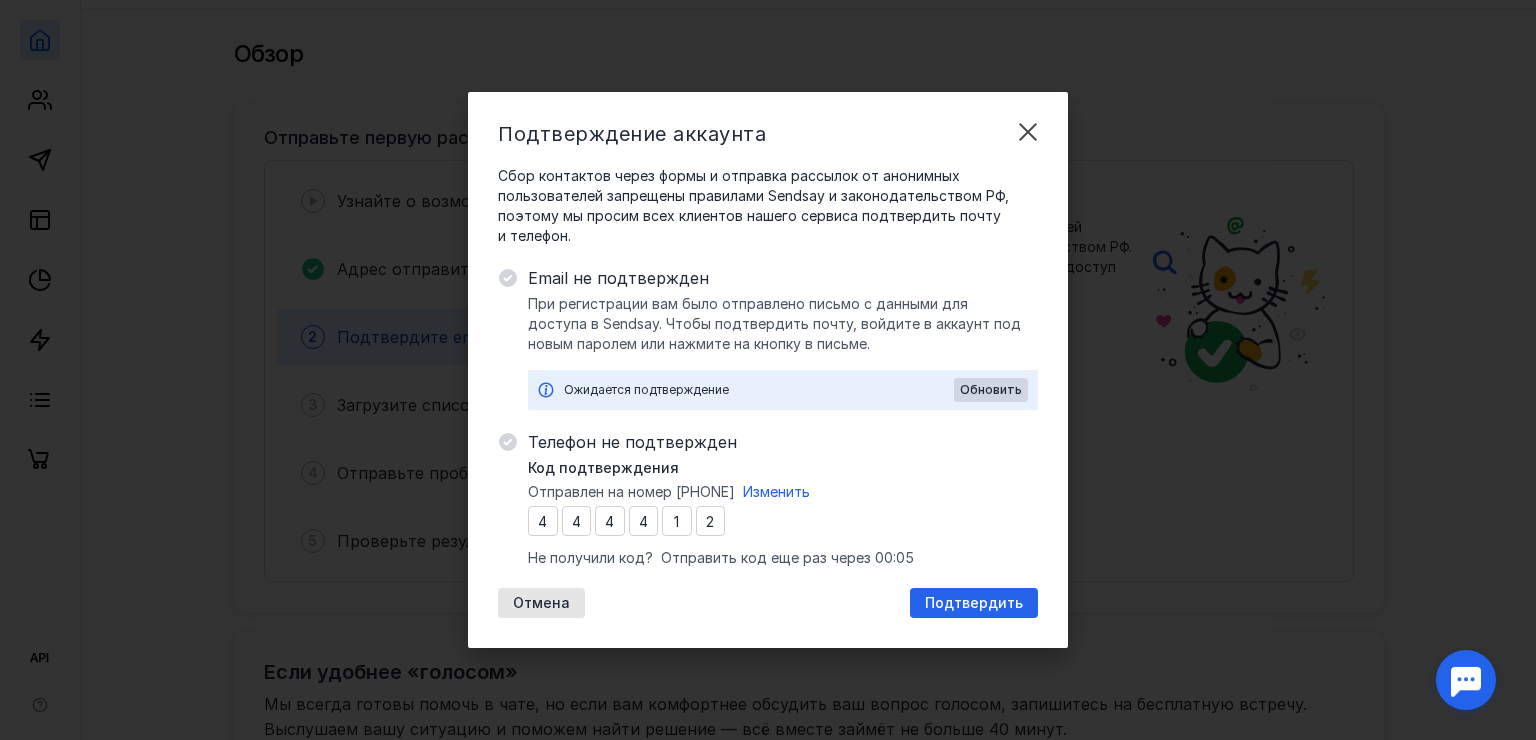 click on "Подтвердить" at bounding box center (974, 603) 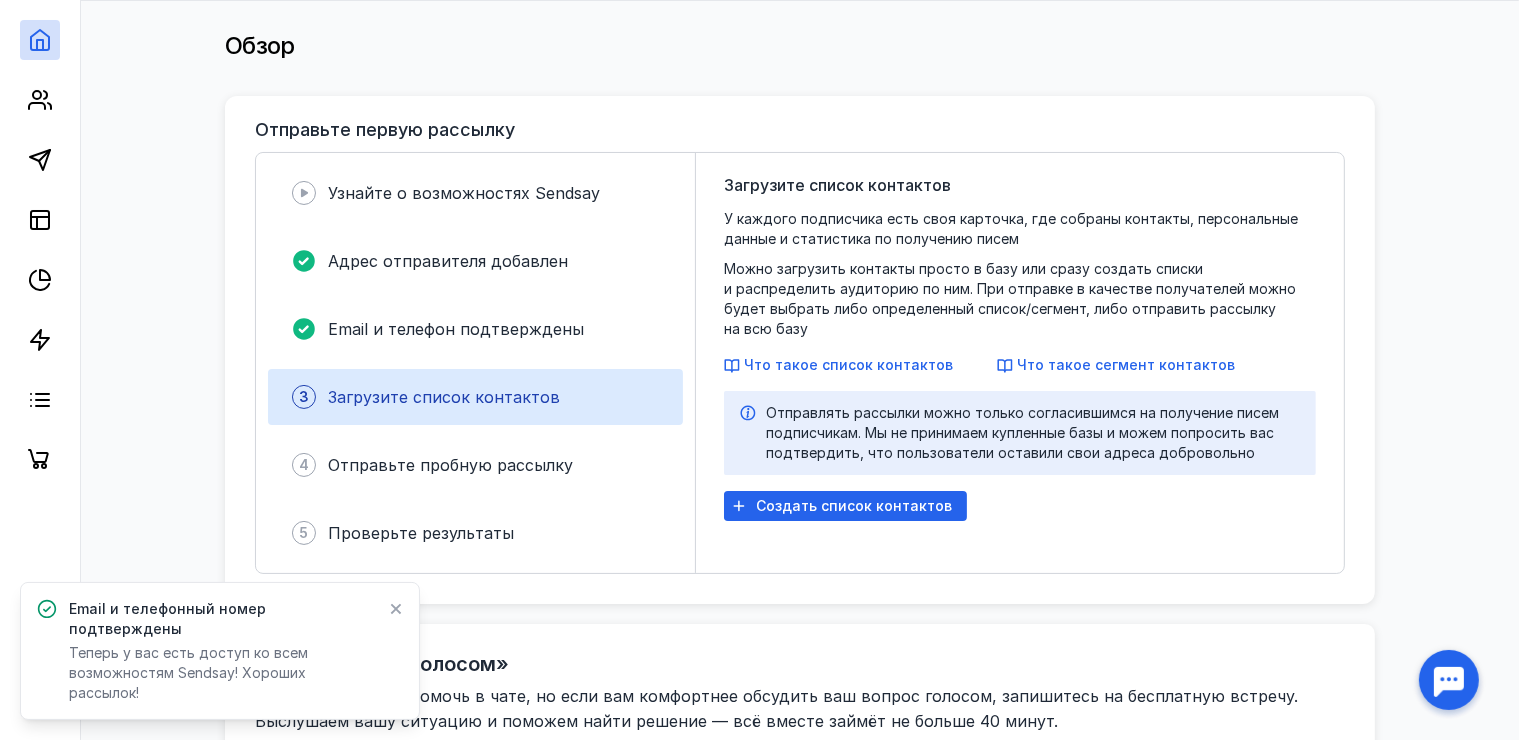 click on "Загрузите список контактов У каждого подписчика есть своя карточка, где собраны контакты, персональные данные и статистика по получению писем Можно загрузить контакты просто в базу или сразу создать списки и распределить аудиторию по ним. При отправке в качестве получателей можно будет выбрать либо определенный список/сегмент, либо отправить рассылку на всю базу Что такое список контактов Что такое сегмент контактов Создать список контактов" at bounding box center [1020, 363] 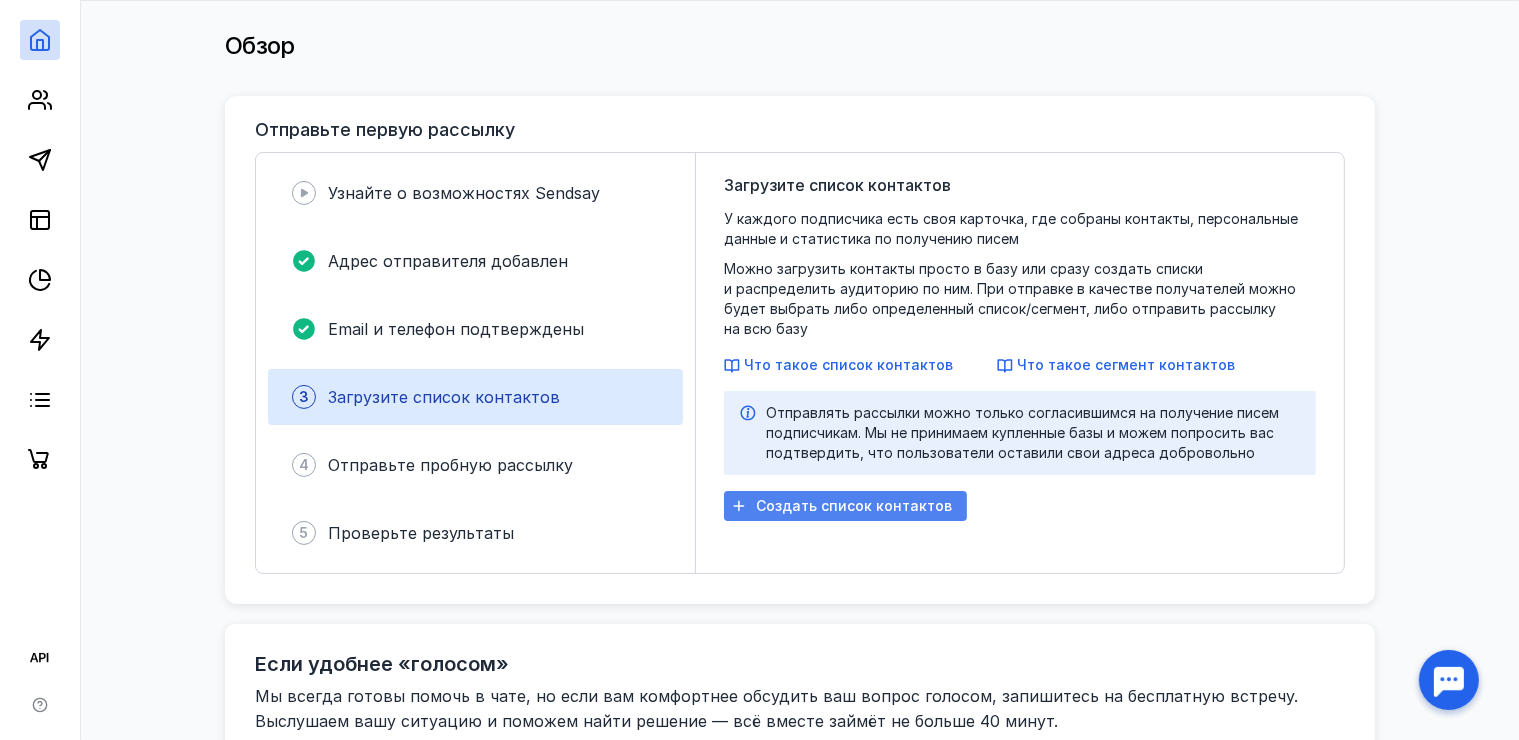 click on "Создать список контактов" at bounding box center [854, 506] 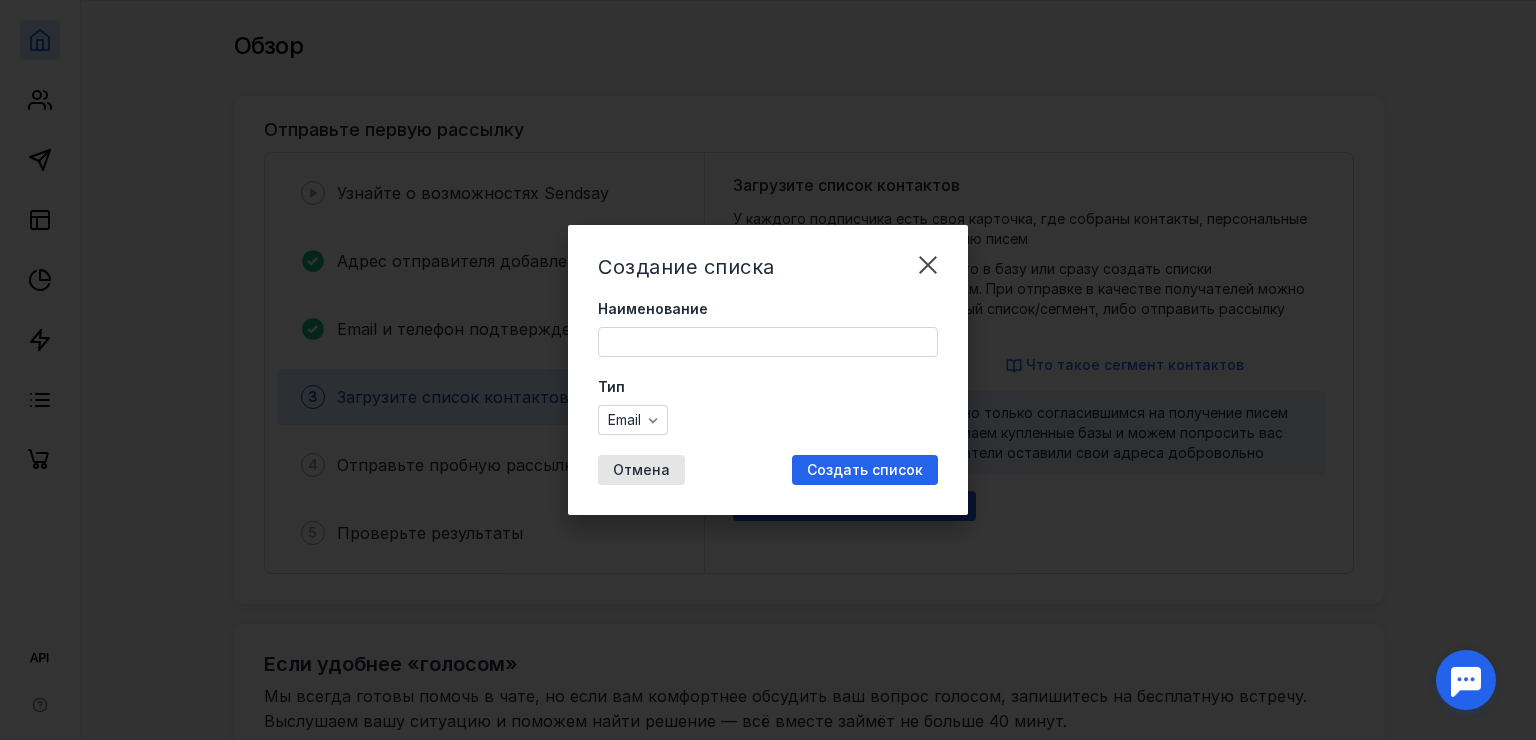 click on "Наименование" at bounding box center (768, 342) 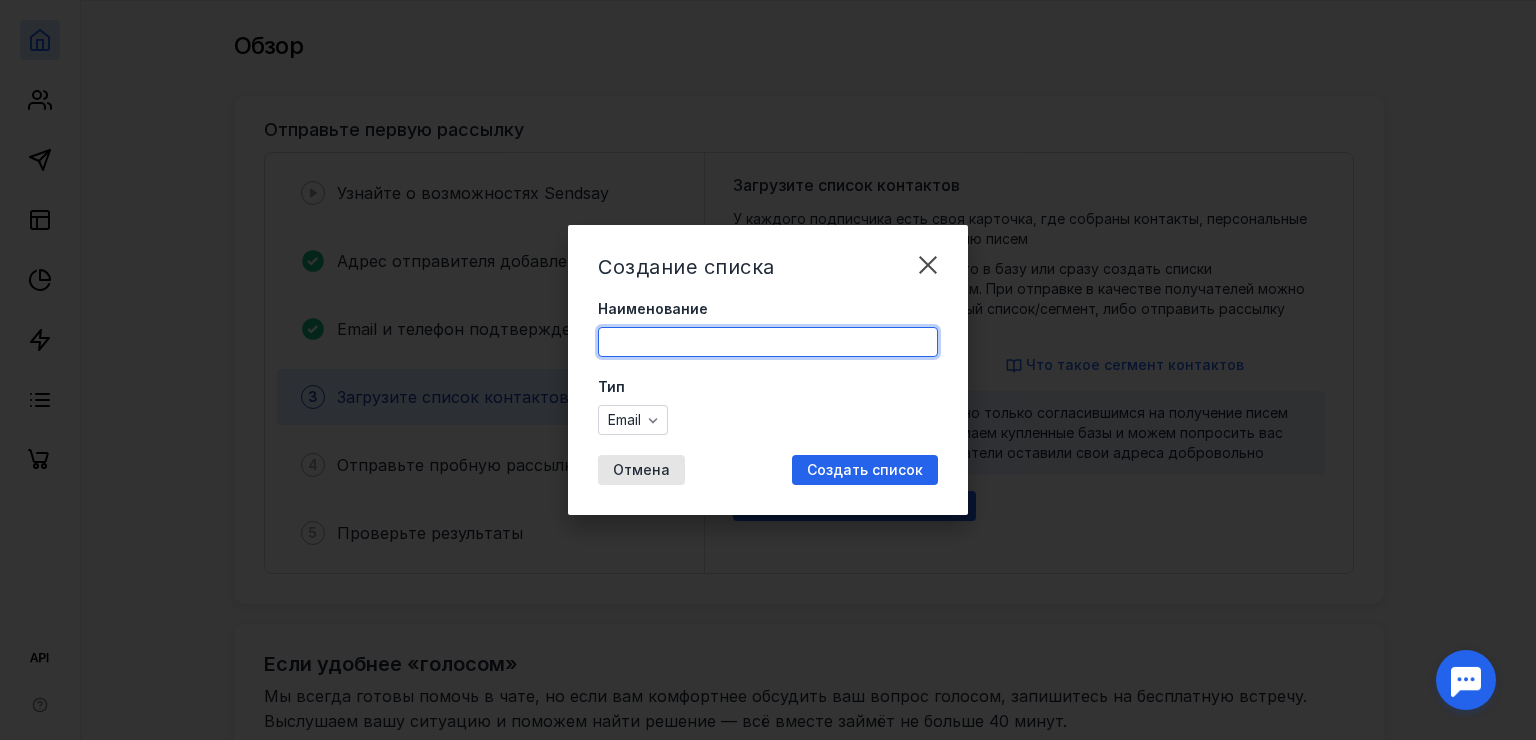 click on "Наименование Тип Email" at bounding box center (768, 367) 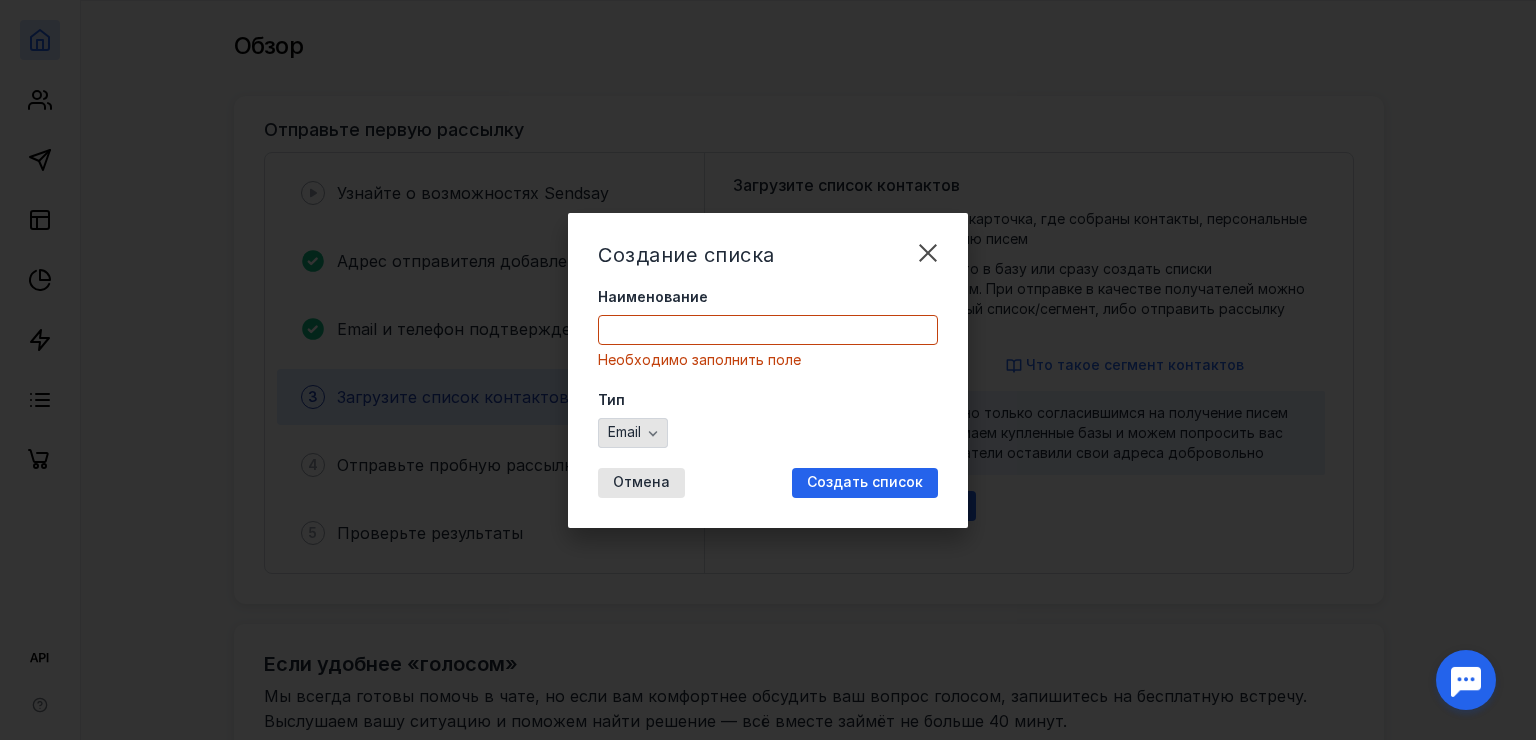 click 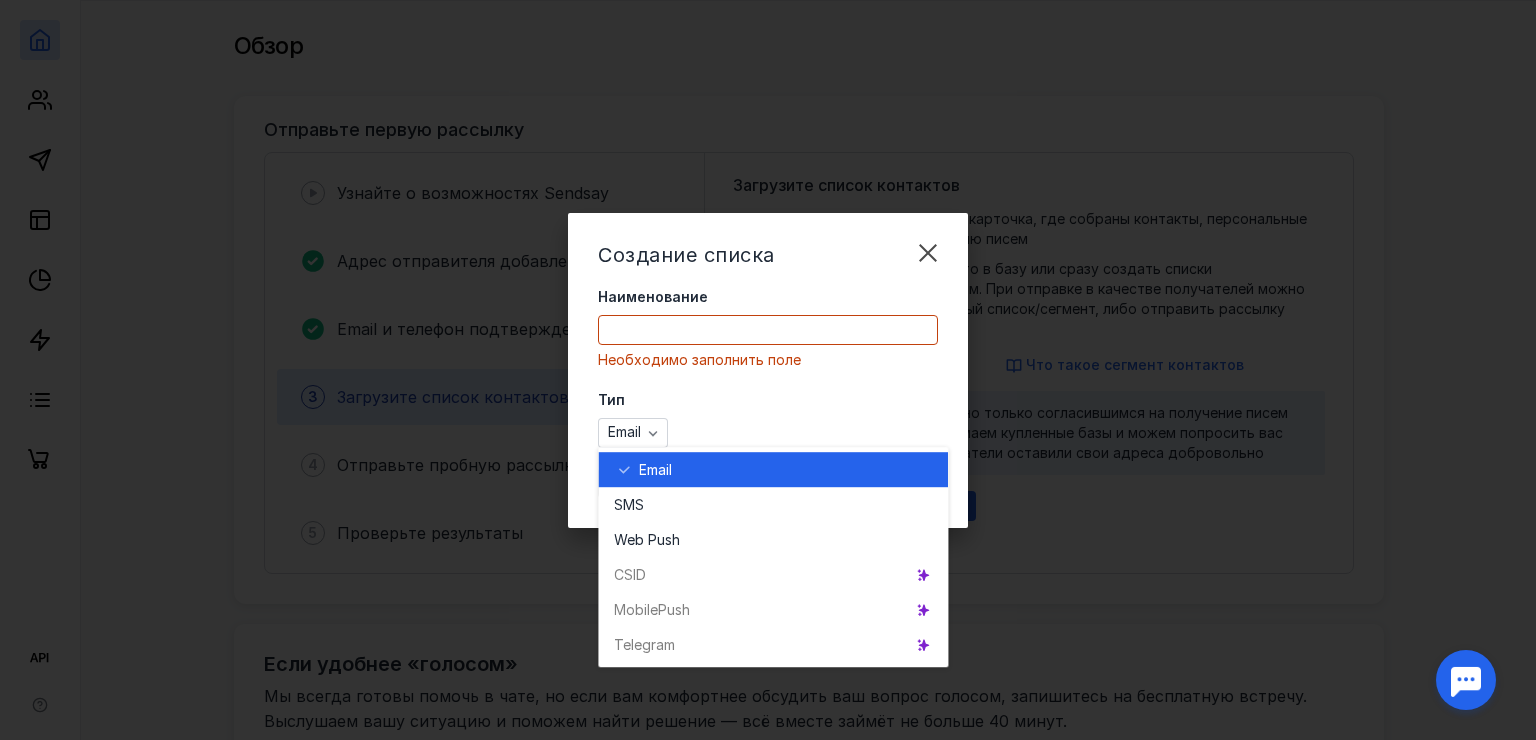click on "Email" at bounding box center (655, 470) 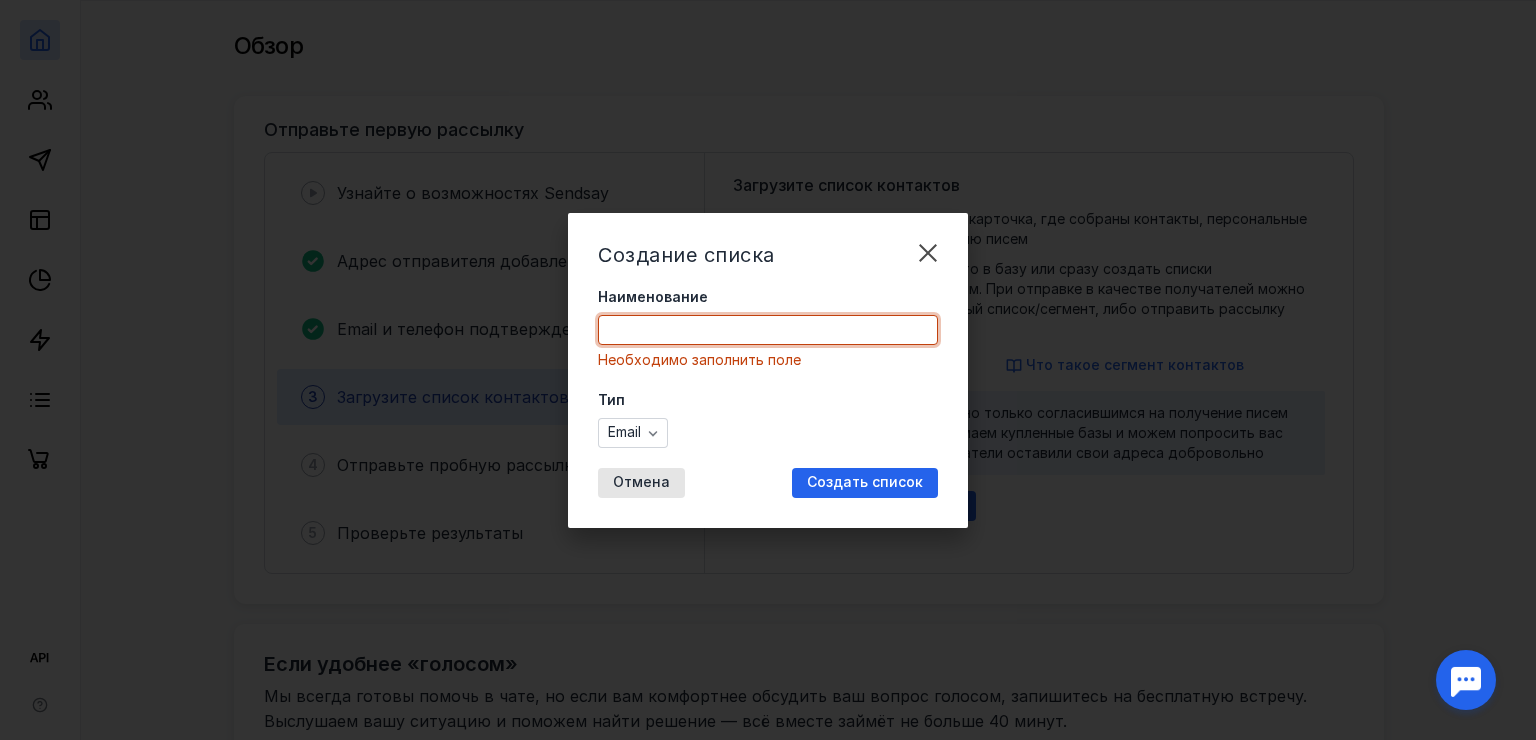 click on "Наименование" at bounding box center [768, 330] 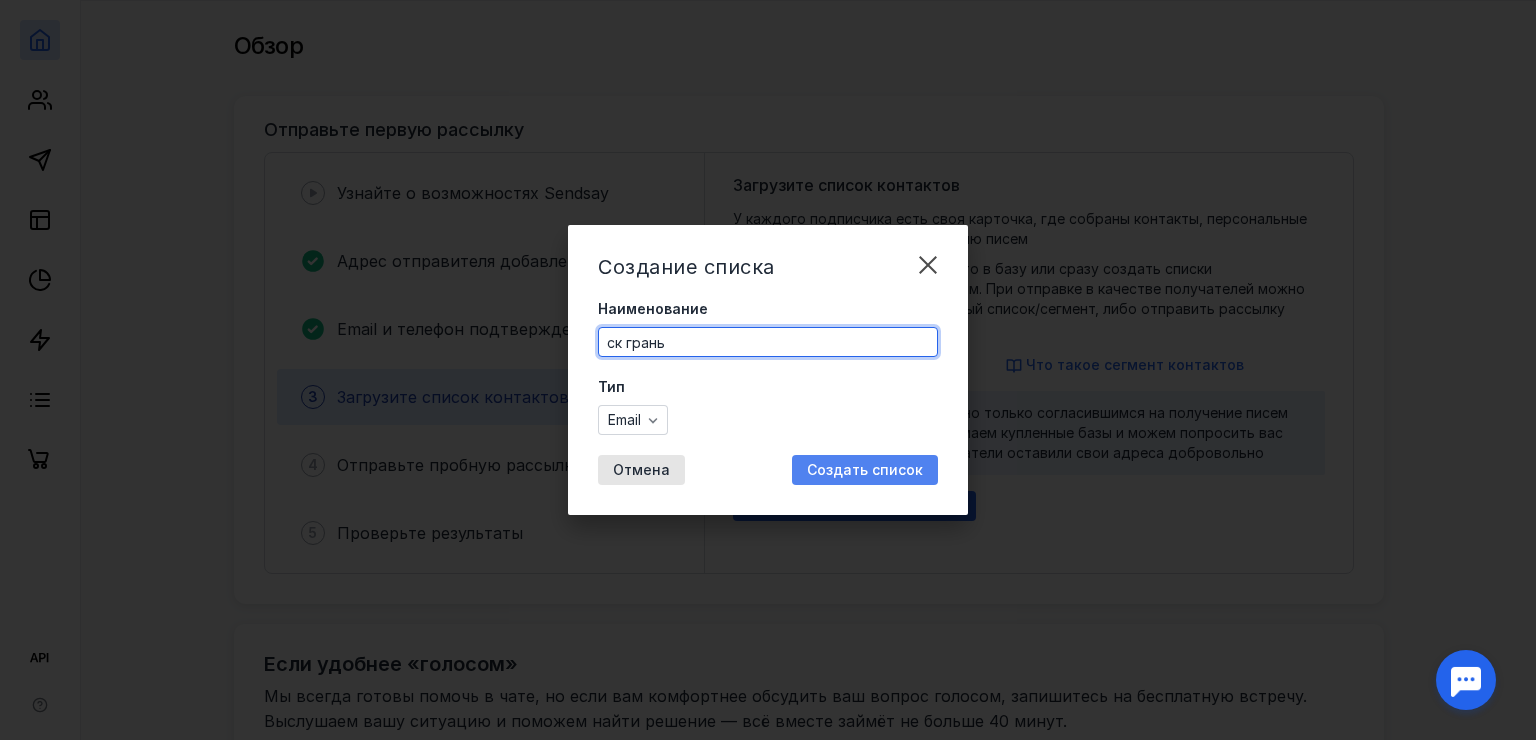 click on "Создать список" at bounding box center [865, 470] 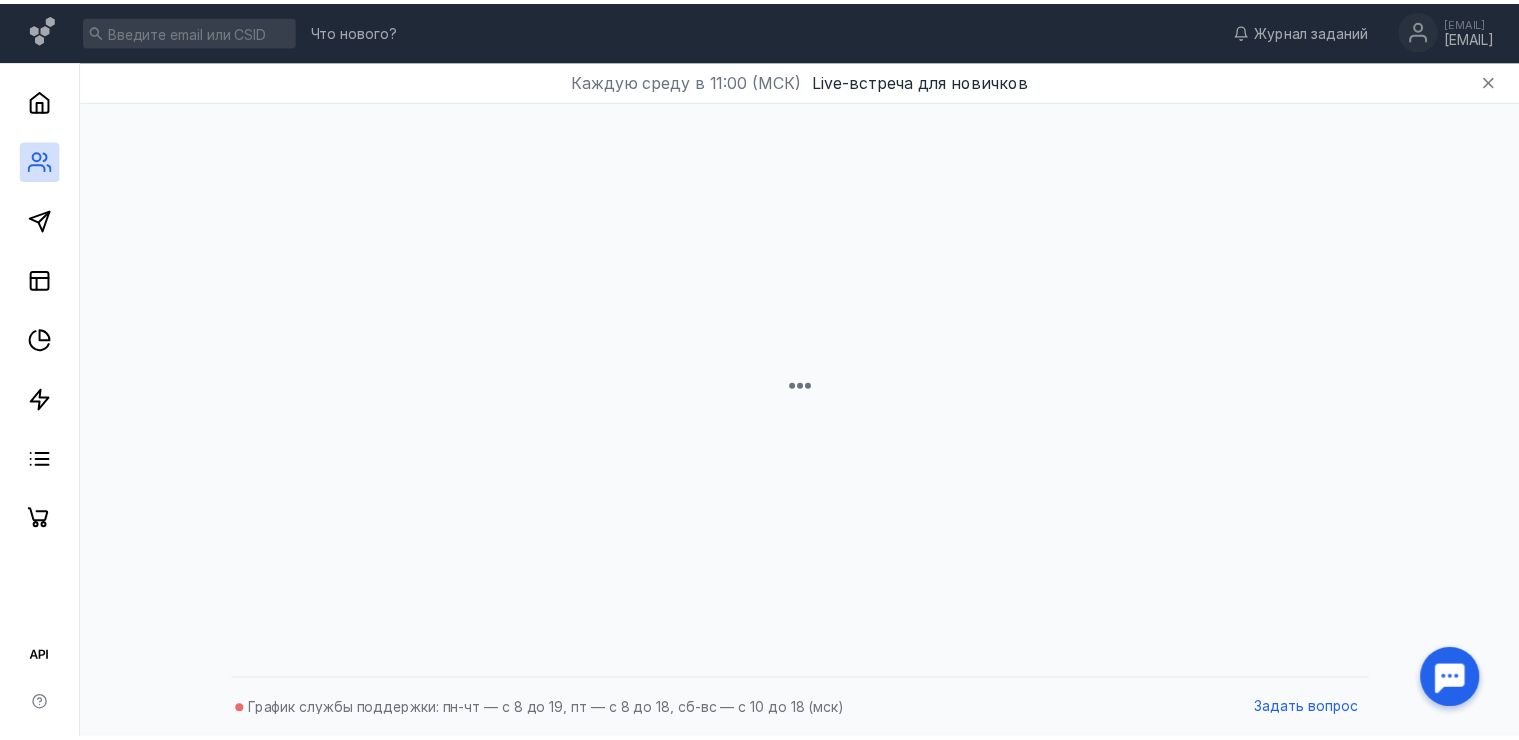 scroll, scrollTop: 0, scrollLeft: 0, axis: both 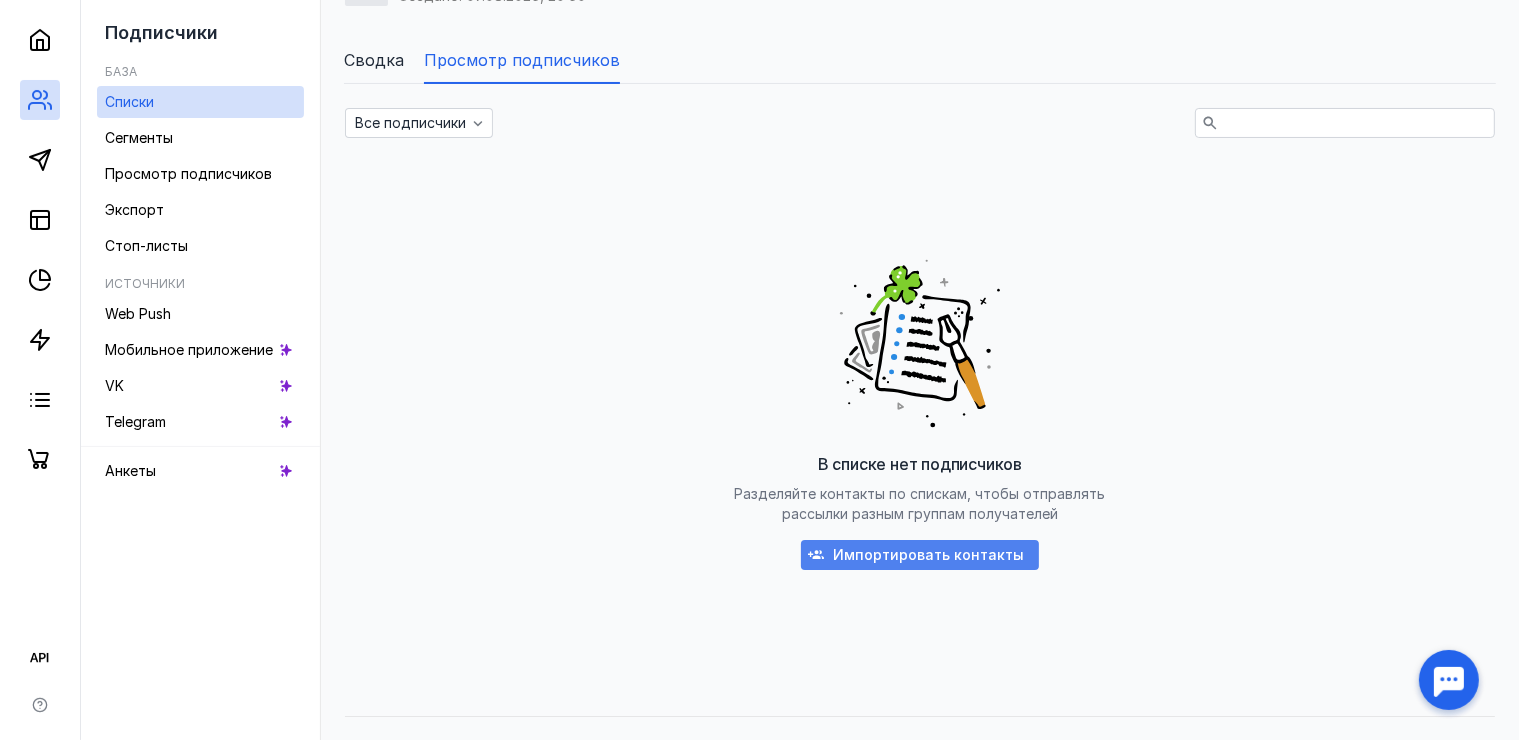 click on "Импортировать контакты" at bounding box center [928, 555] 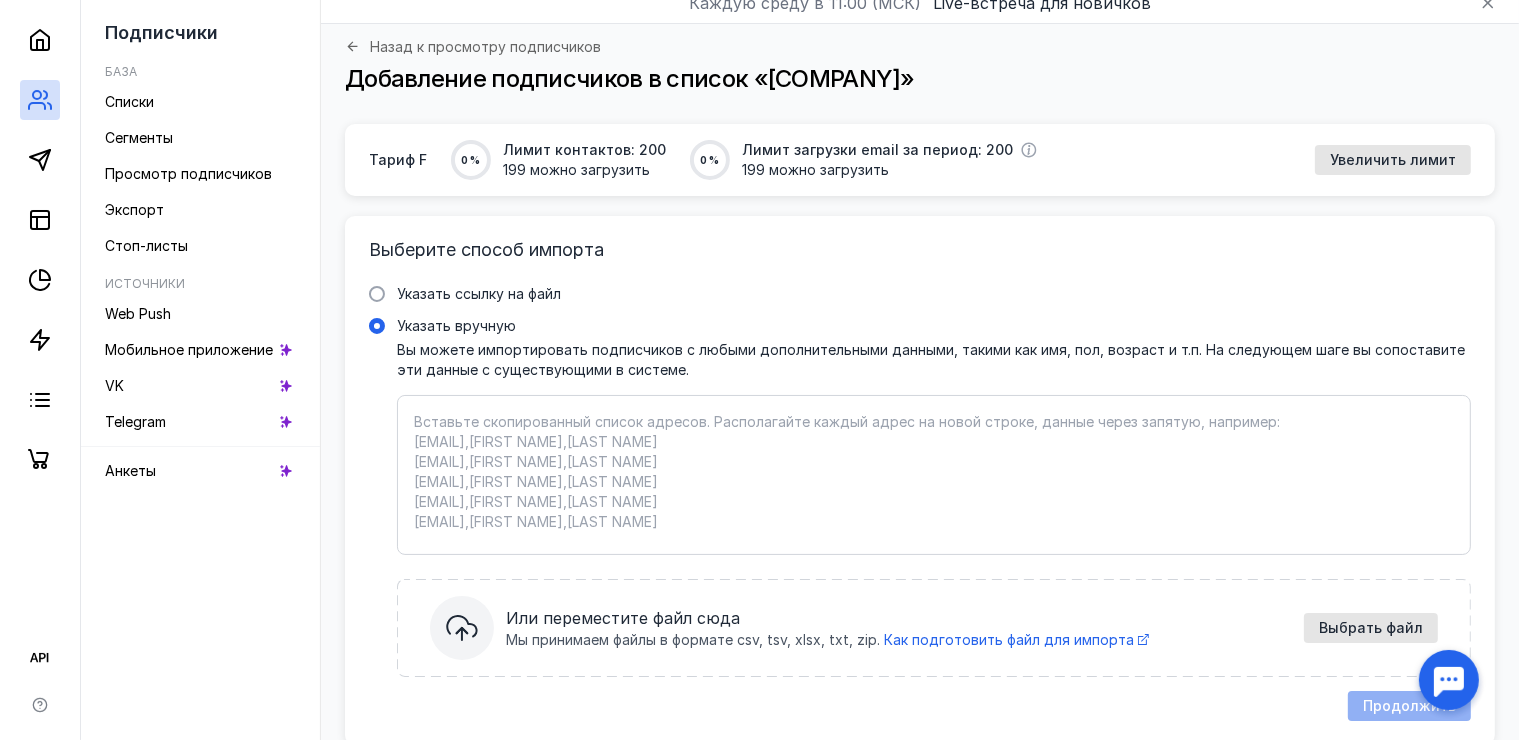 scroll, scrollTop: 100, scrollLeft: 0, axis: vertical 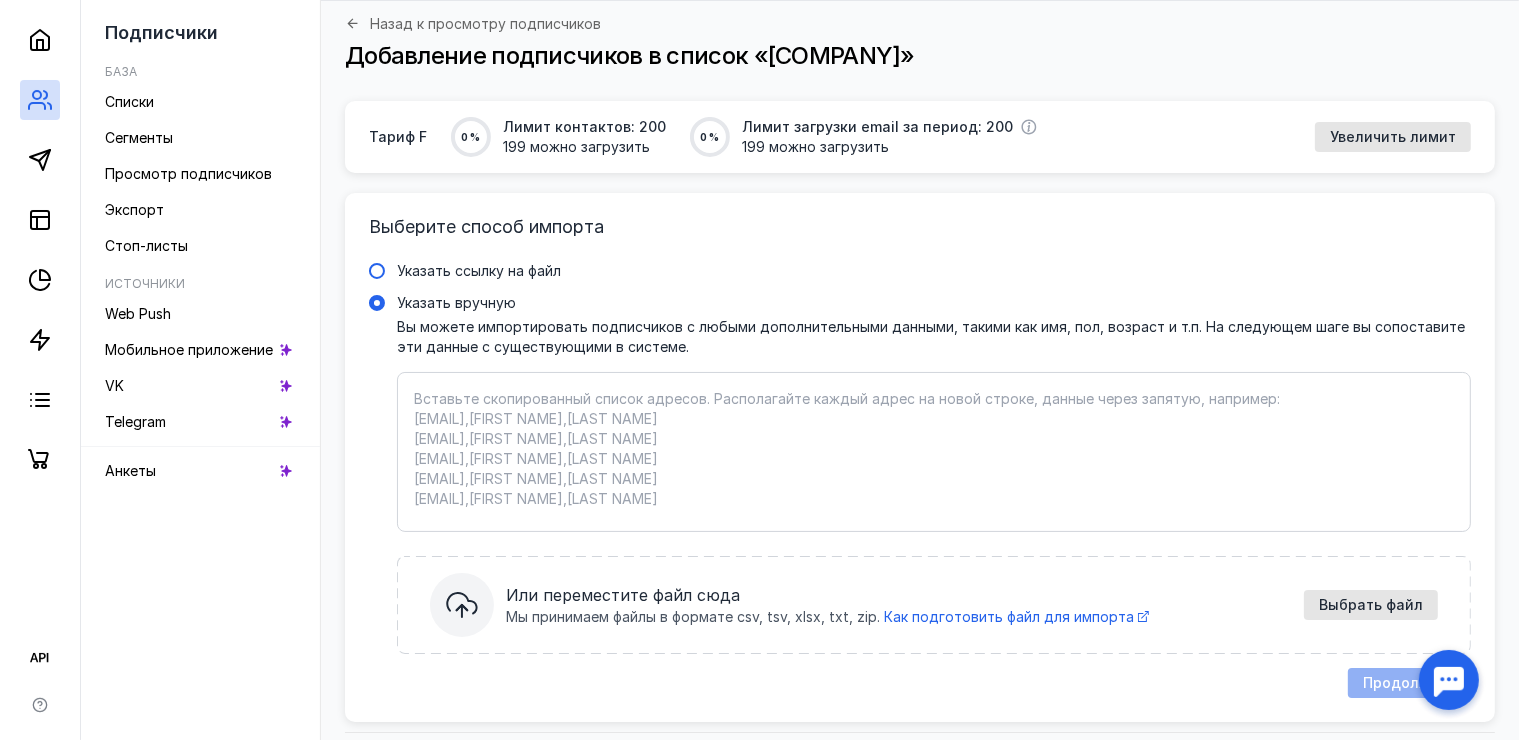 click at bounding box center (377, 271) 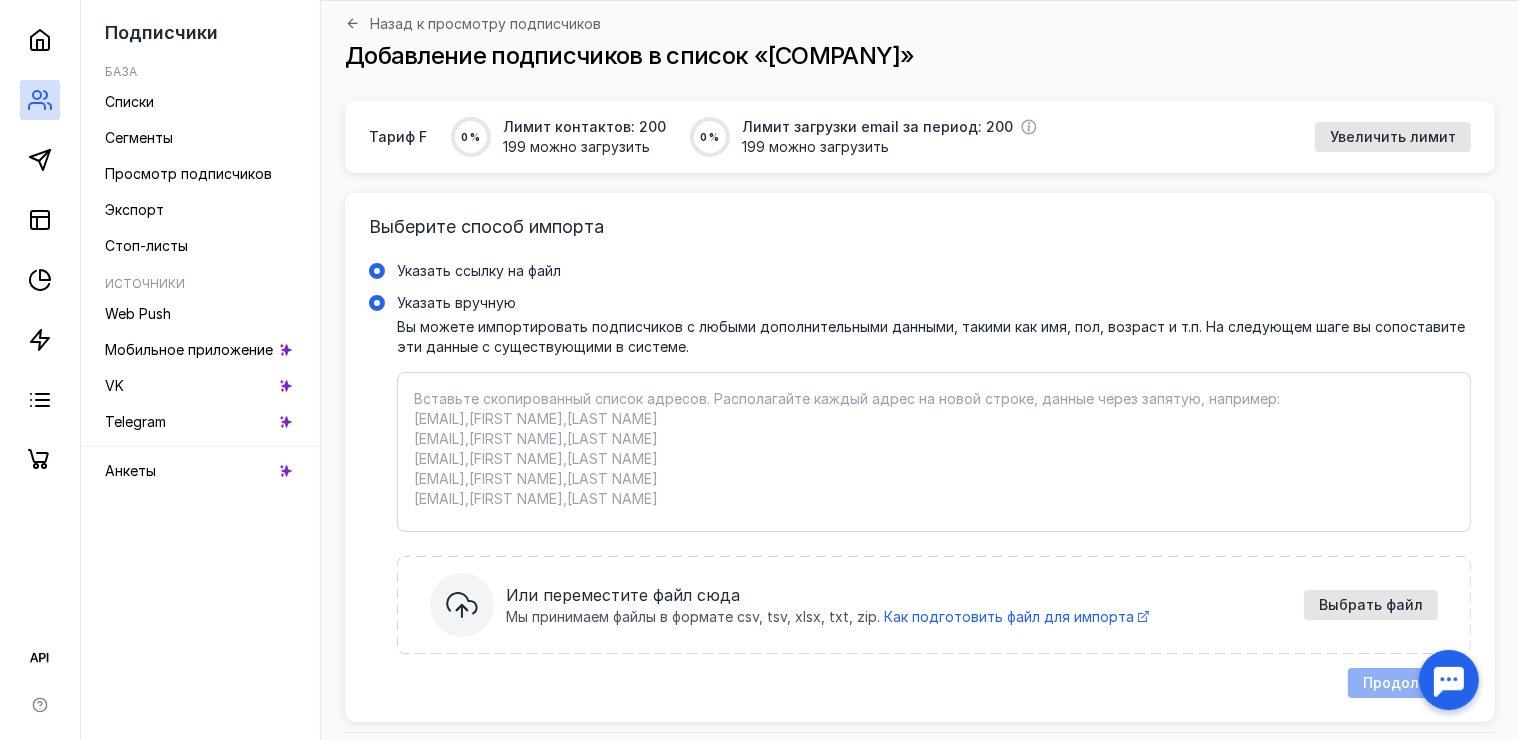 click on "Указать ссылку на файл" at bounding box center (0, 0) 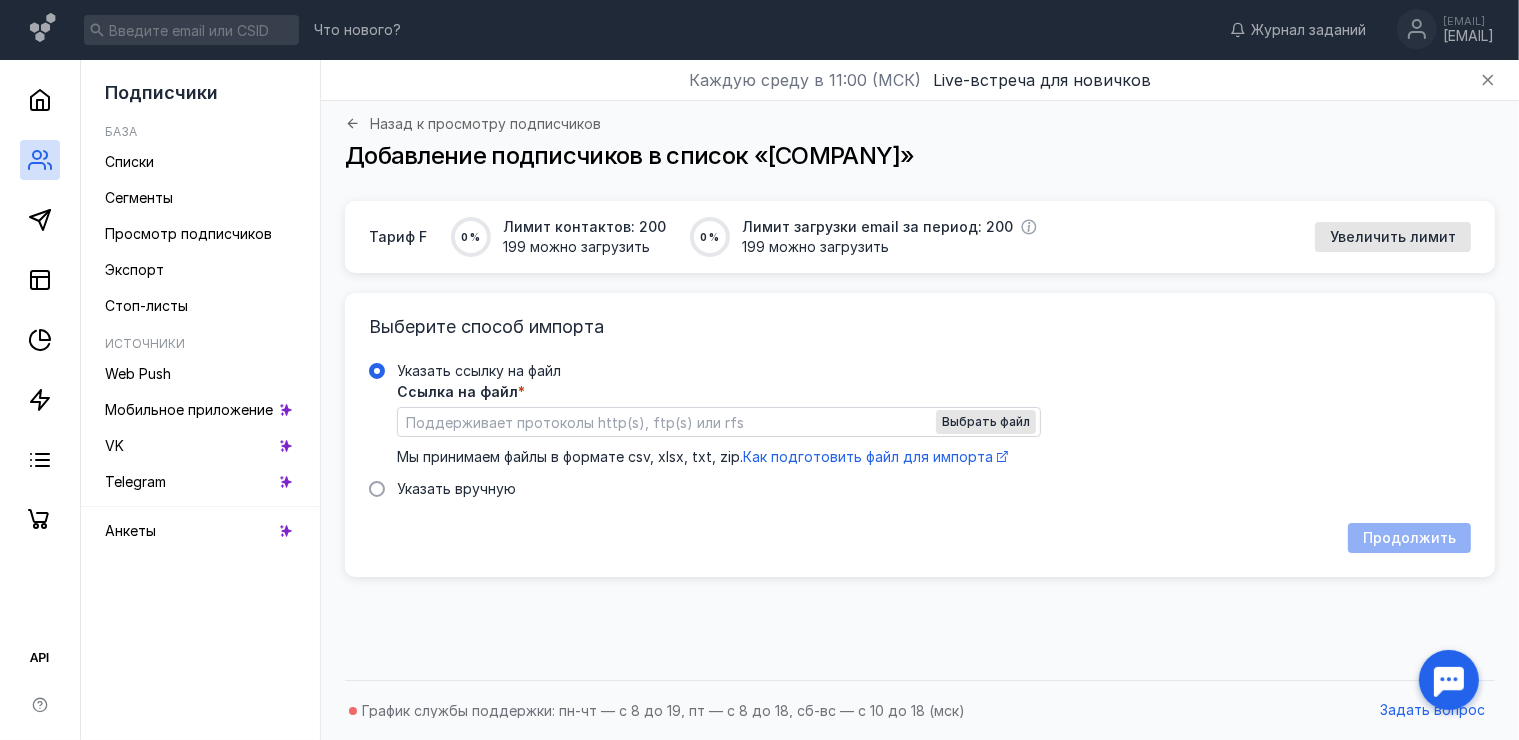 scroll, scrollTop: 0, scrollLeft: 0, axis: both 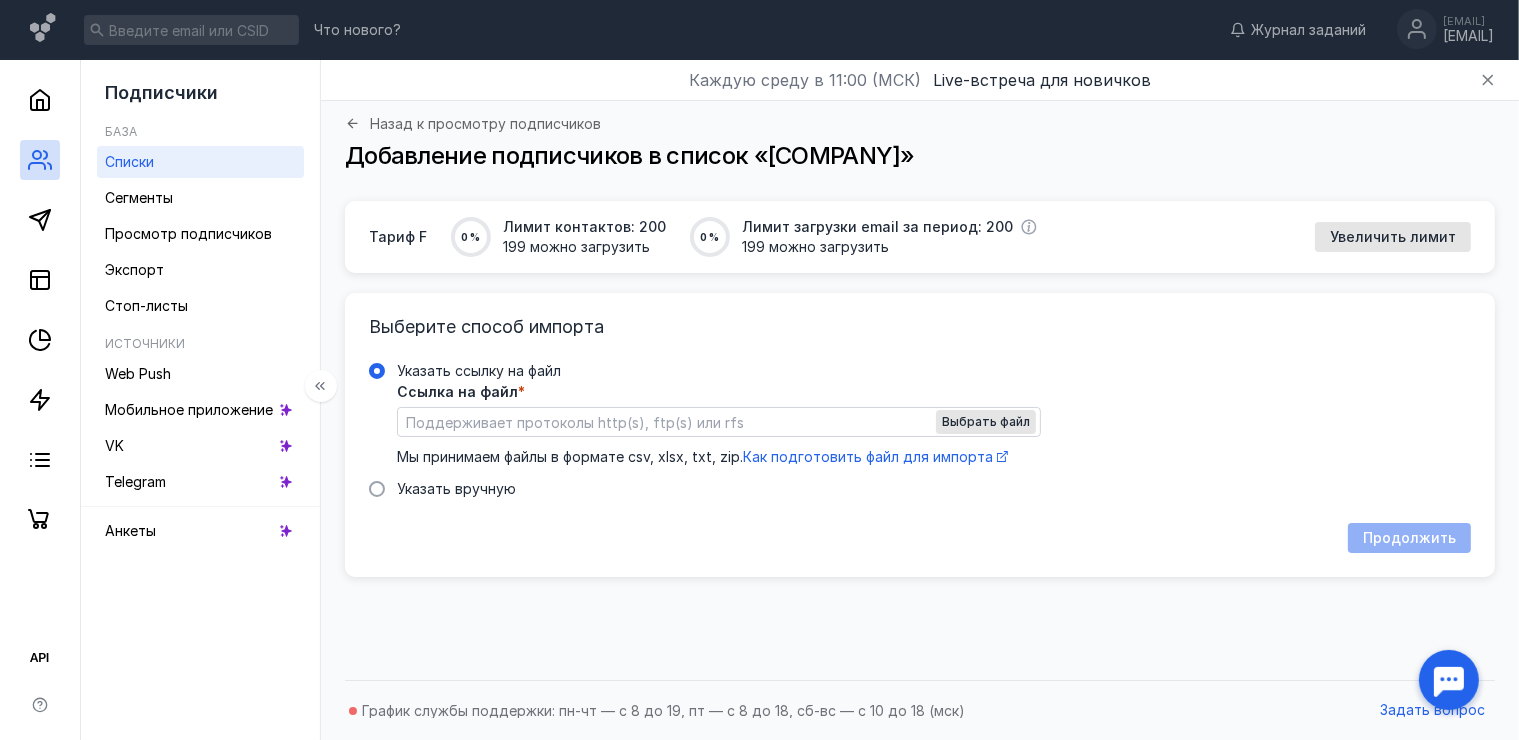 click on "Списки" at bounding box center (200, 162) 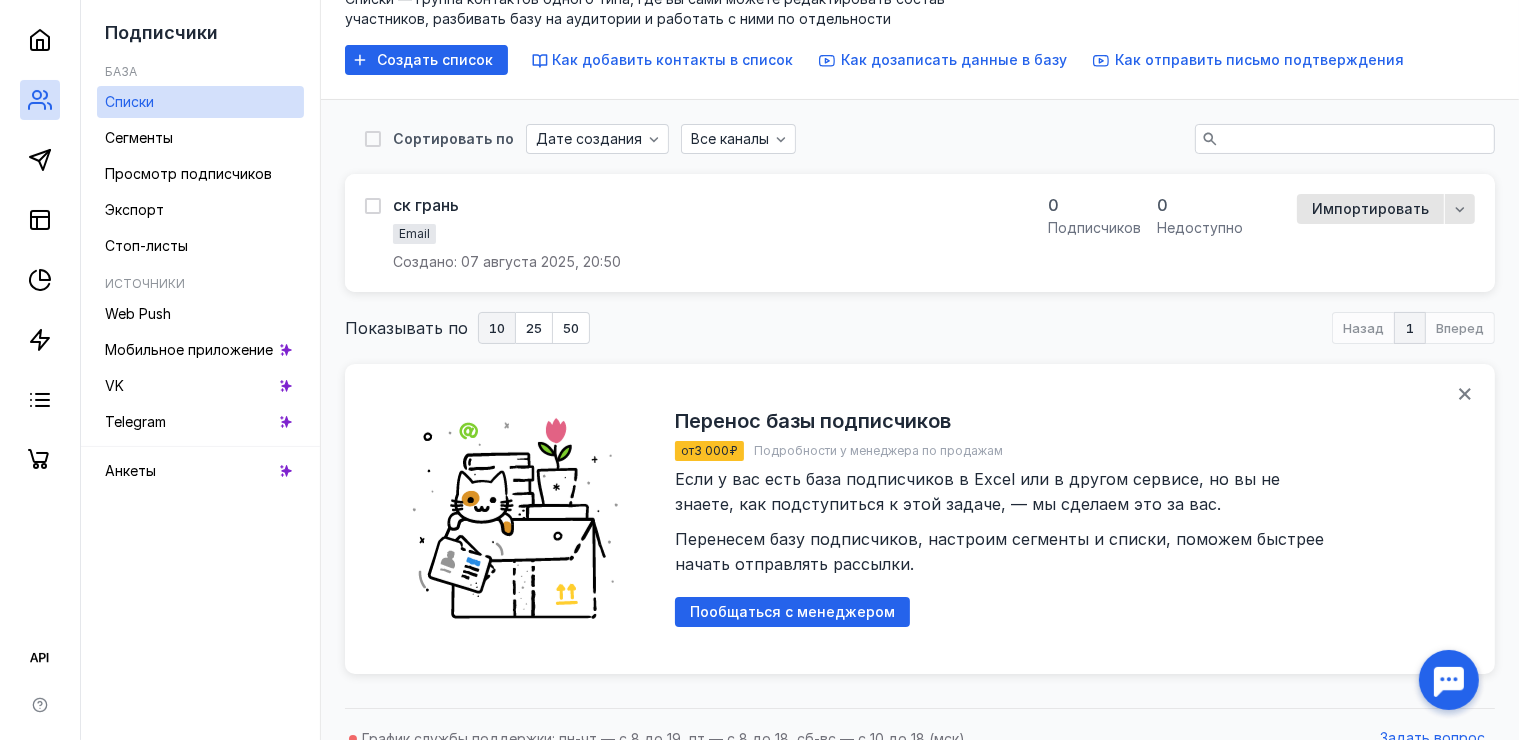 scroll, scrollTop: 196, scrollLeft: 0, axis: vertical 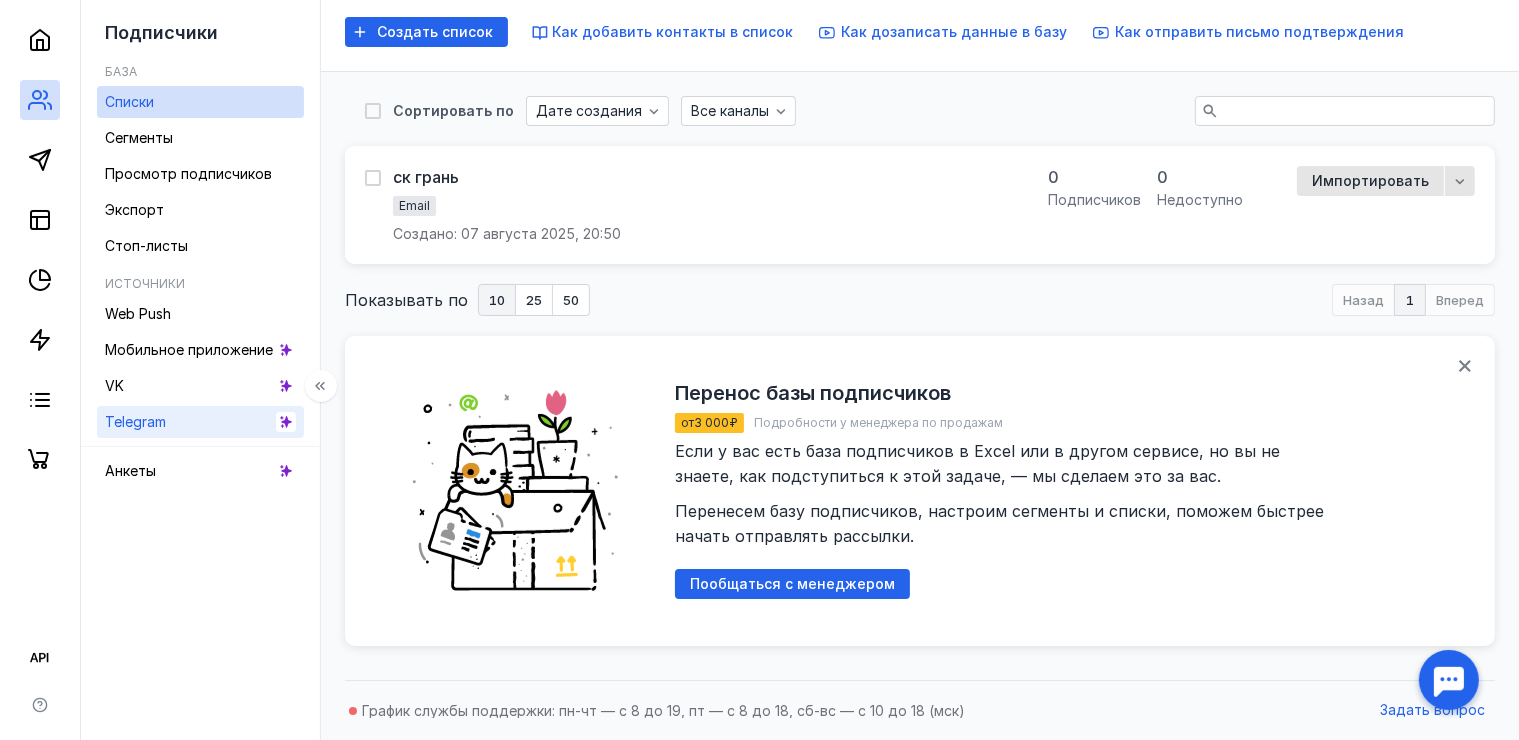 click on "Telegram" at bounding box center [135, 421] 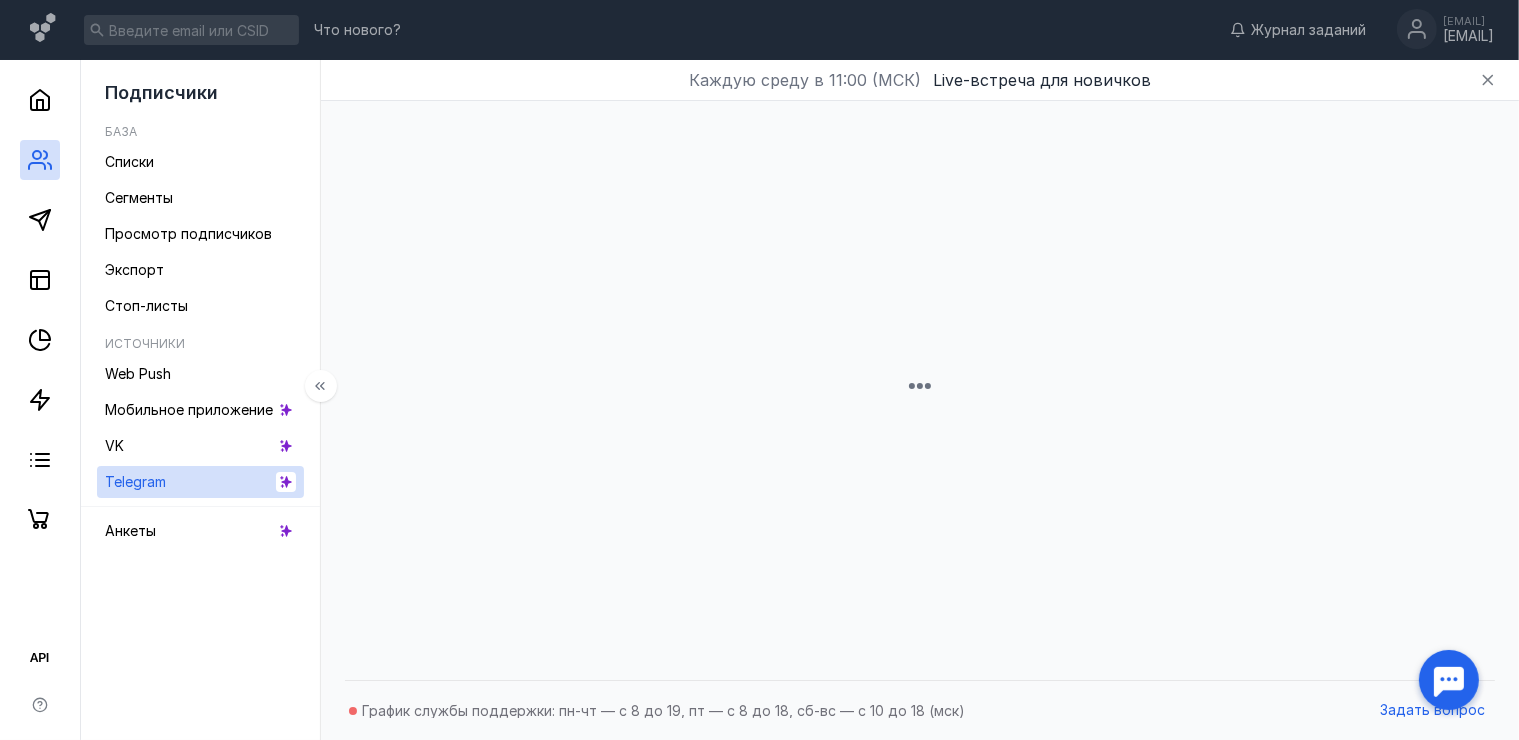 scroll, scrollTop: 0, scrollLeft: 0, axis: both 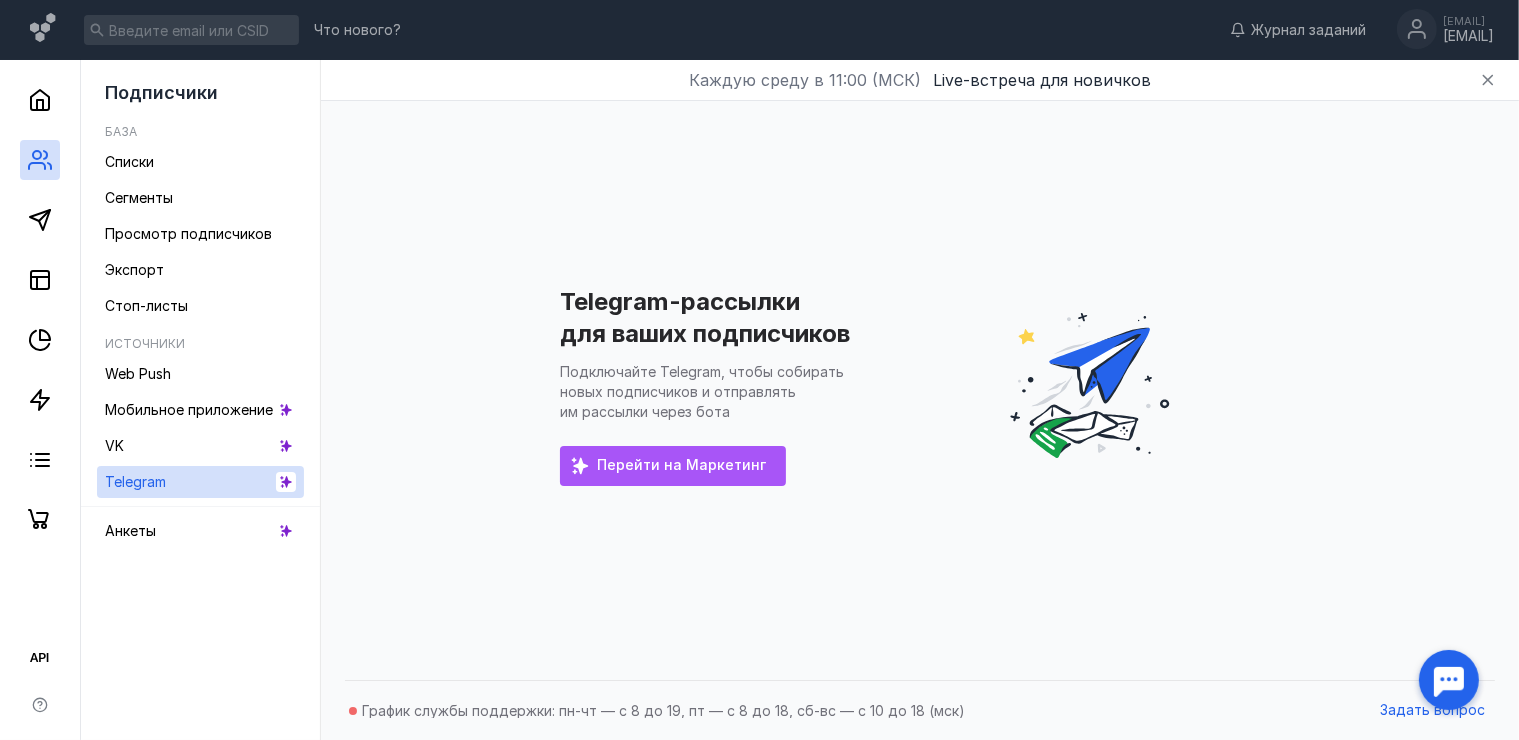 click on "Перейти на Маркетинг" at bounding box center [681, 465] 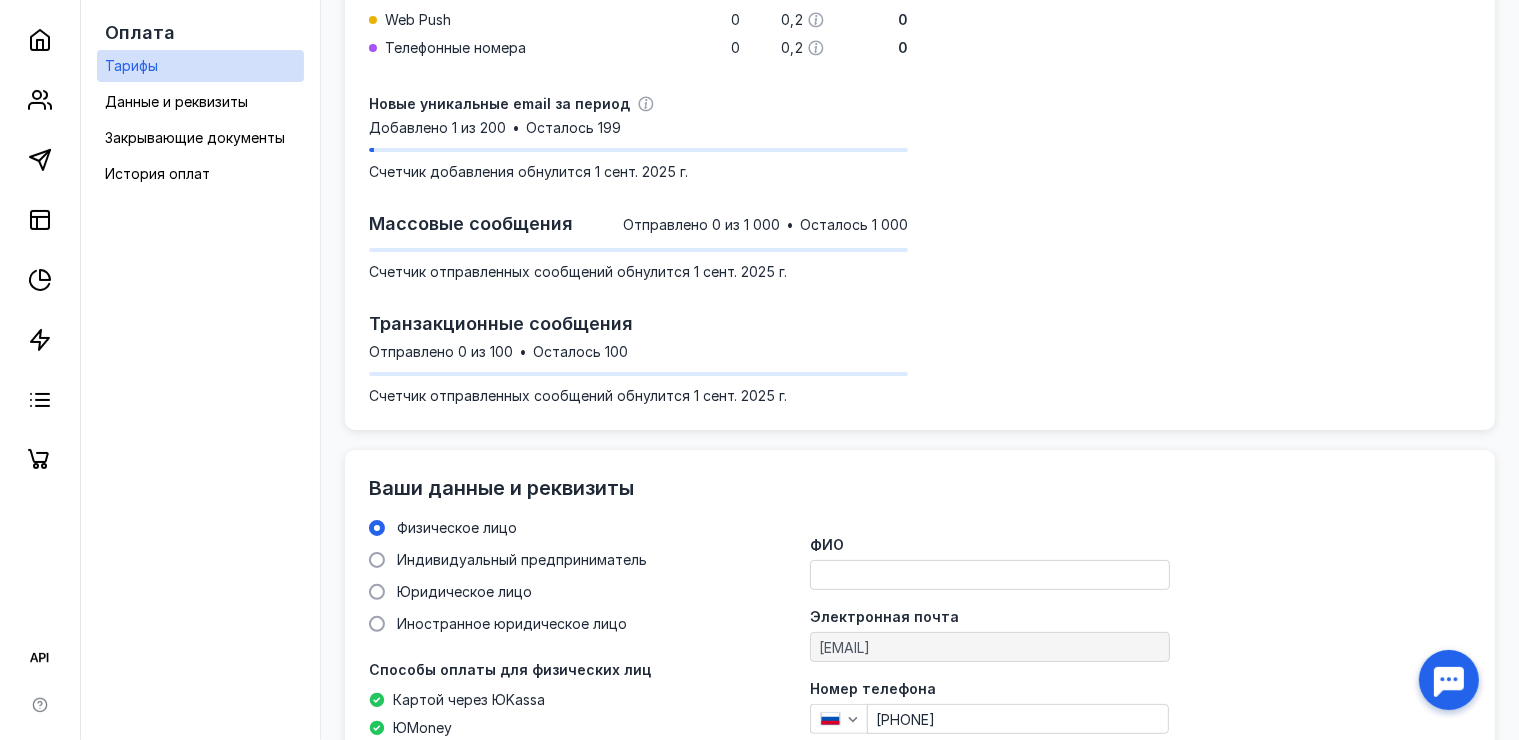scroll, scrollTop: 0, scrollLeft: 0, axis: both 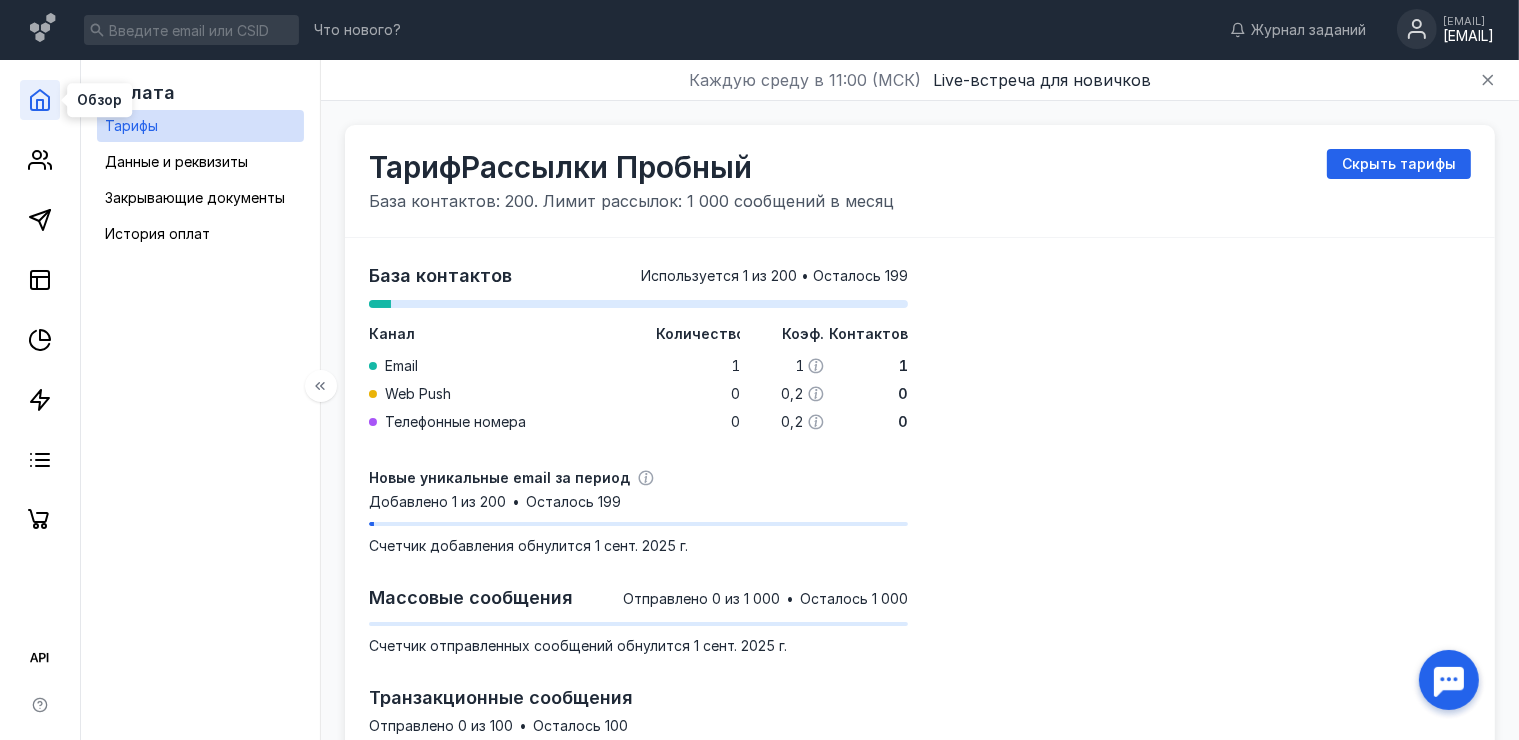 click 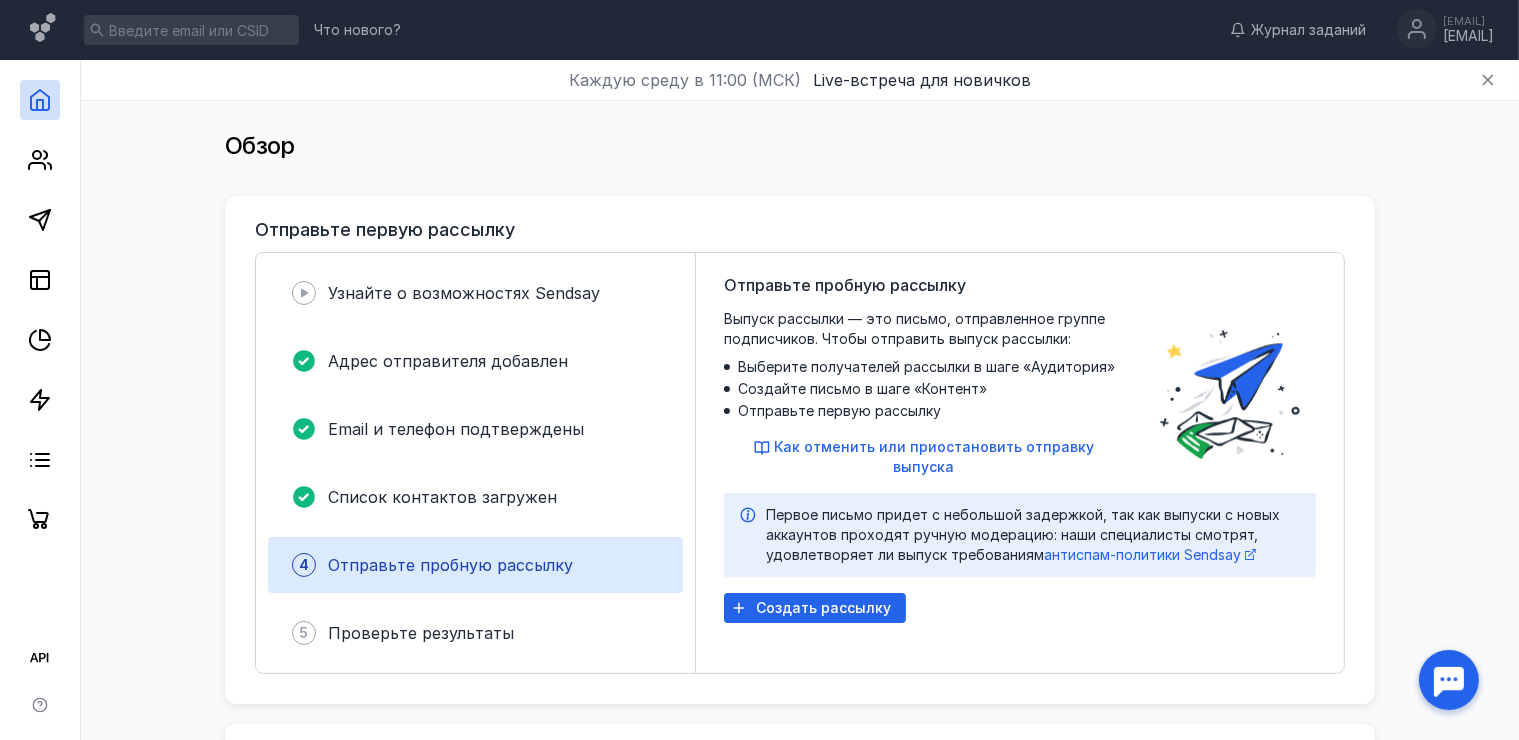 click on "Отправьте пробную рассылку" at bounding box center [450, 565] 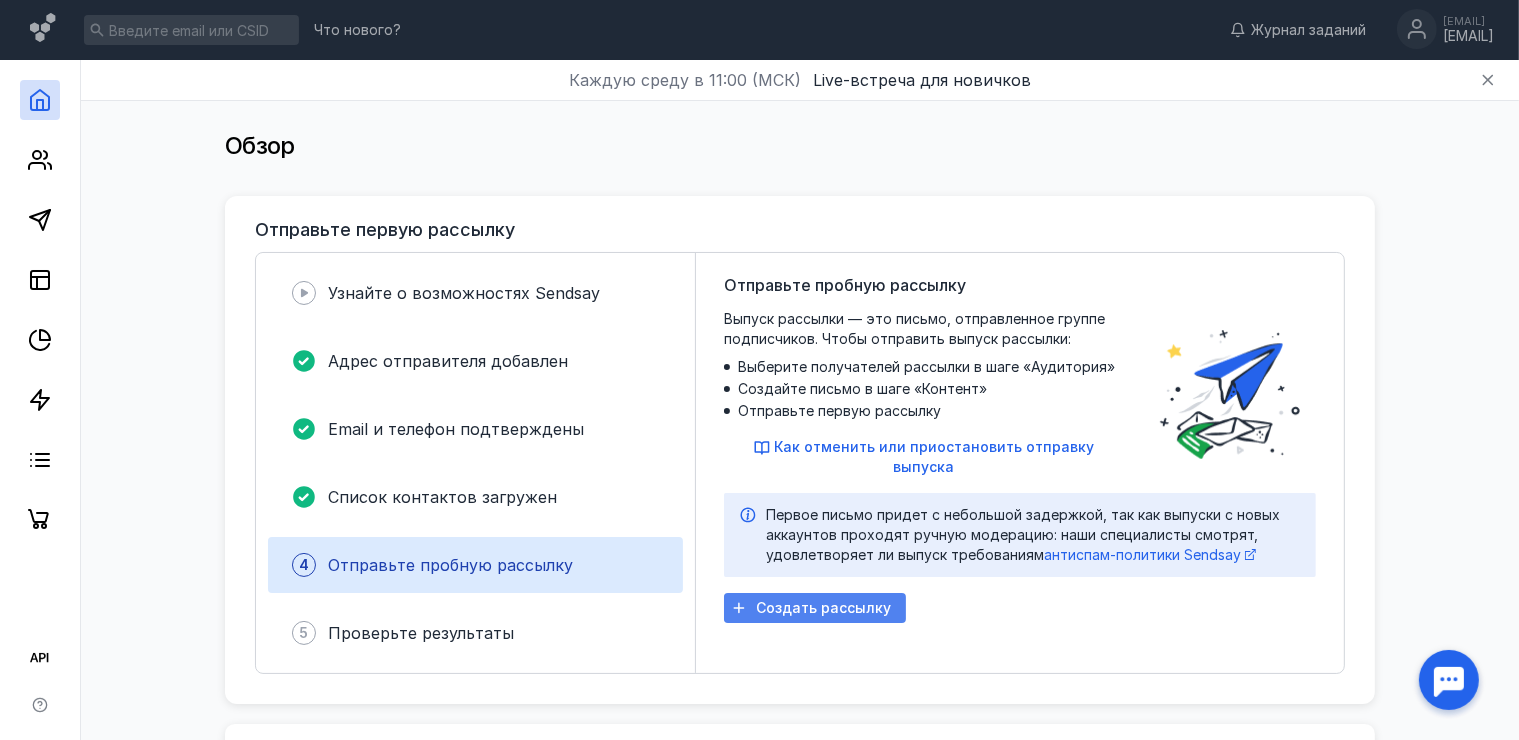 click on "Создать рассылку" at bounding box center (823, 608) 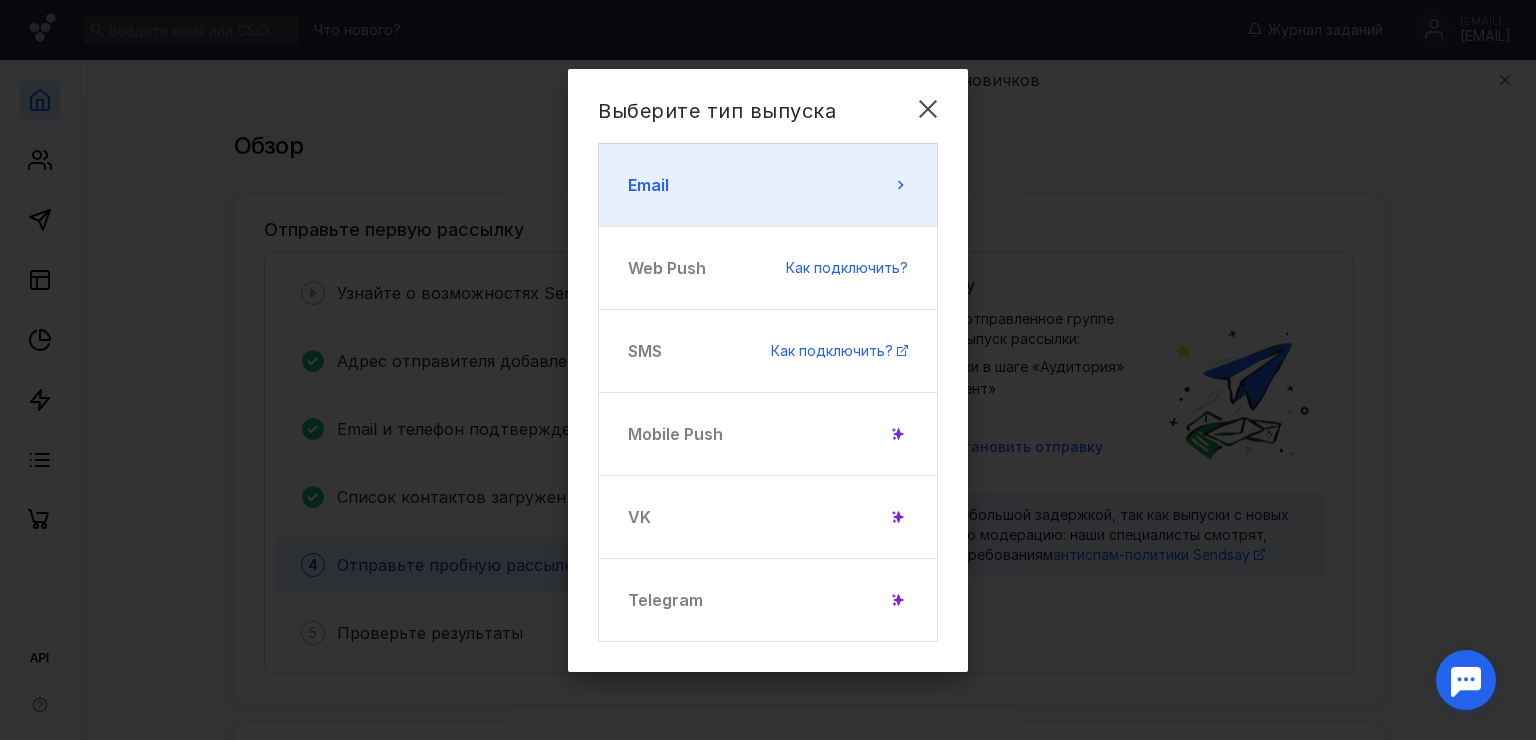 click on "Email" at bounding box center [768, 185] 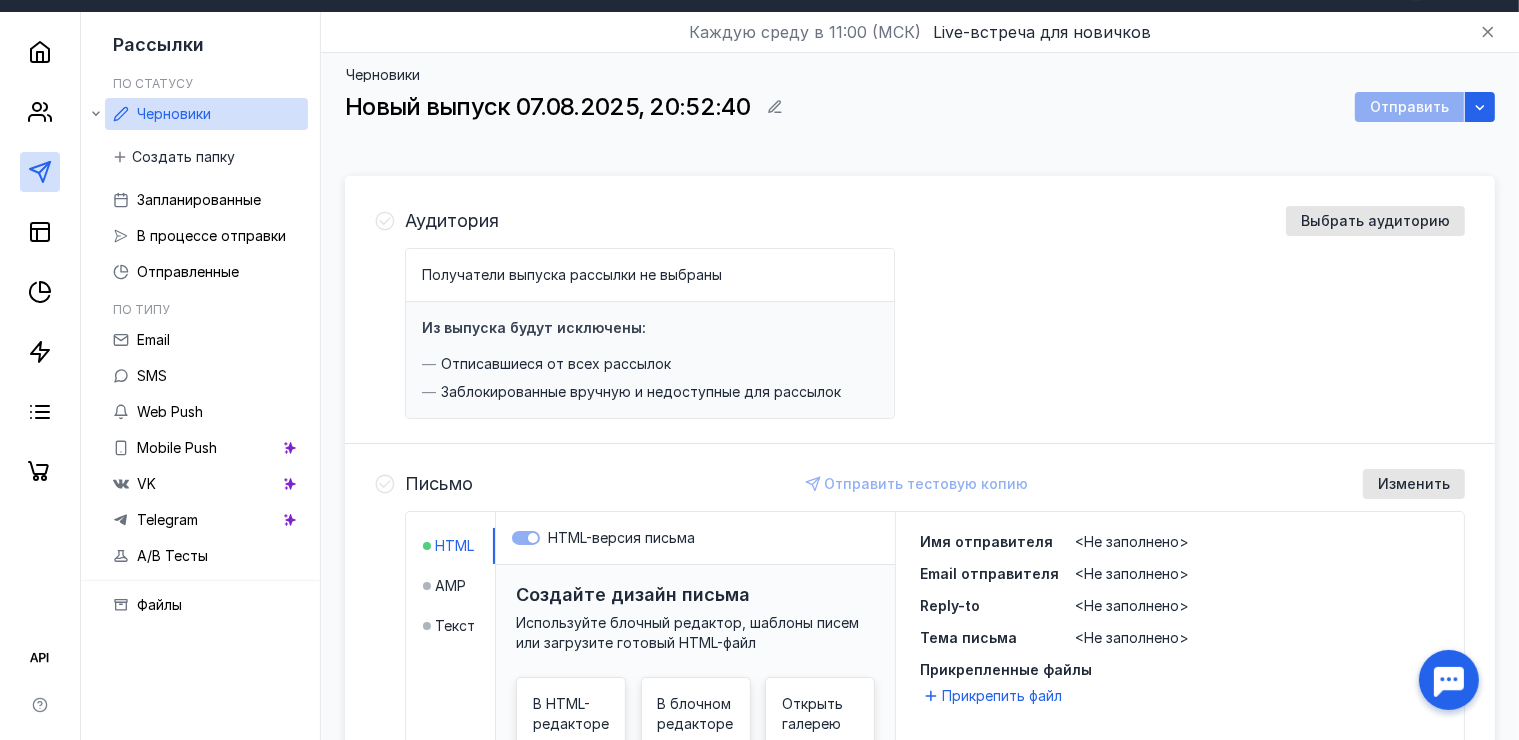 scroll, scrollTop: 0, scrollLeft: 0, axis: both 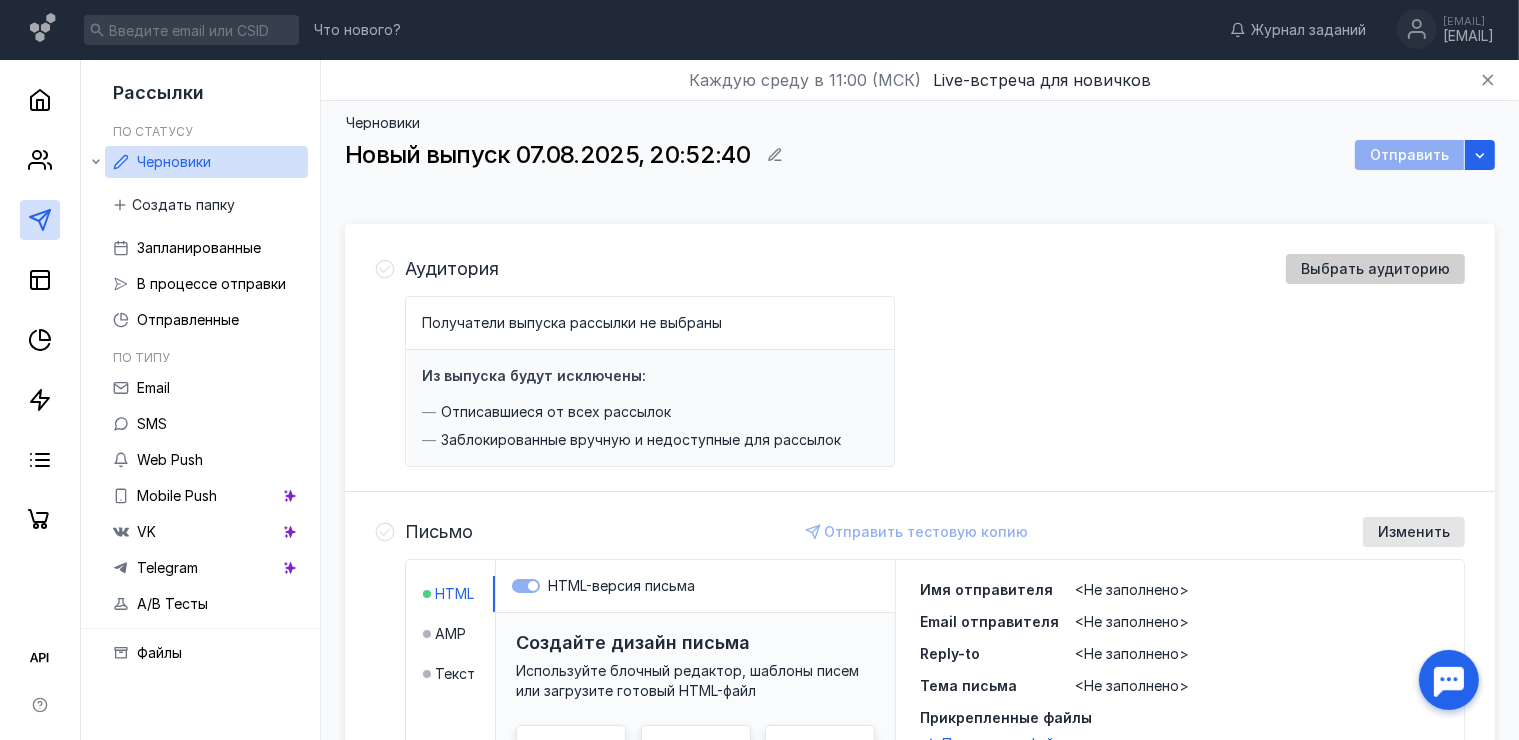 click on "Выбрать аудиторию" at bounding box center [1375, 269] 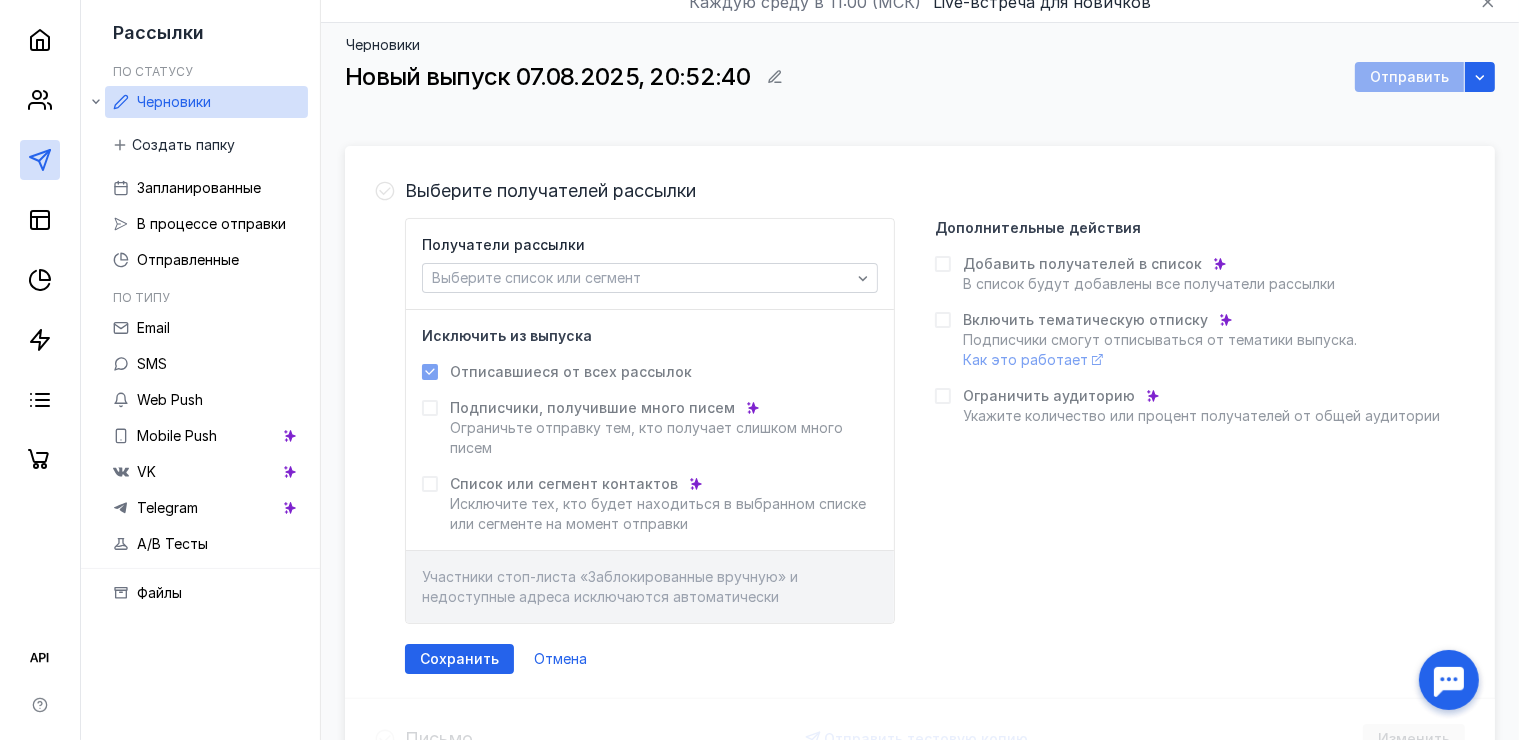 scroll, scrollTop: 100, scrollLeft: 0, axis: vertical 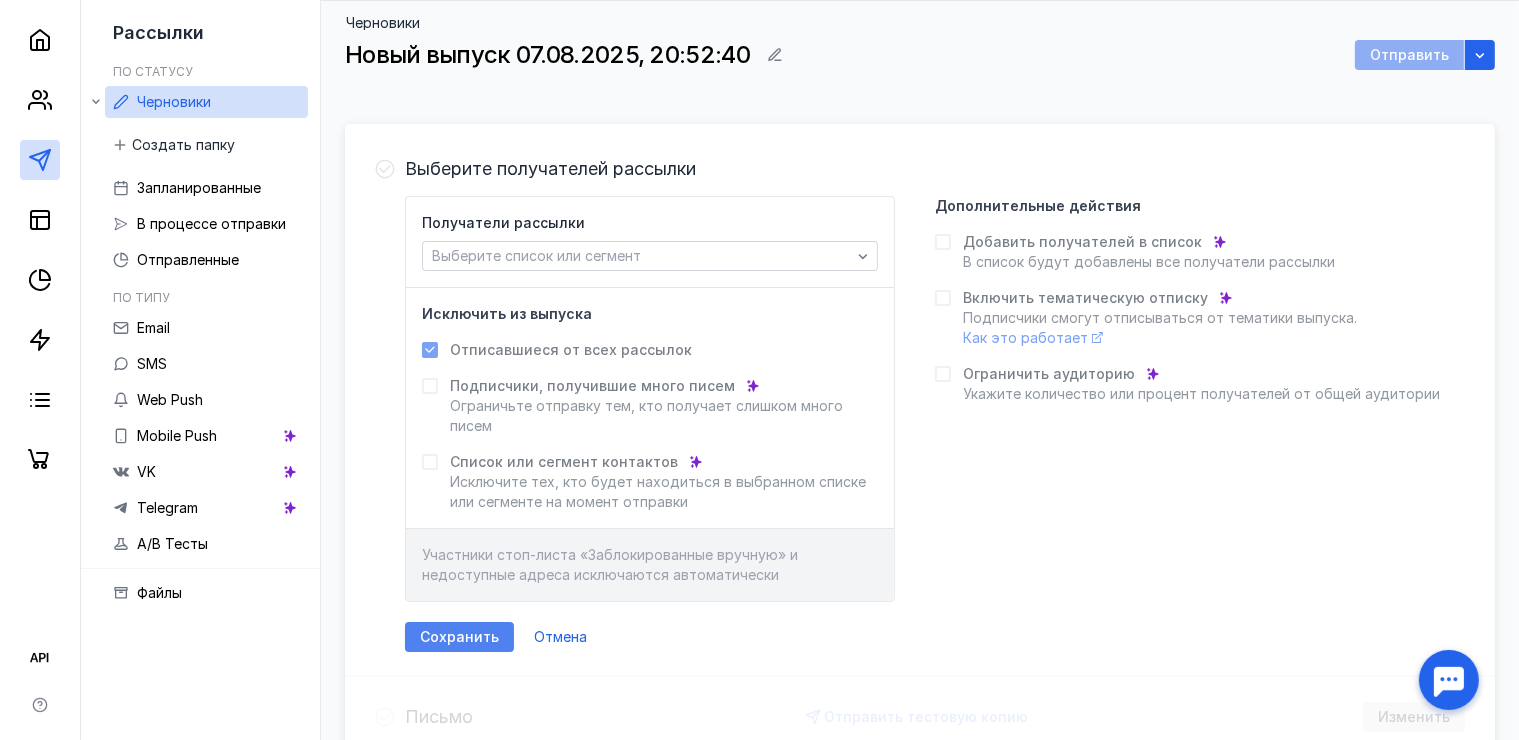 click on "Сохранить" at bounding box center (459, 637) 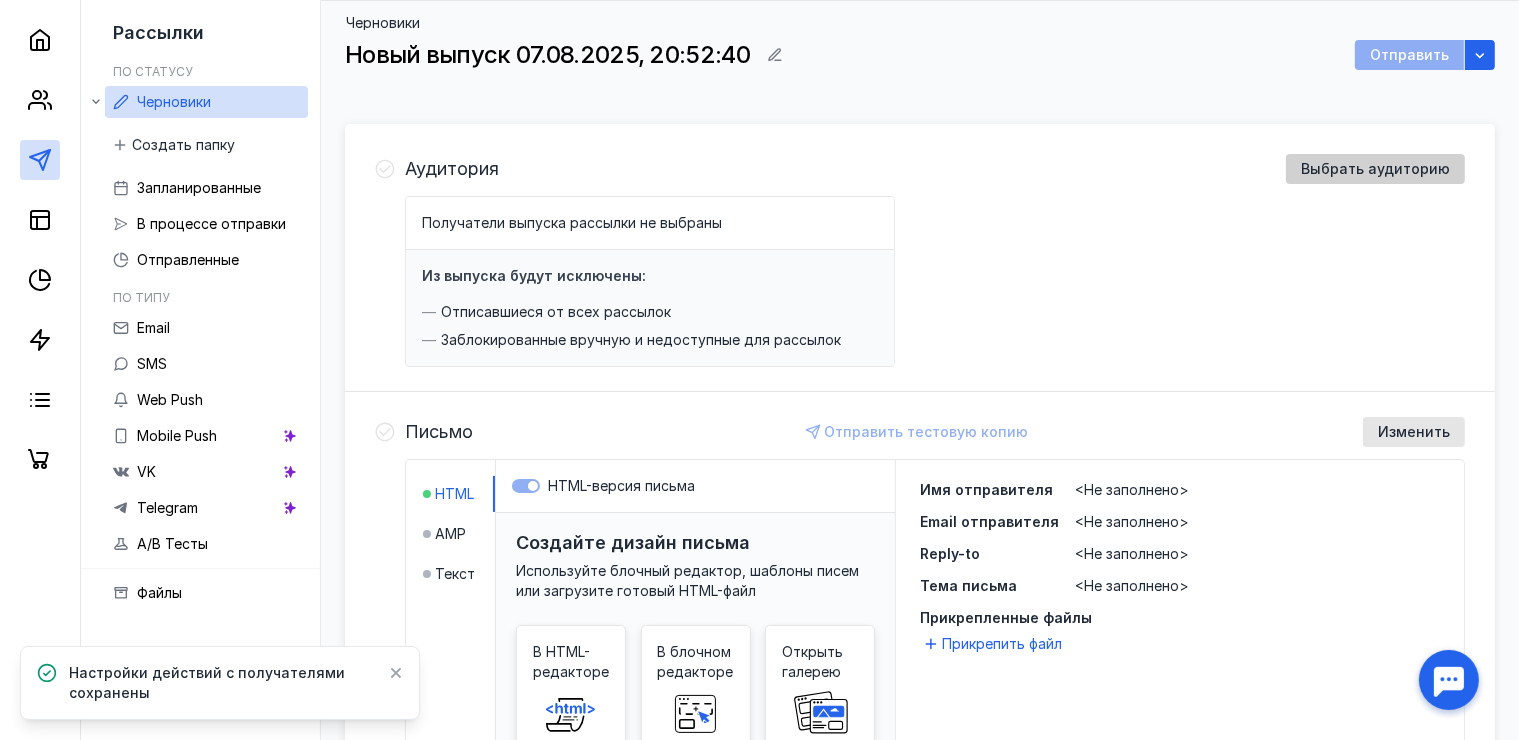 click on "Выбрать аудиторию" at bounding box center [1375, 169] 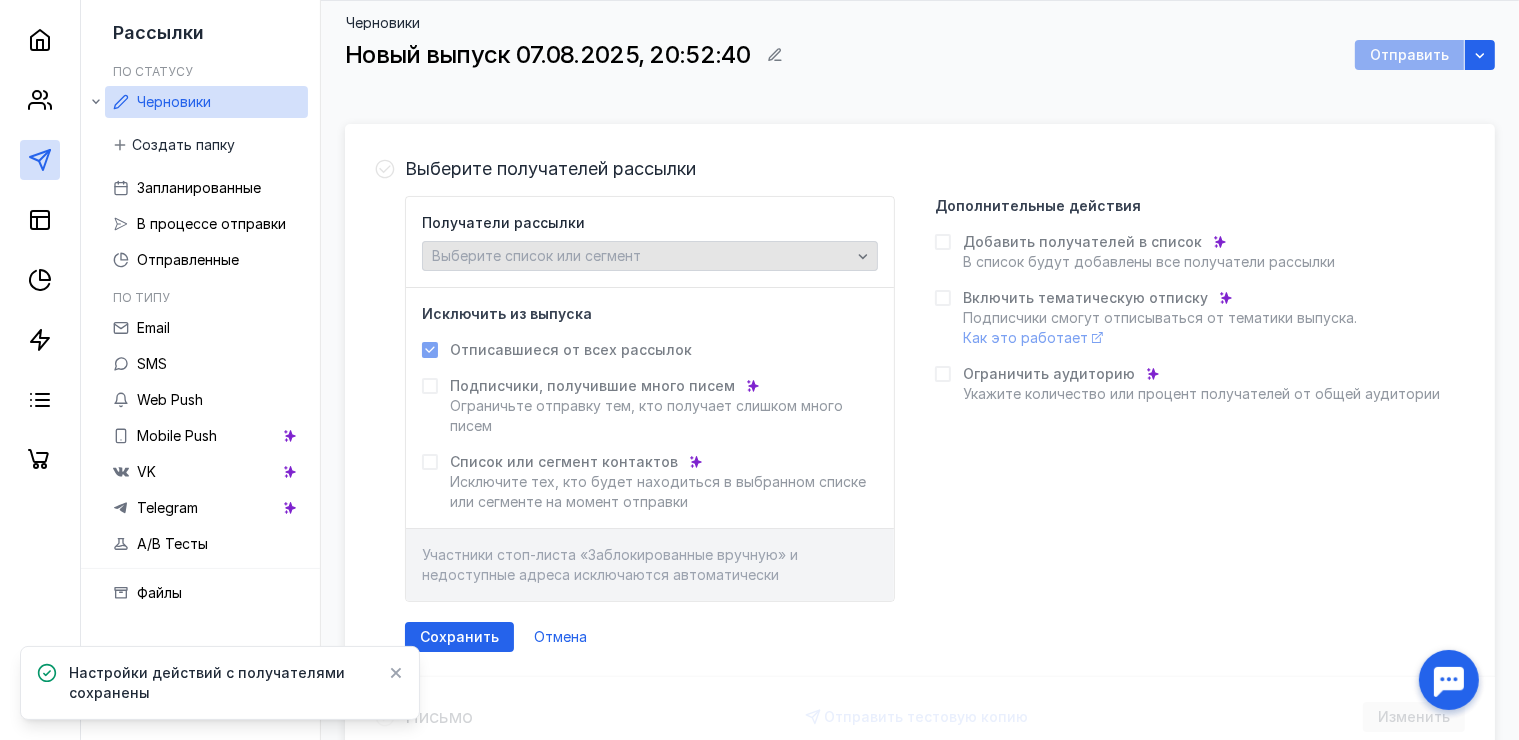 click on "Выберите список или сегмент" at bounding box center [536, 255] 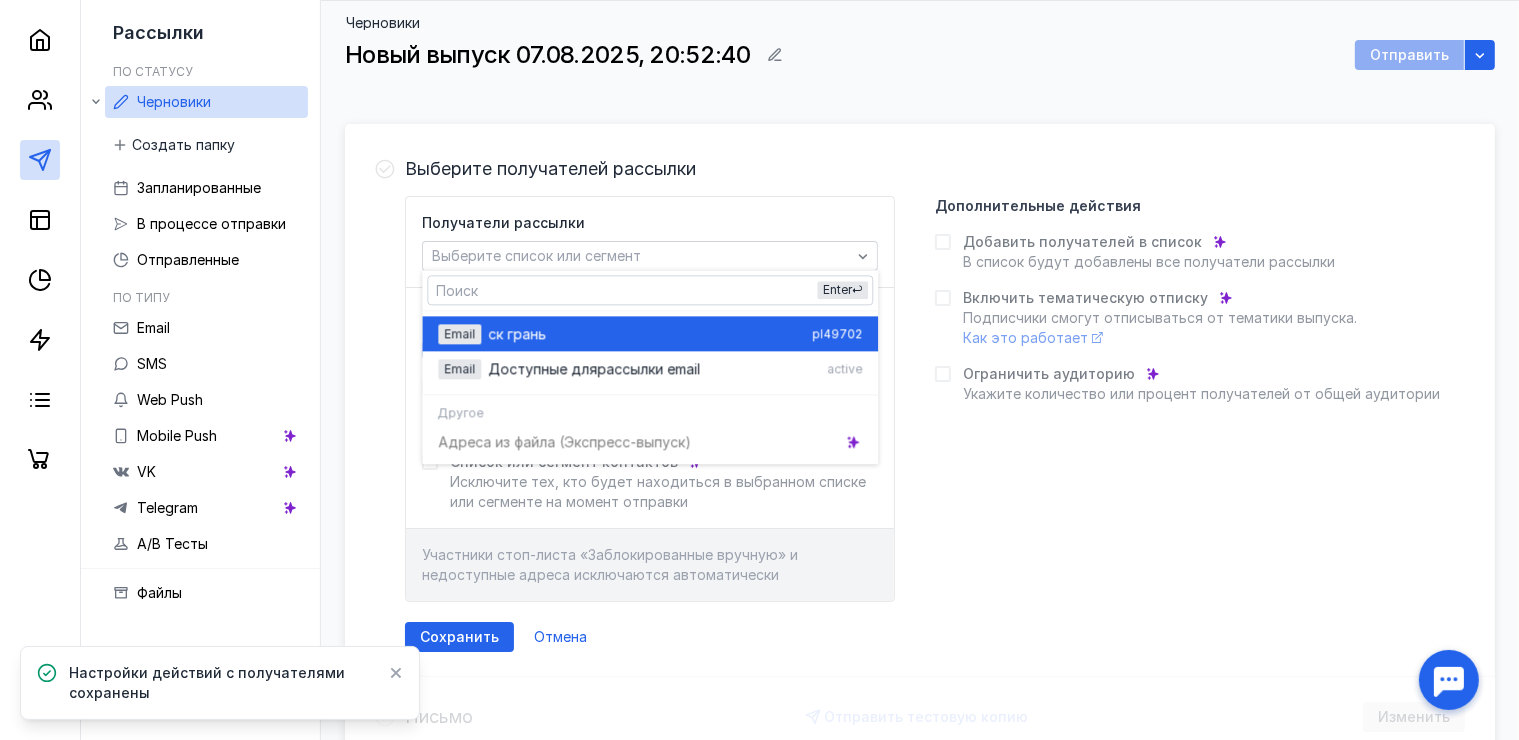 click on "ск гра нь" at bounding box center [646, 334] 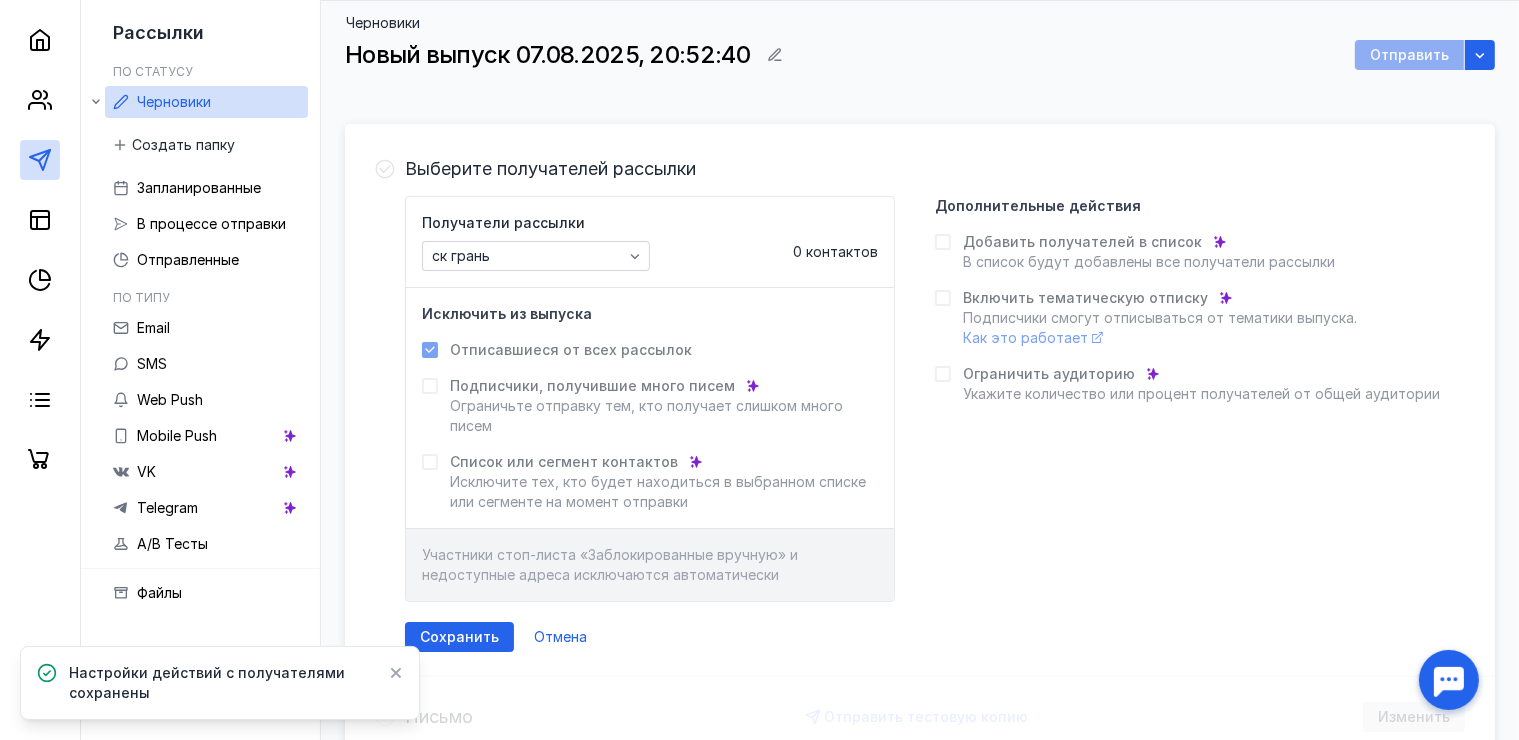 click on "0 контактов" at bounding box center (835, 251) 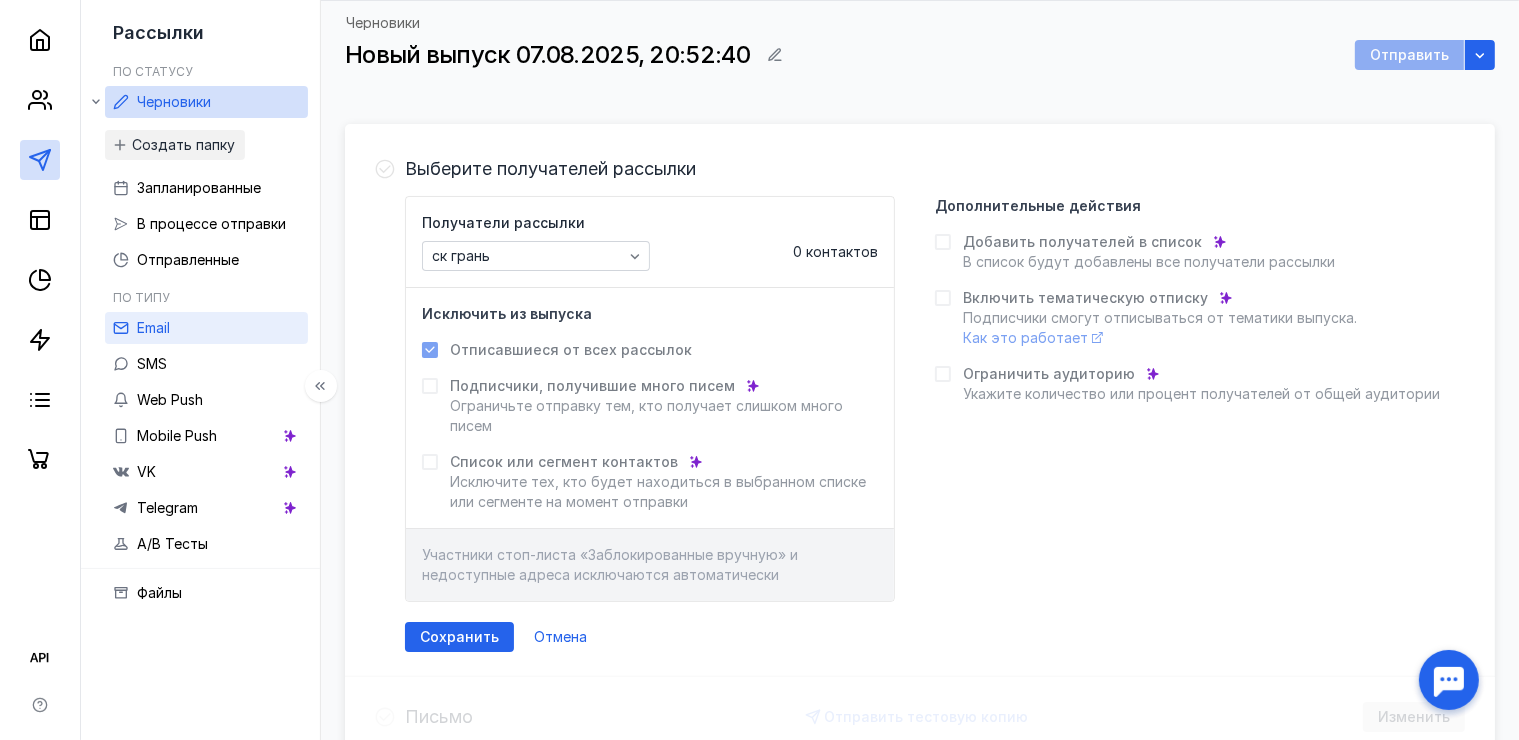 click on "Email" at bounding box center (206, 328) 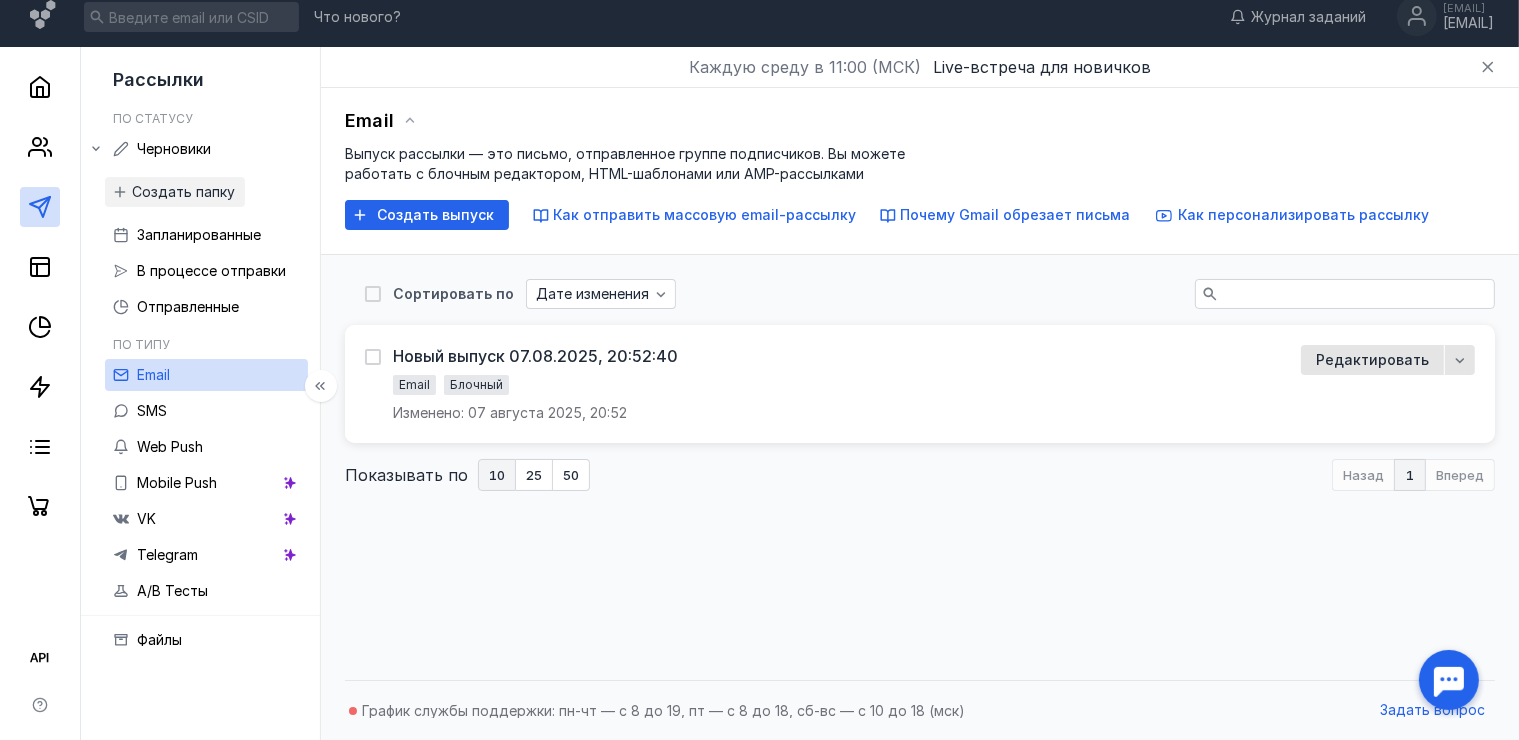 scroll, scrollTop: 12, scrollLeft: 0, axis: vertical 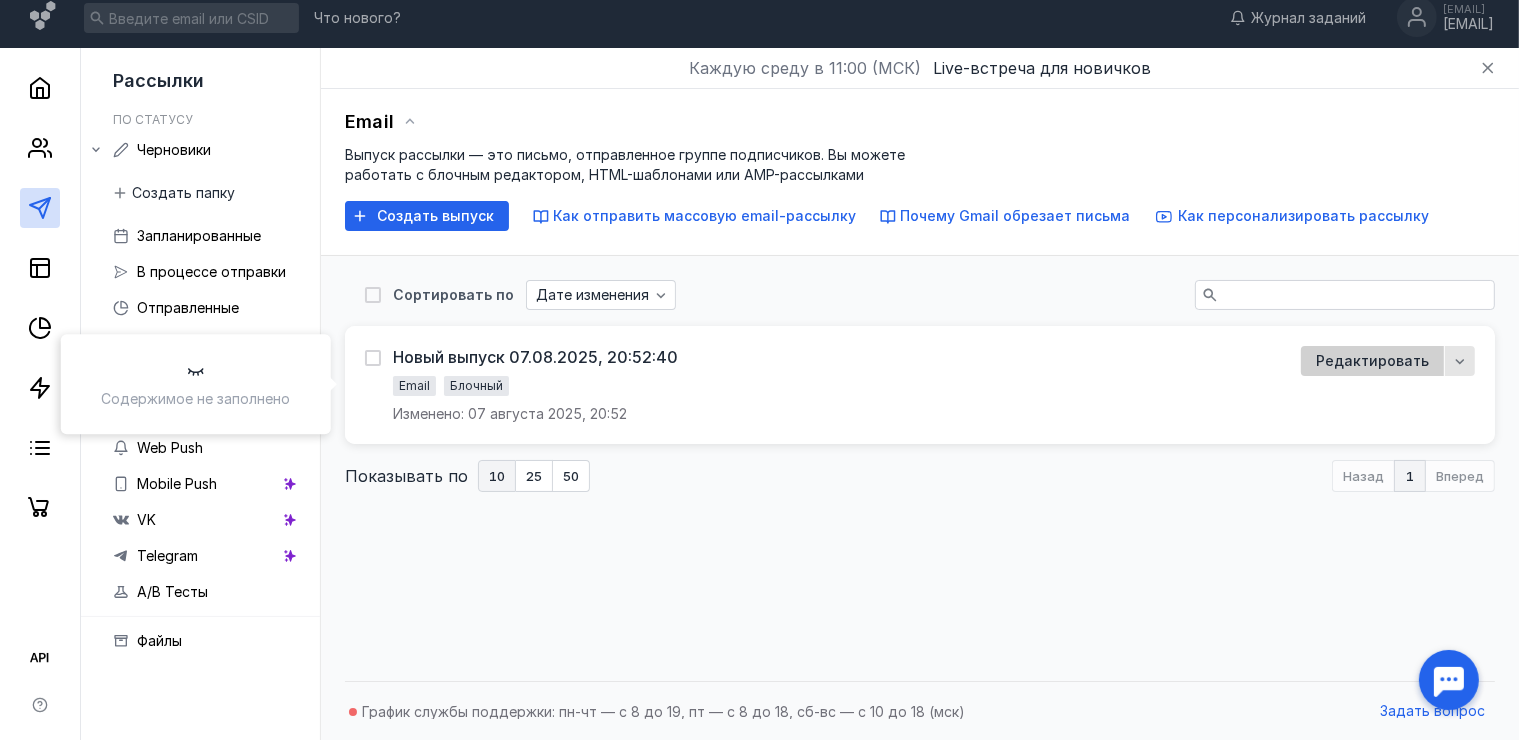 click on "Редактировать" at bounding box center [1372, 361] 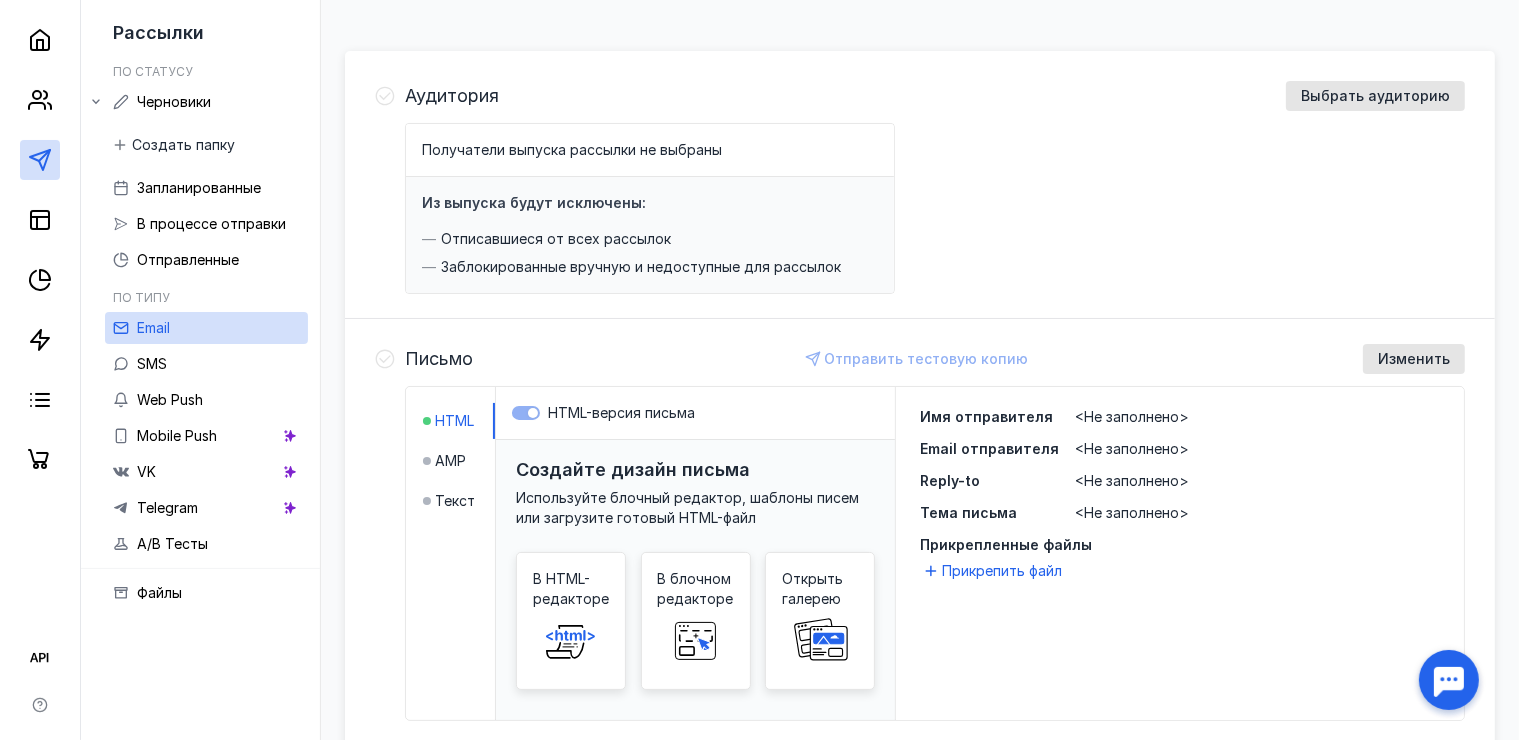scroll, scrollTop: 112, scrollLeft: 0, axis: vertical 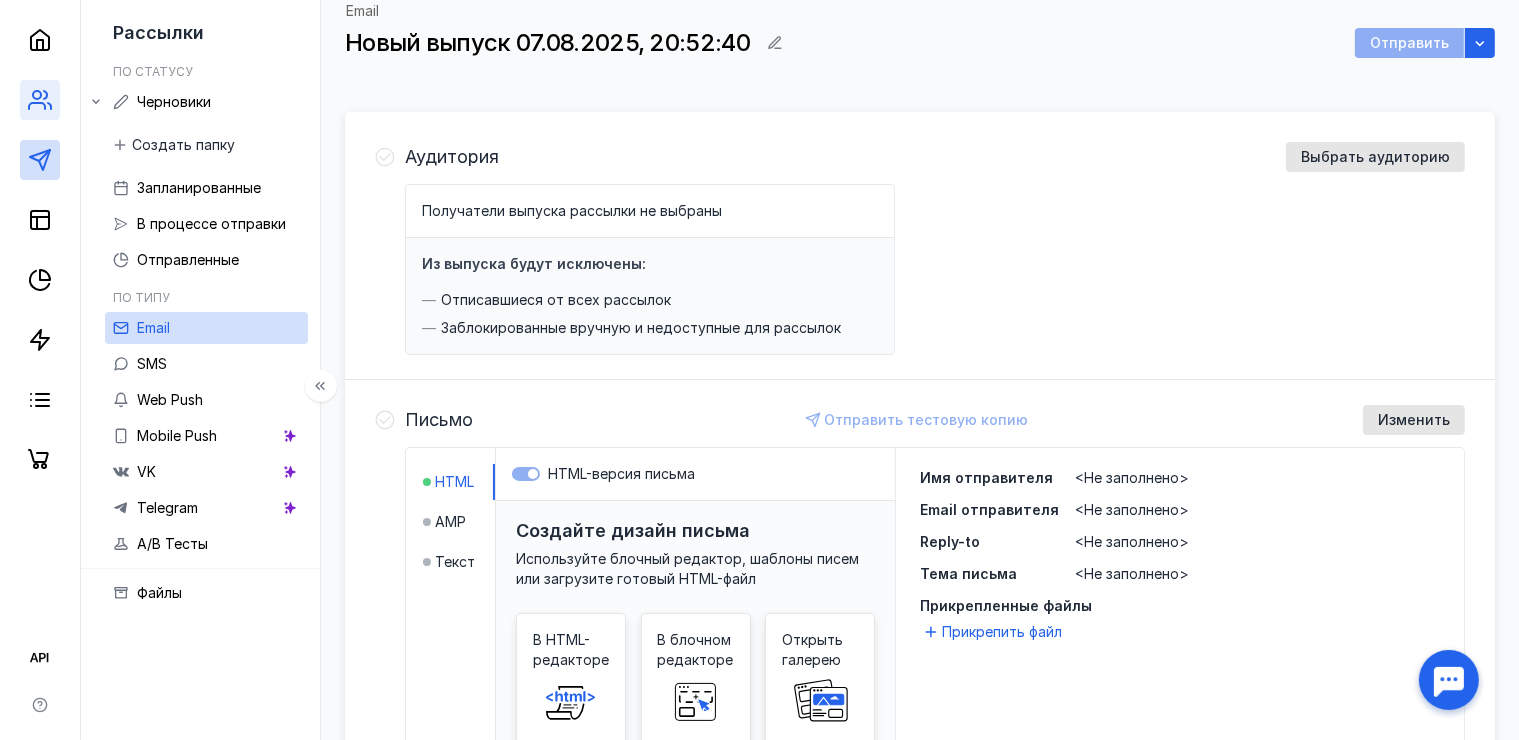 click at bounding box center [40, 100] 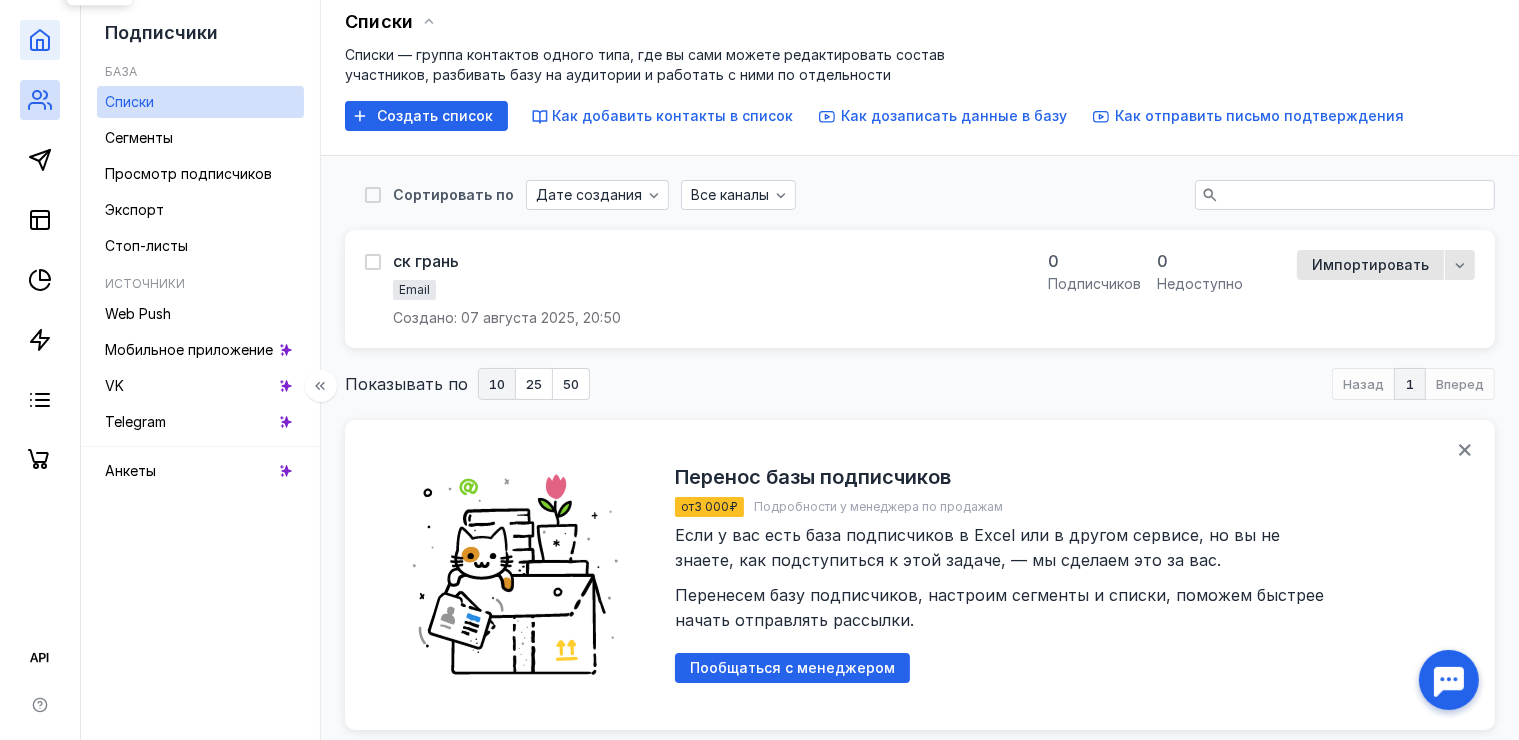 scroll, scrollTop: 0, scrollLeft: 0, axis: both 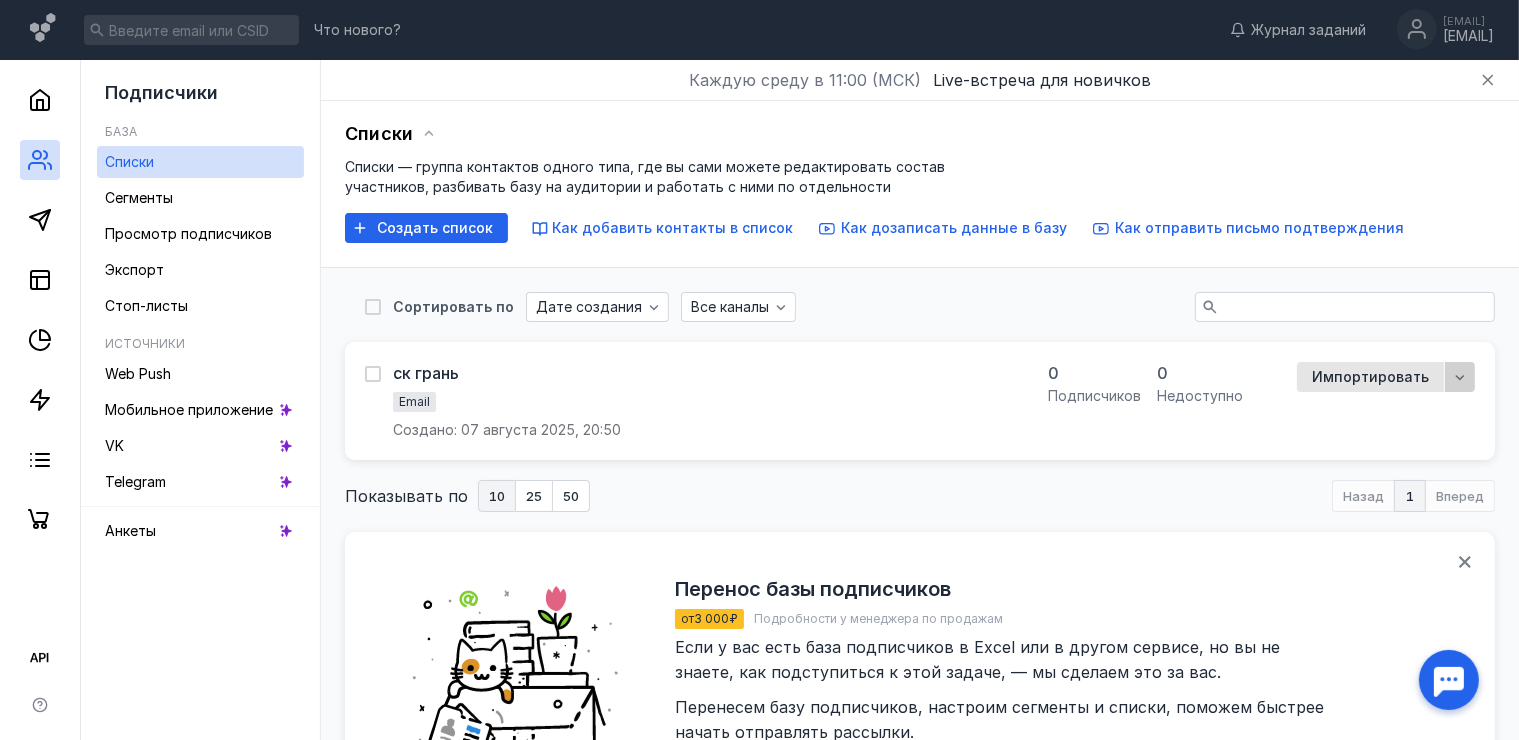 click at bounding box center (1460, 377) 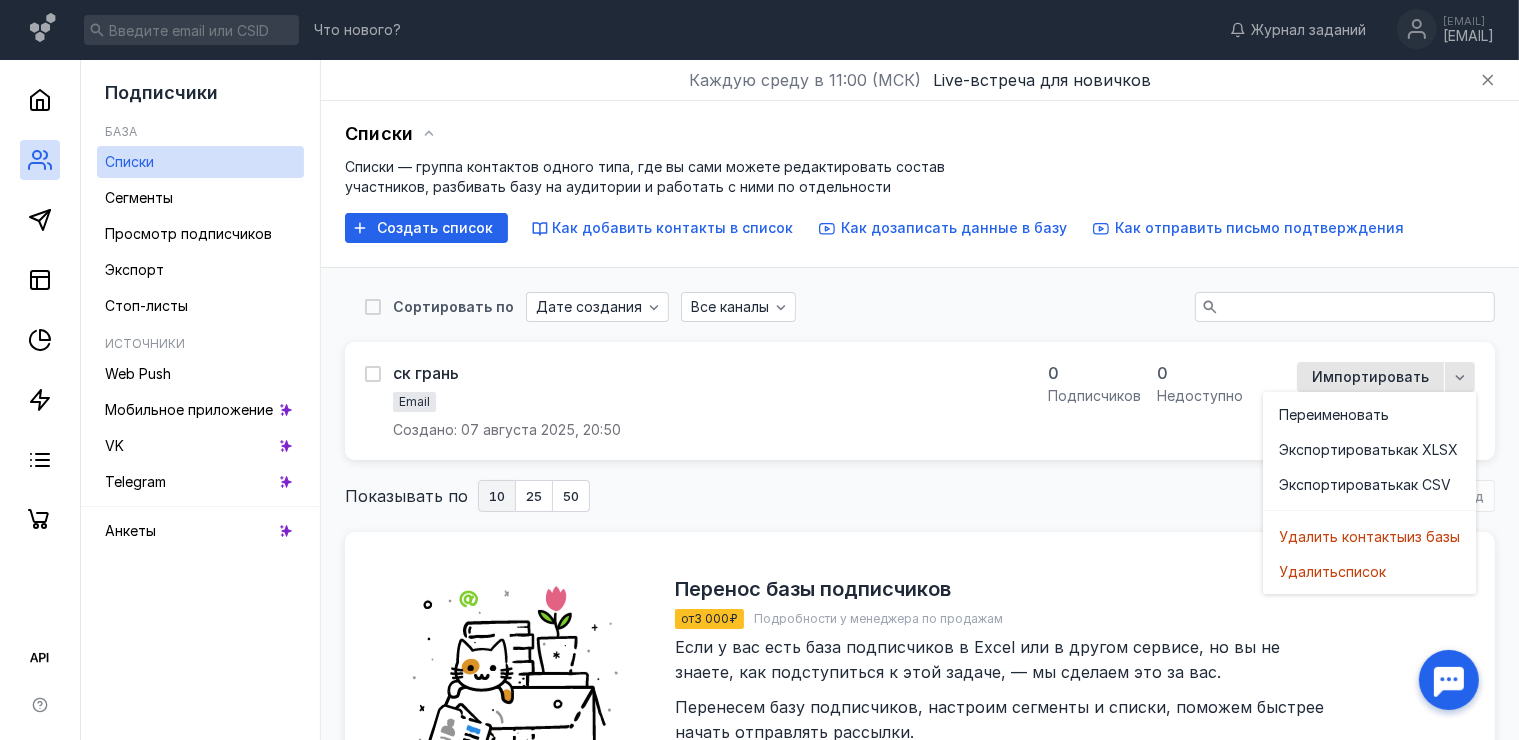 click on "[COMPANY] Email Создано: 07 августа 2025, 20:50" at bounding box center (694, 401) 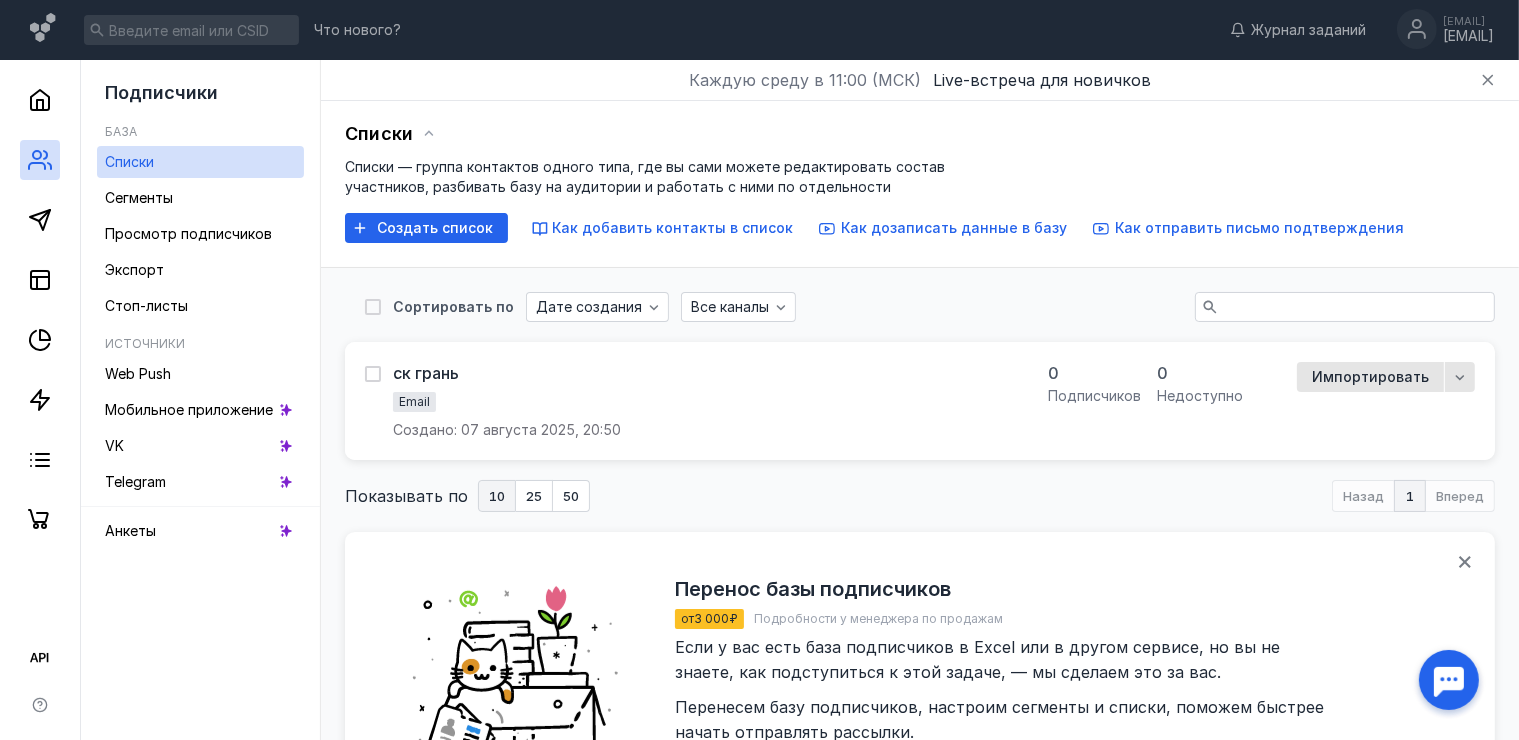 click on "[COMPANY] Email Создано: 07 августа 2025, 20:50" at bounding box center (694, 401) 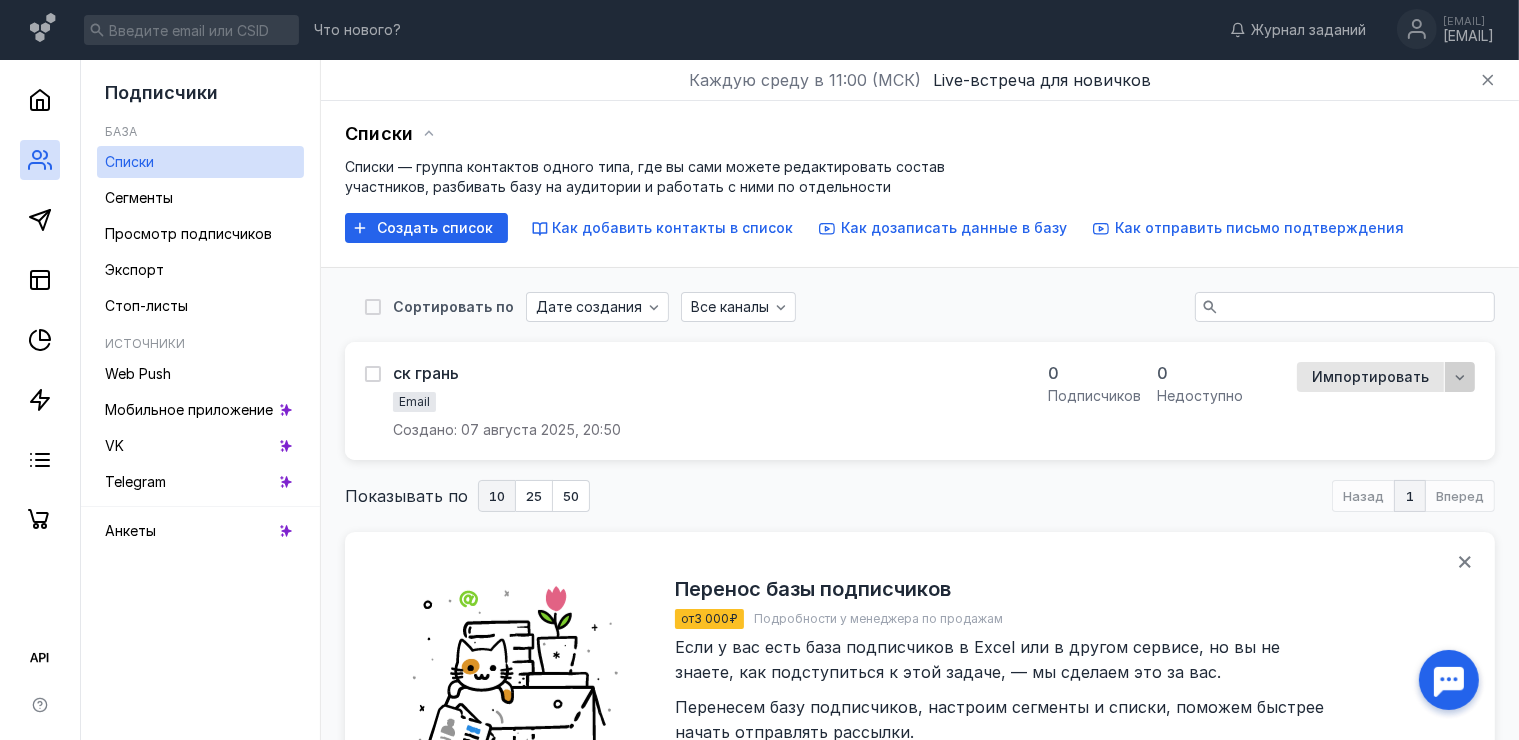 click 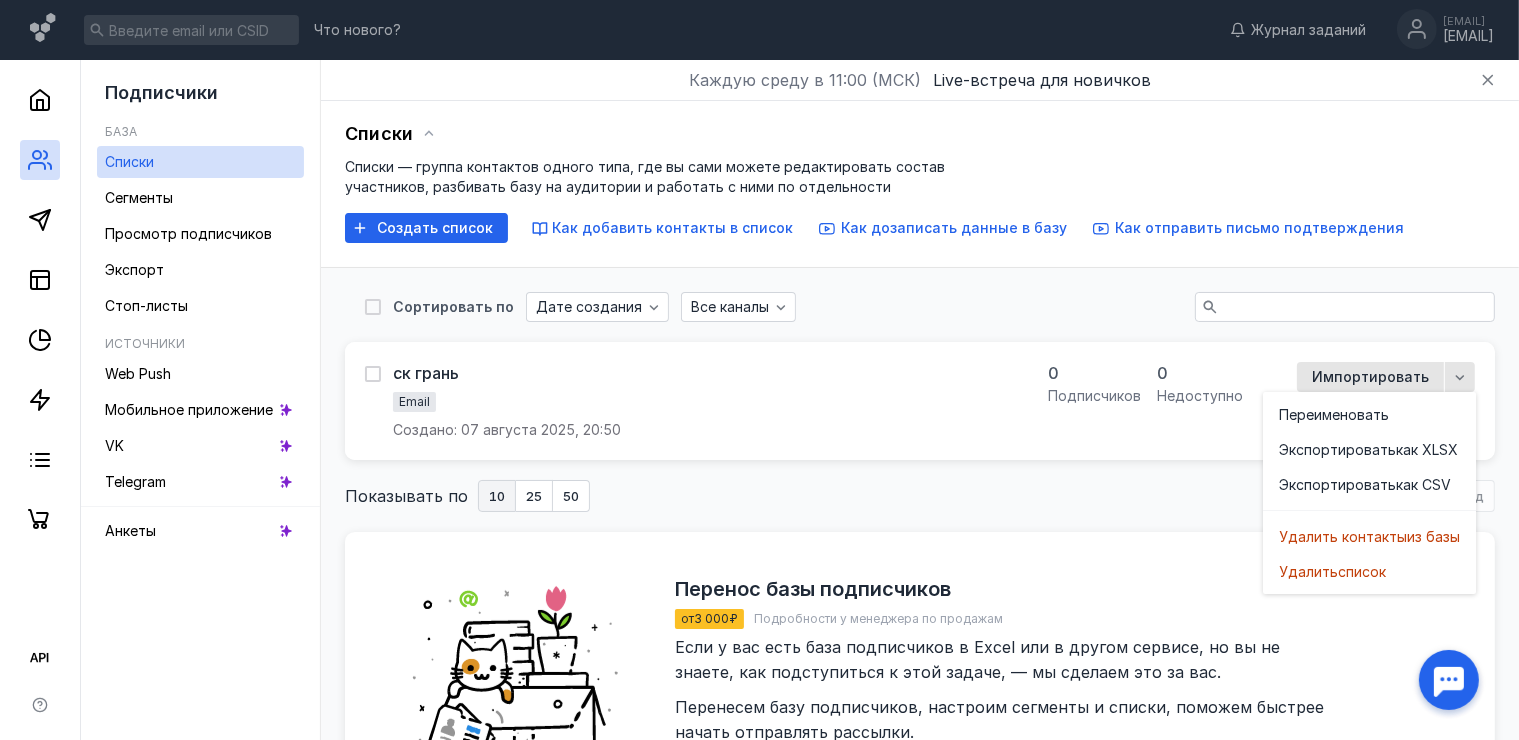 click on "Показывать по 10 25 50 Назад 1 Вперед" at bounding box center [920, 496] 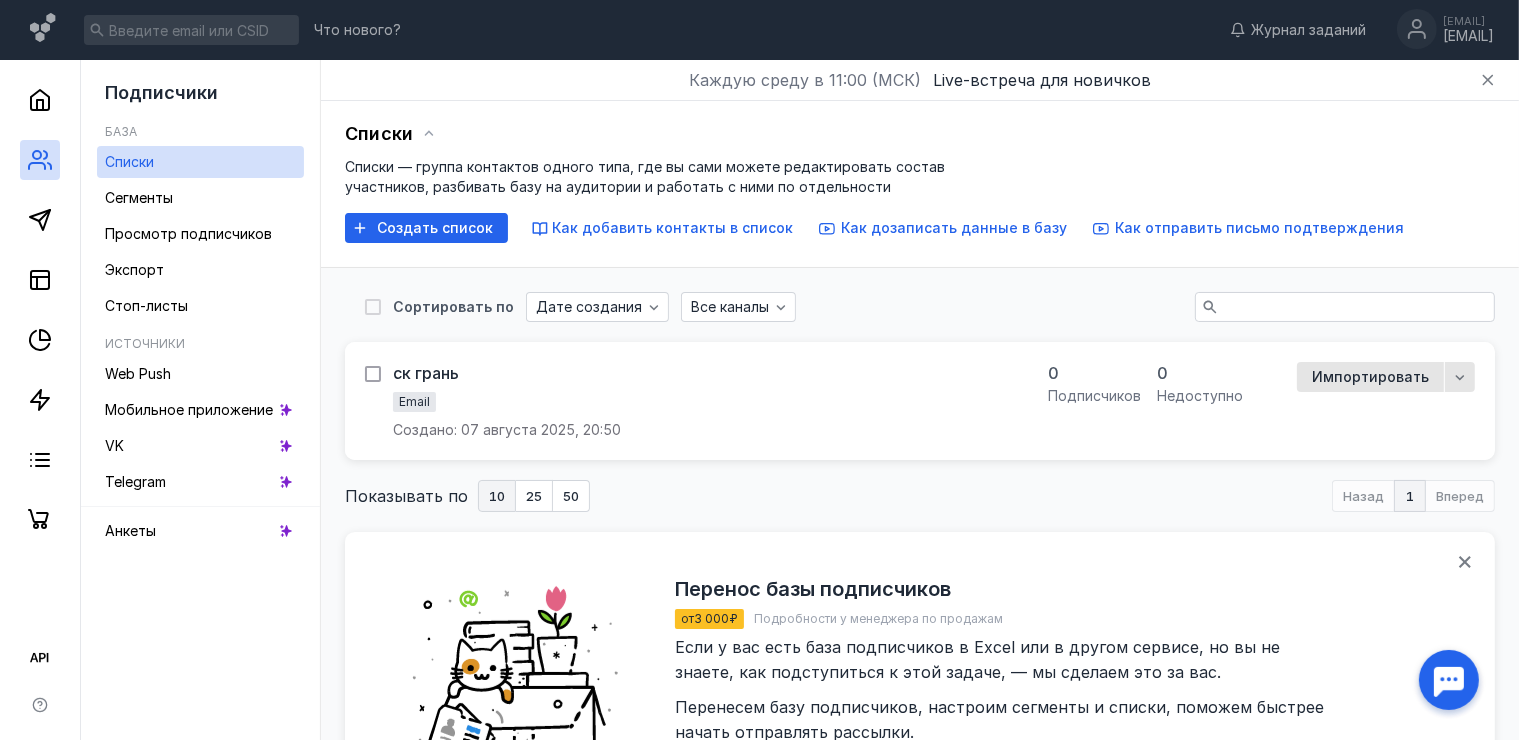 click 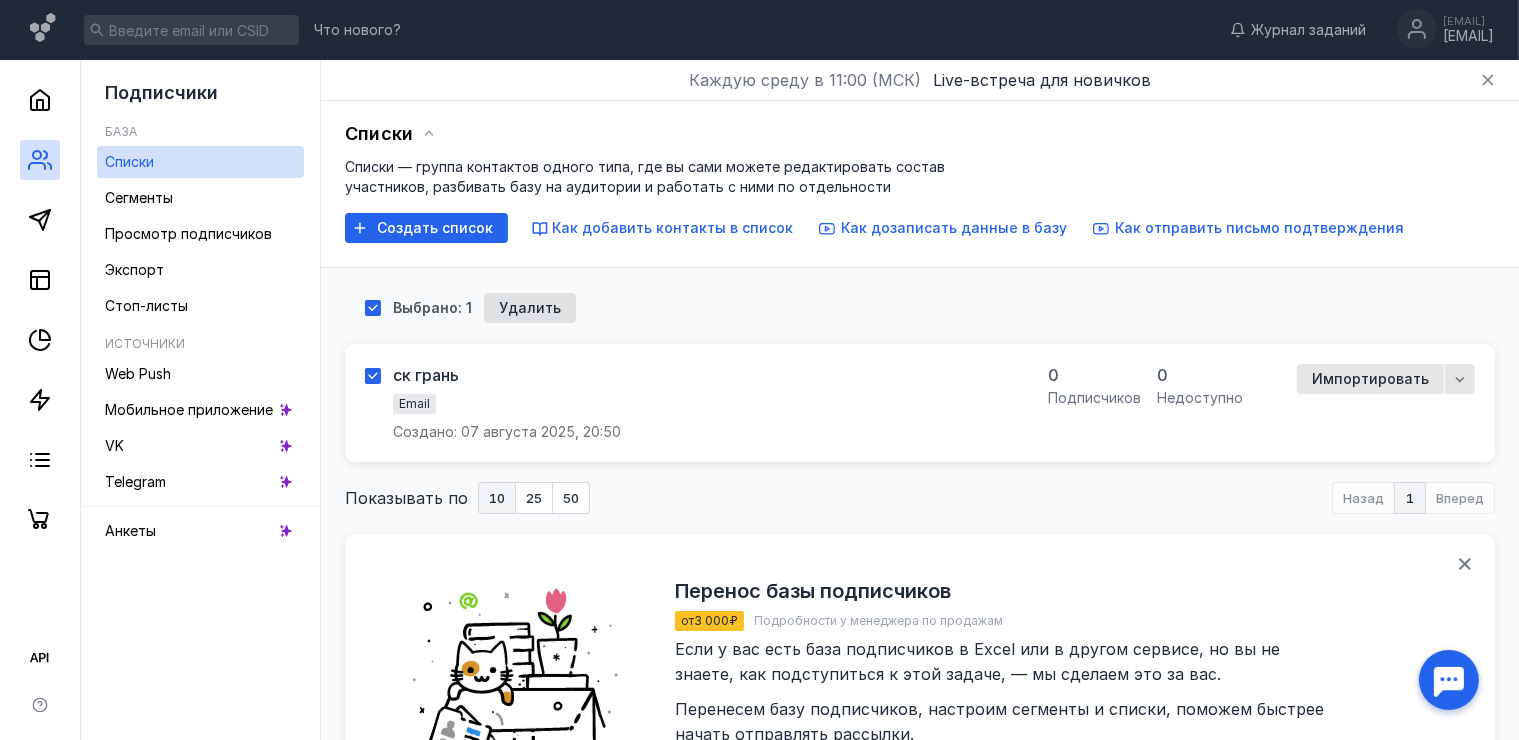 click 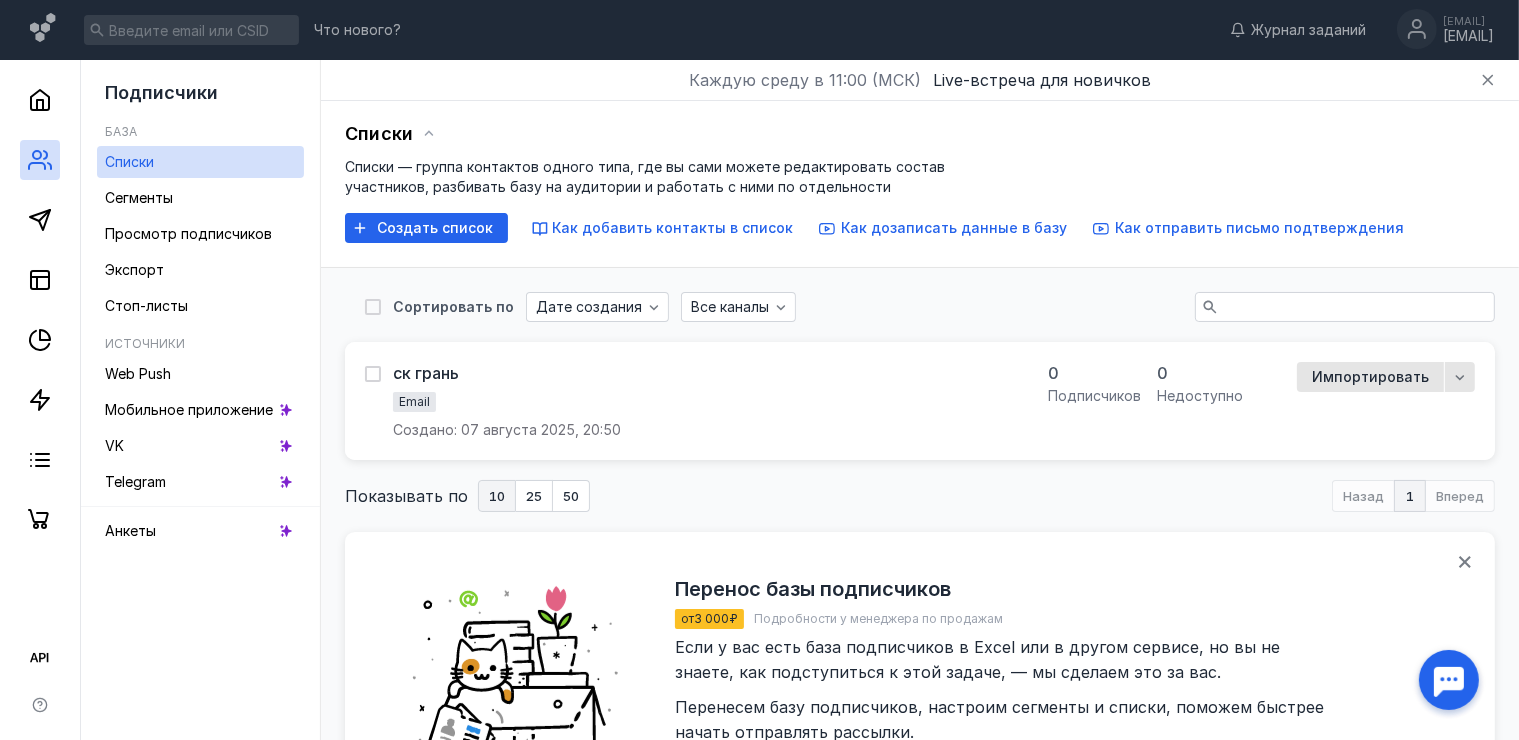 click on "Создано: 07 августа 2025, 20:50" at bounding box center (507, 430) 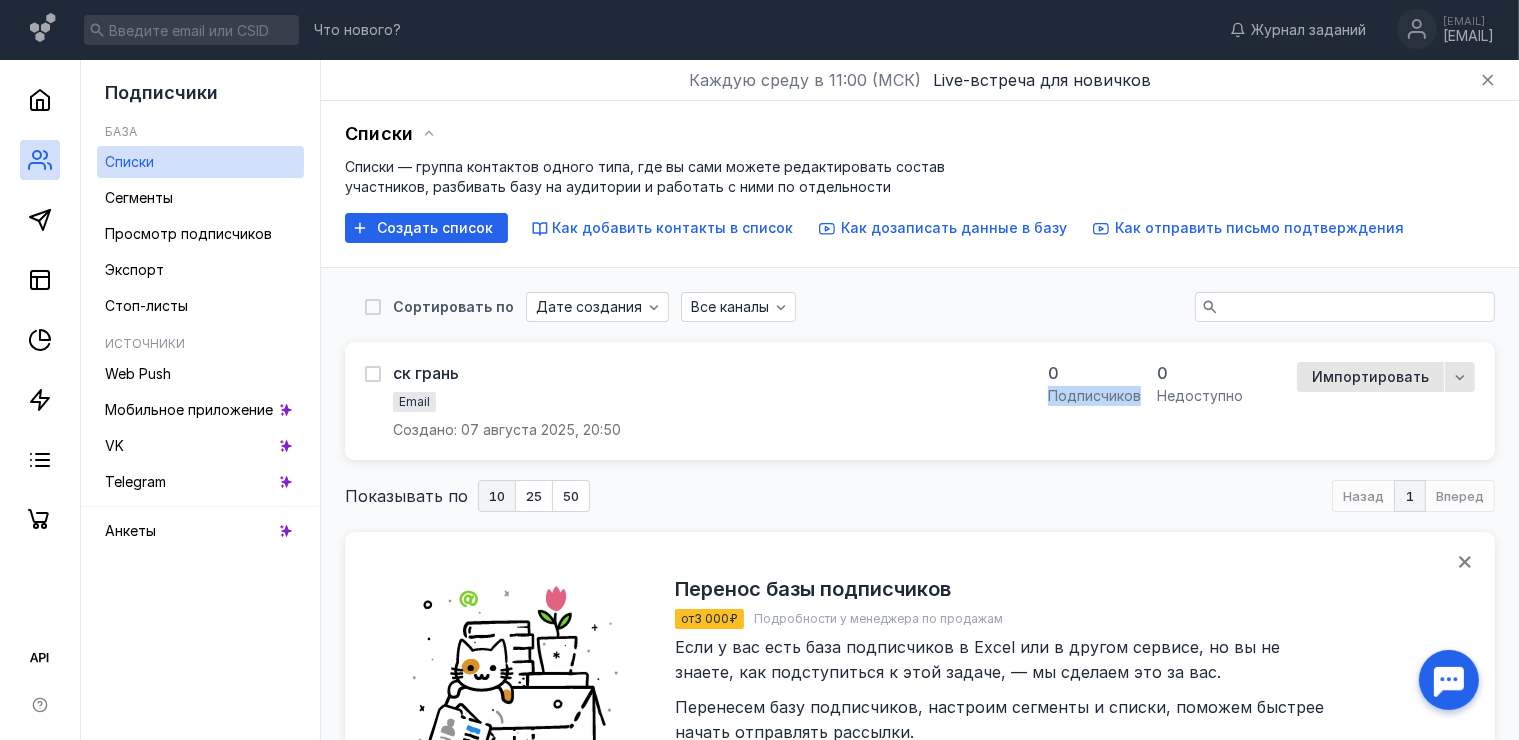click on "подписчиков" at bounding box center (1094, 396) 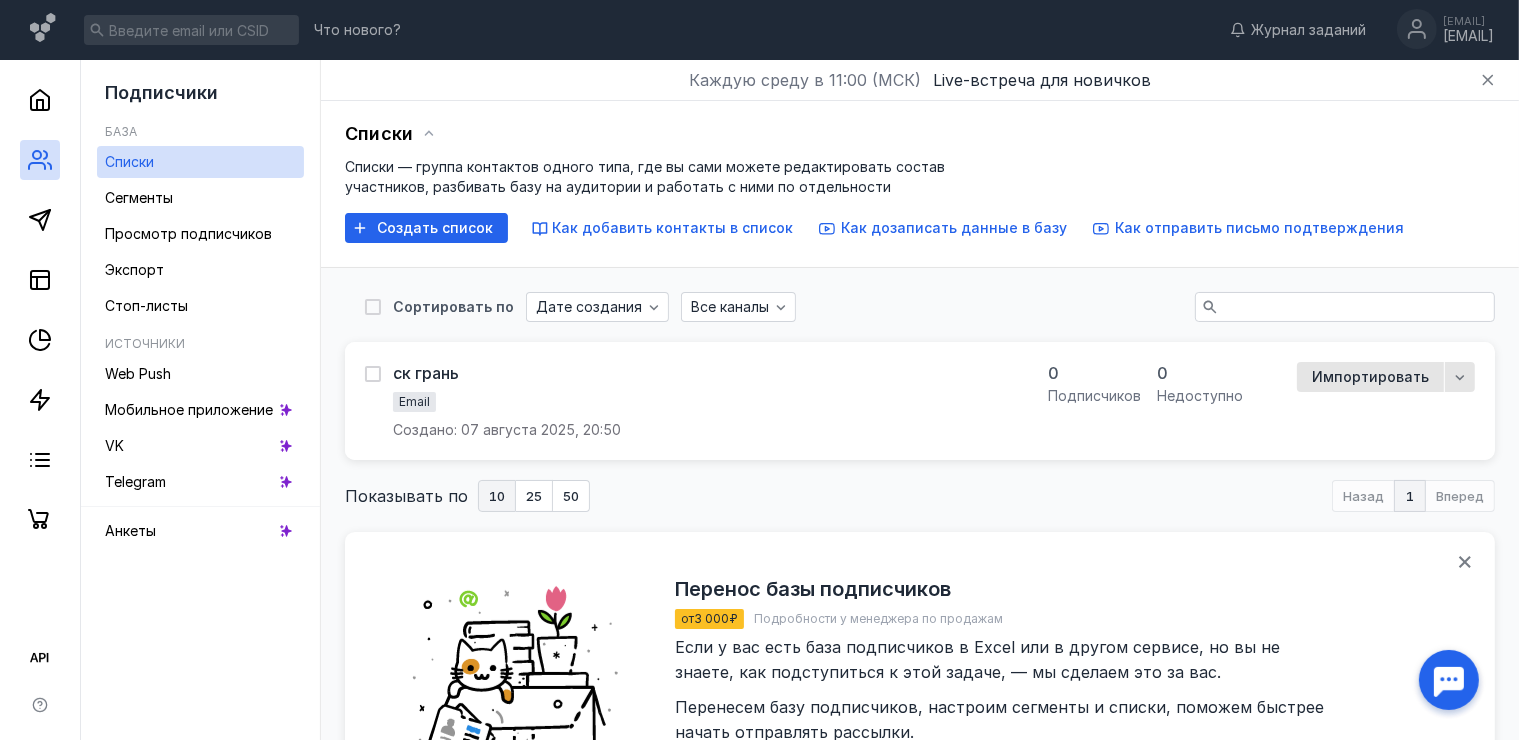 click on "[COMPANY] Email Создано: 07 августа 2025, 20:50 0 подписчиков 0 недоступно Импортировать" at bounding box center [920, 401] 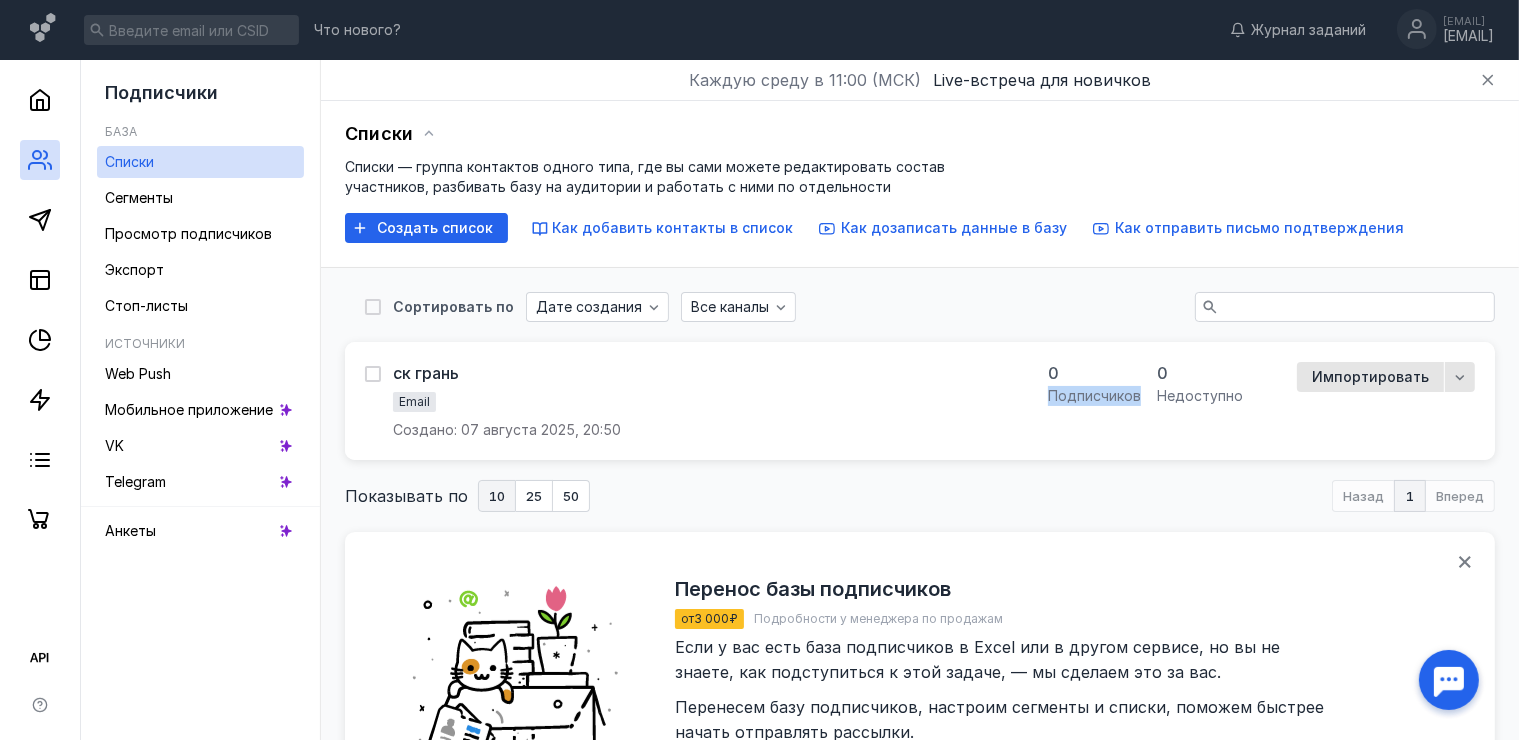 click on "[COMPANY] Email Создано: 07 августа 2025, 20:50 0 подписчиков 0 недоступно Импортировать" at bounding box center [920, 401] 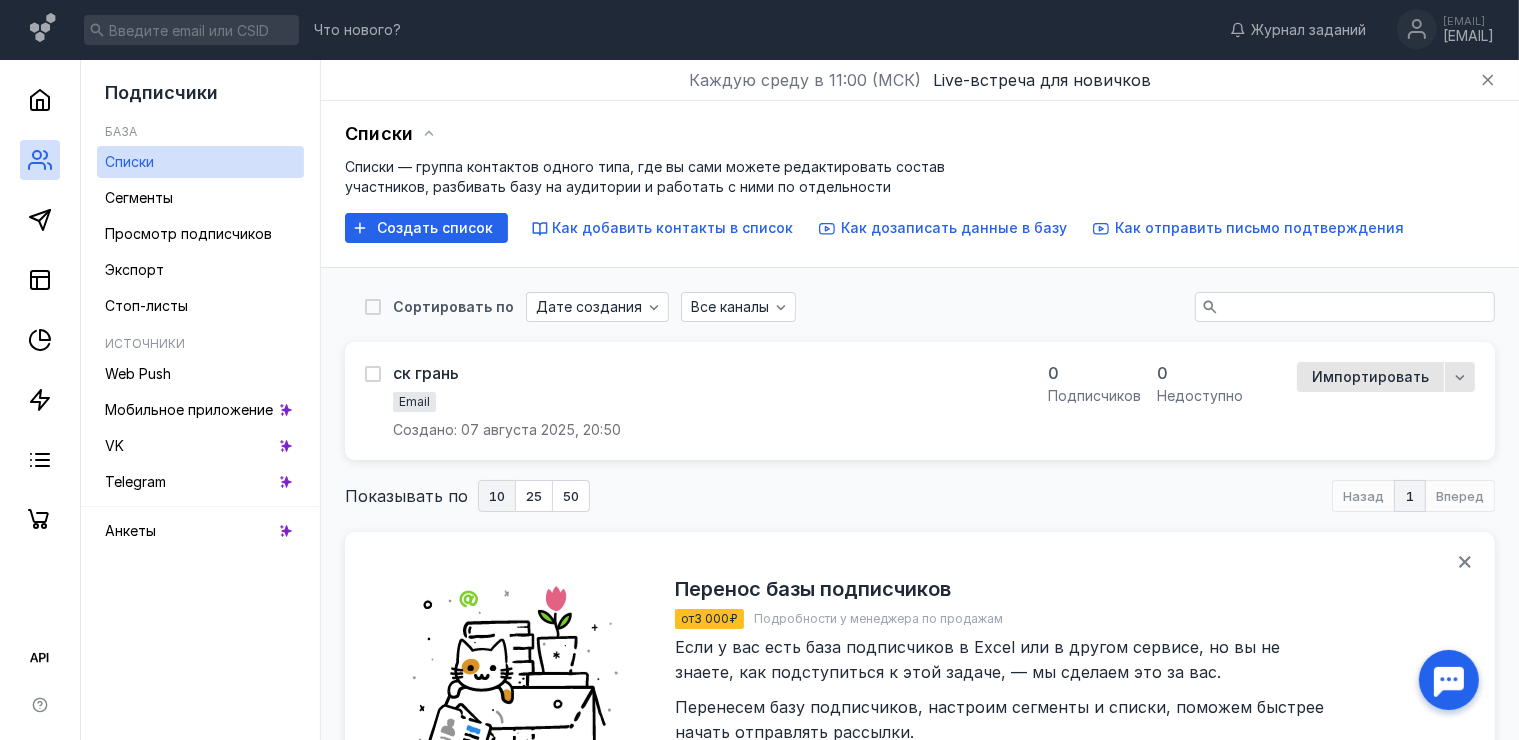 click on "[COMPANY] Email Создано: 07 августа 2025, 20:50 0 подписчиков 0 недоступно Импортировать" at bounding box center [920, 401] 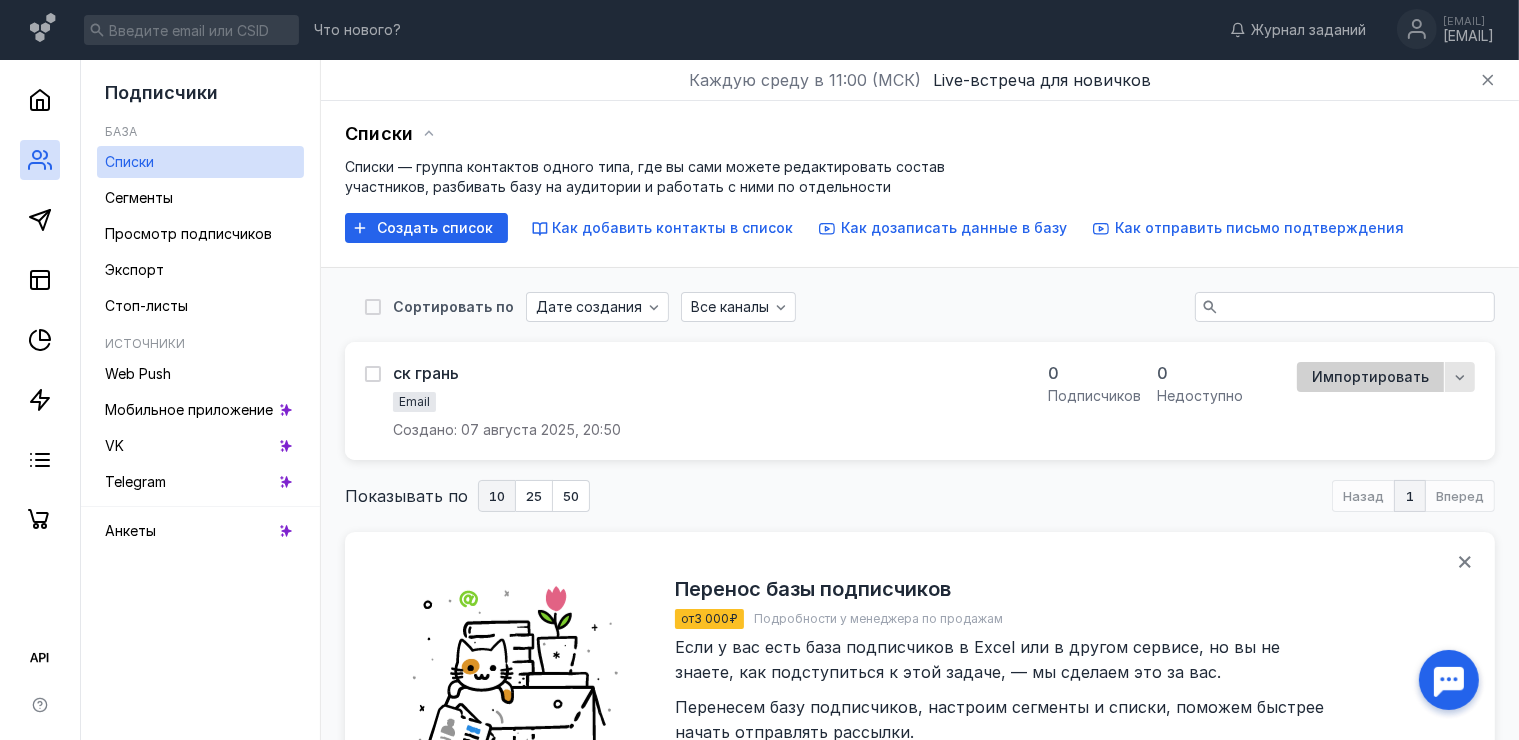 click on "Импортировать" at bounding box center (1370, 377) 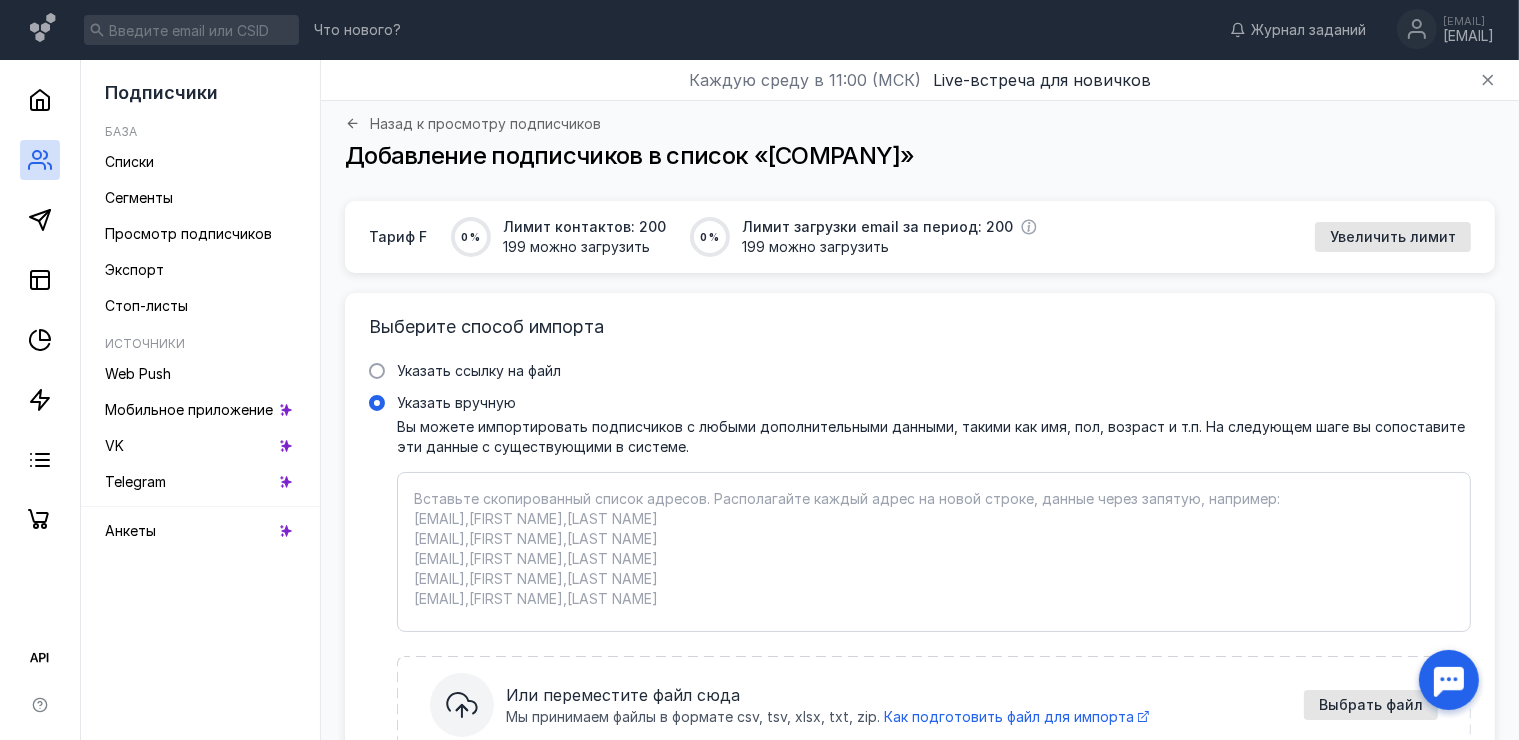 click on "Указать вручную Вы можете импортировать подписчиков с любыми дополнительными данными, такими как имя, пол, возраст и т.п. На следующем шаге вы сопоставите эти данные с существующими в системе. Вставьте скопированный список адресов. Располагайте каждый адрес на новой строке, данные через запятую, например: [EMAIL],[FIRST NAME],[LAST NAME]
[EMAIL],[FIRST NAME],[LAST NAME]
[EMAIL],[FIRST NAME],[LAST NAME]
[EMAIL],[FIRST NAME],[LAST NAME]
[EMAIL],[FIRST NAME],[LAST NAME] Или переместите файл сюда Мы принимаем файлы в формате csv, tsv, xlsx, txt, zip. Как подготовить файл для импорта" at bounding box center (934, 552) 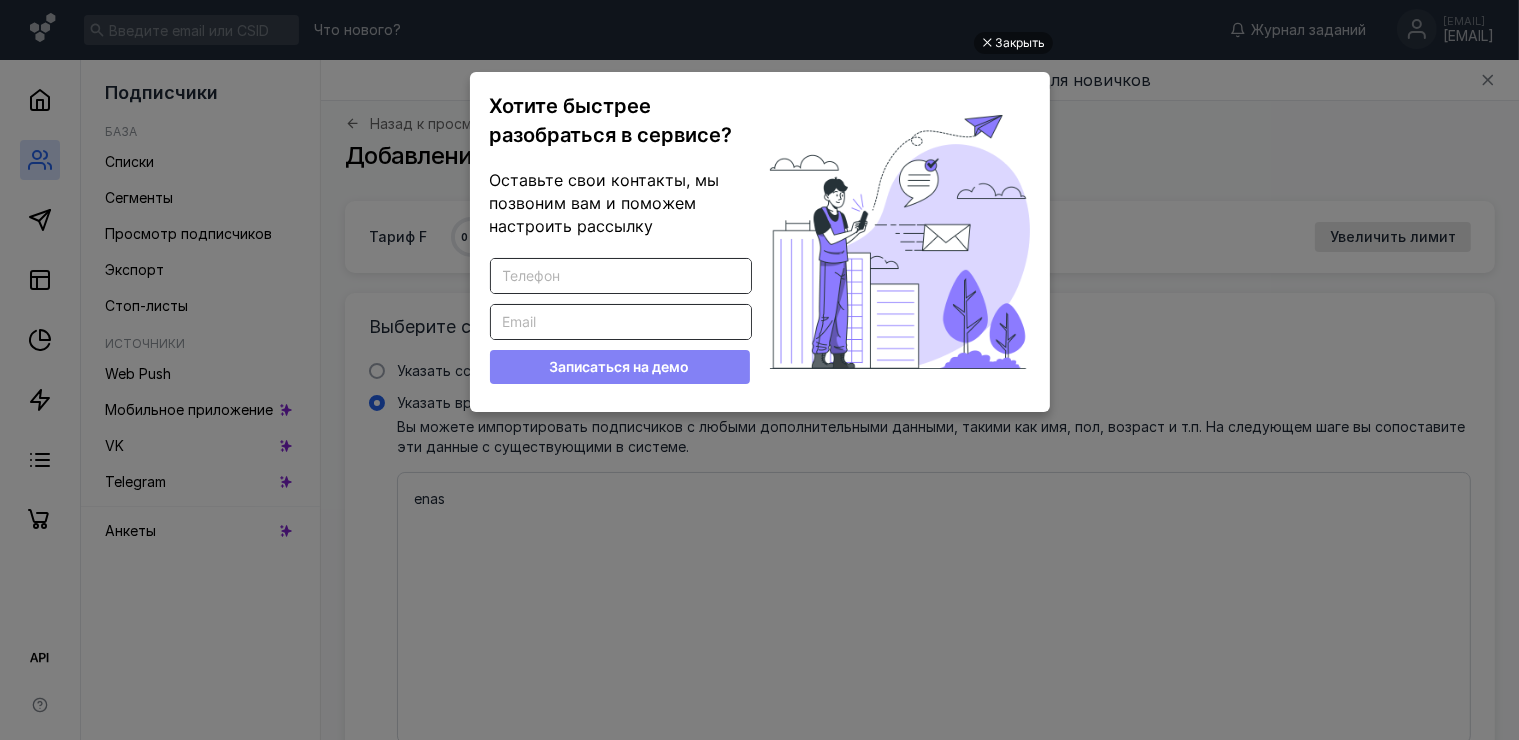 scroll, scrollTop: 0, scrollLeft: 0, axis: both 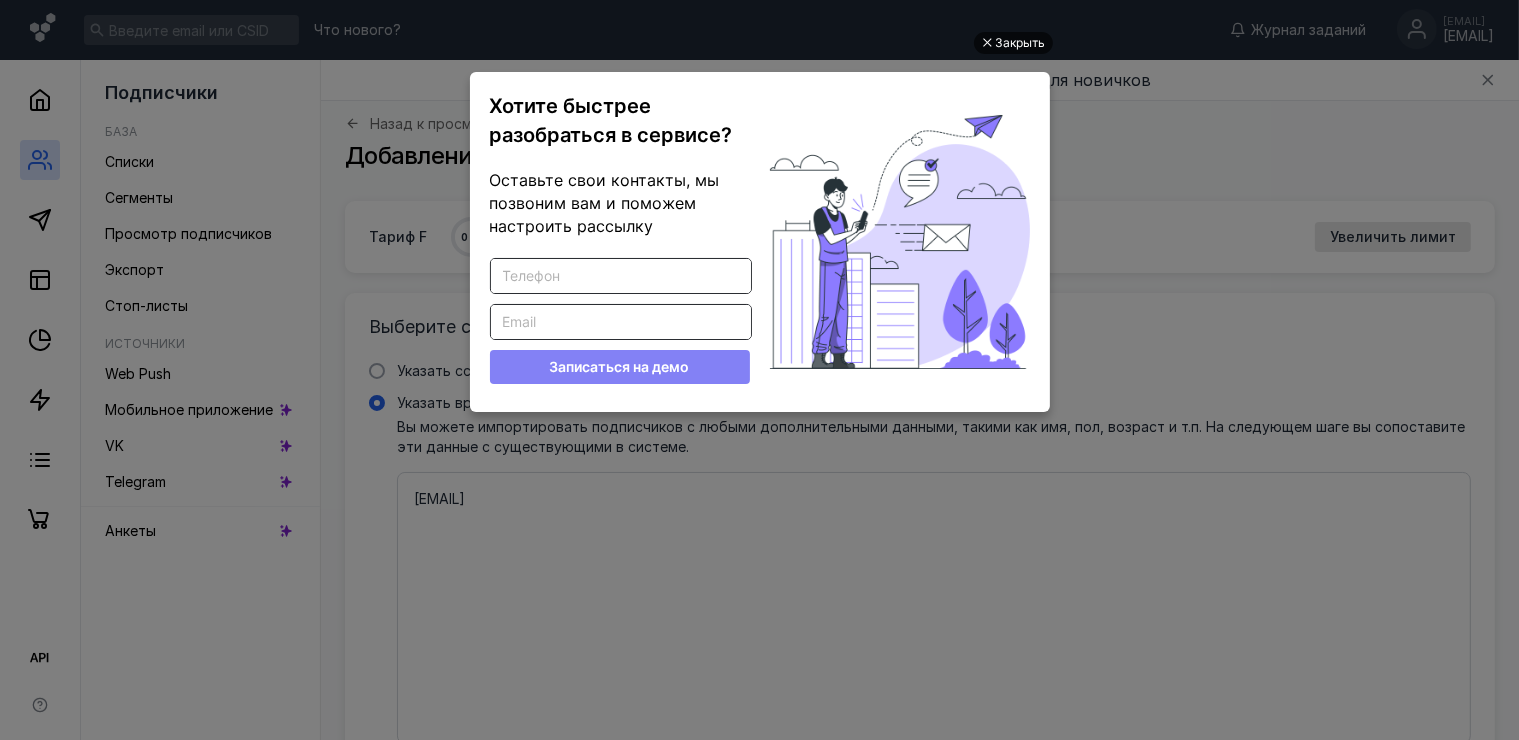 click on "Закрыть" at bounding box center (1021, 43) 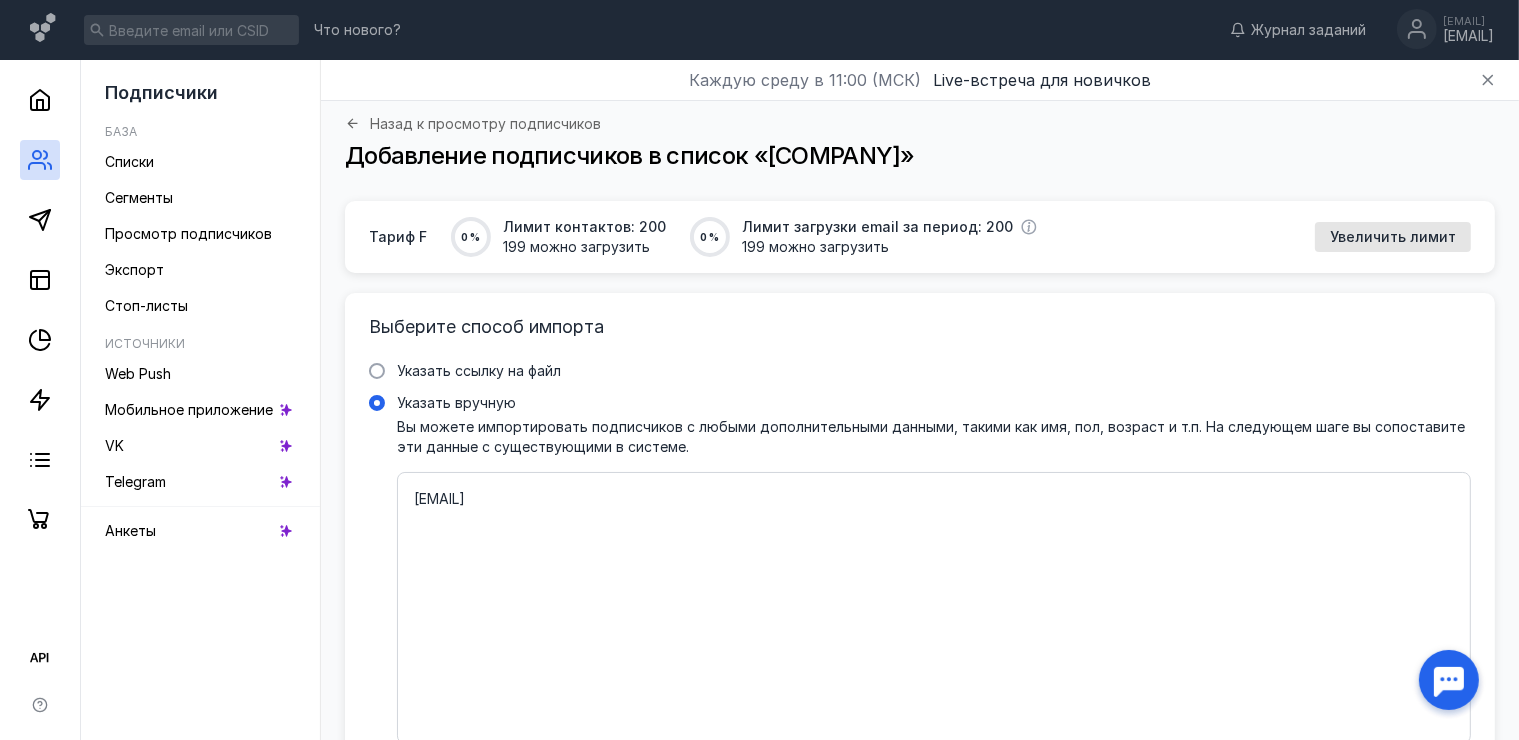 scroll, scrollTop: 0, scrollLeft: 0, axis: both 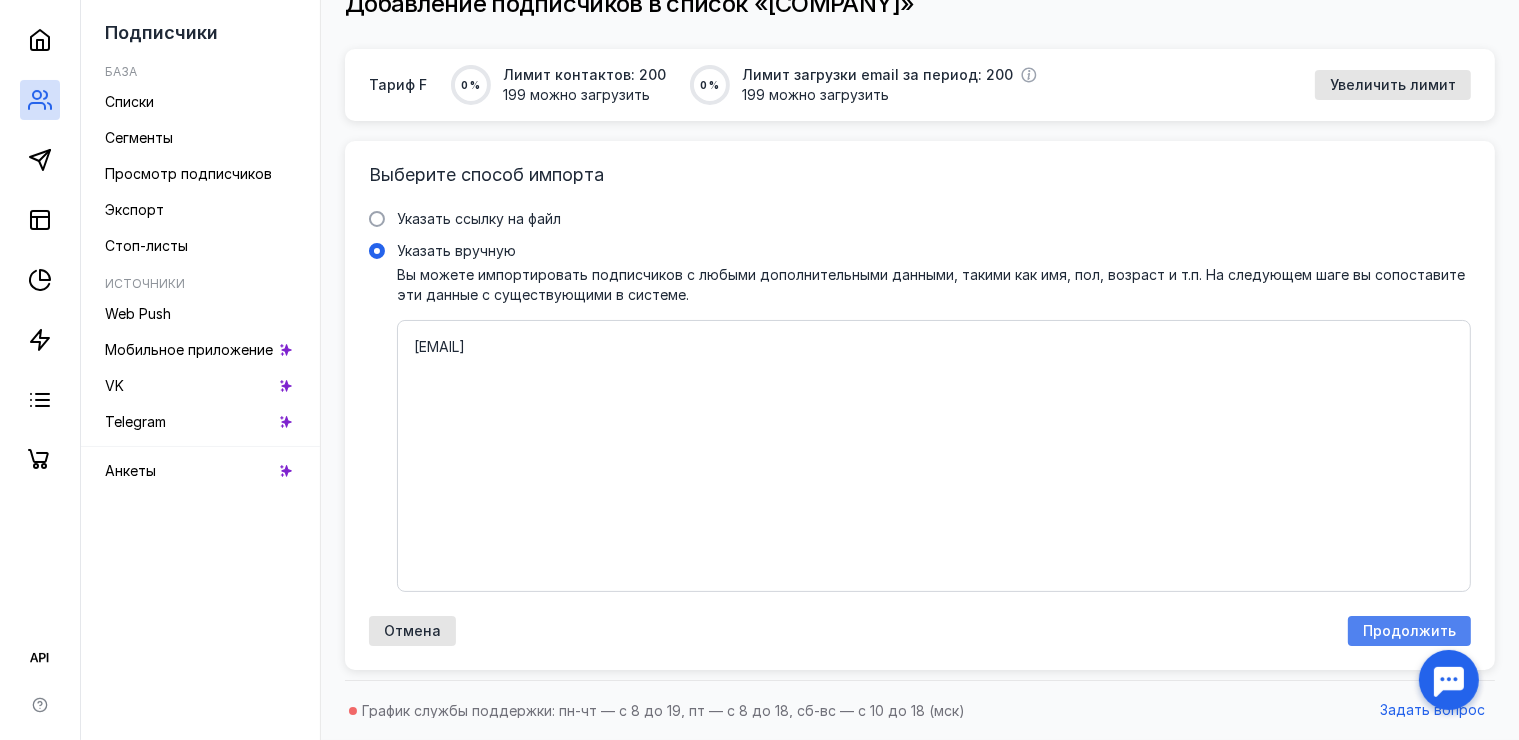 type on "[EMAIL]" 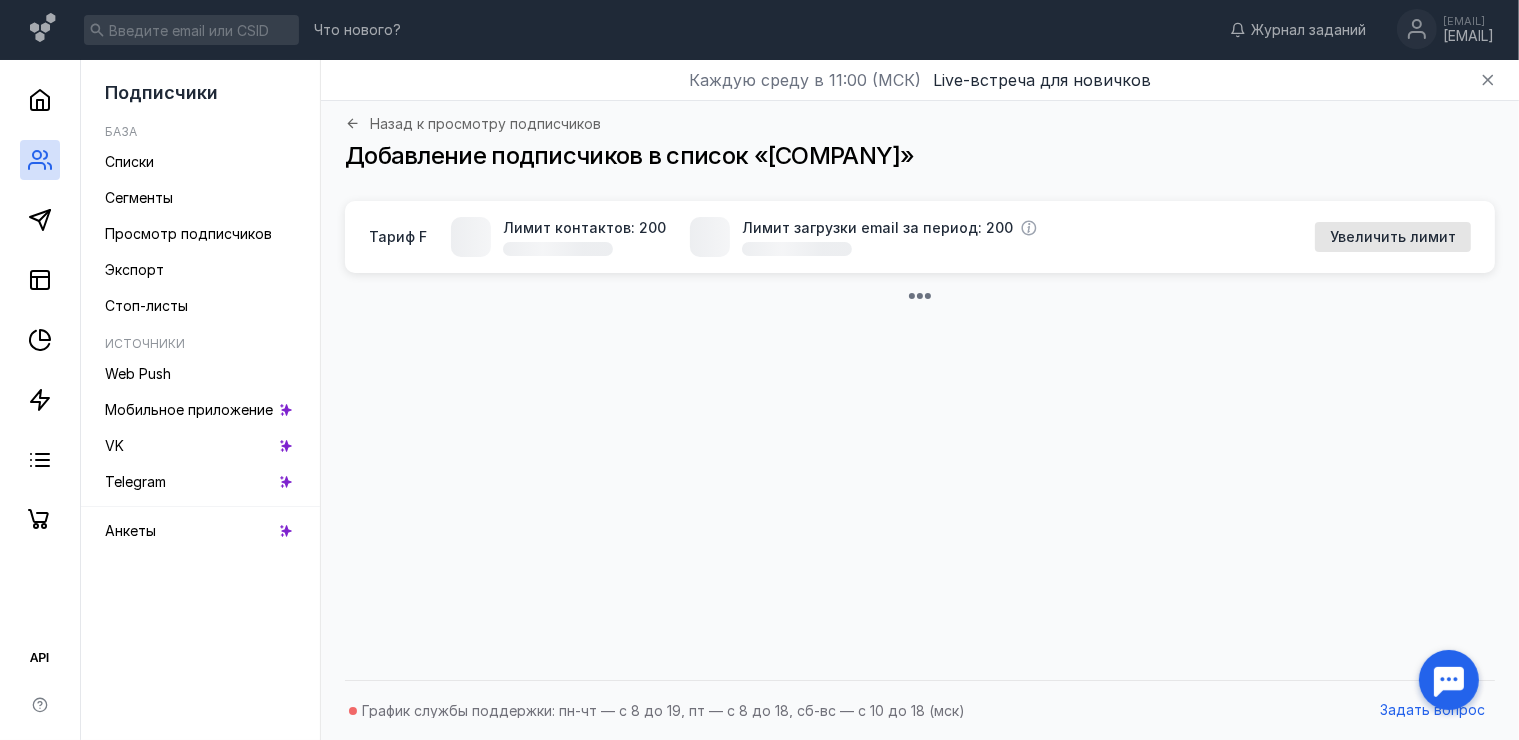 scroll, scrollTop: 0, scrollLeft: 0, axis: both 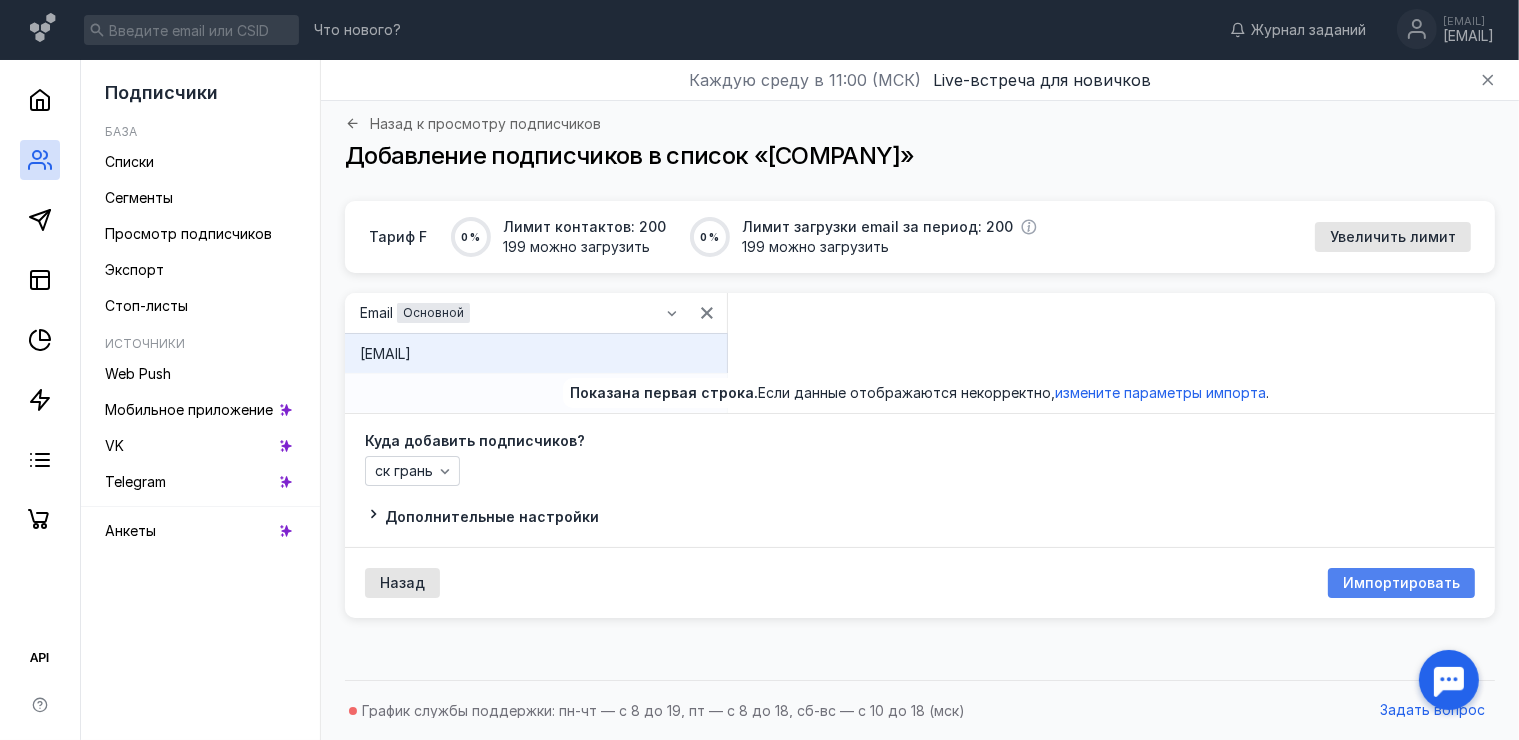 click on "Импортировать" at bounding box center (1401, 583) 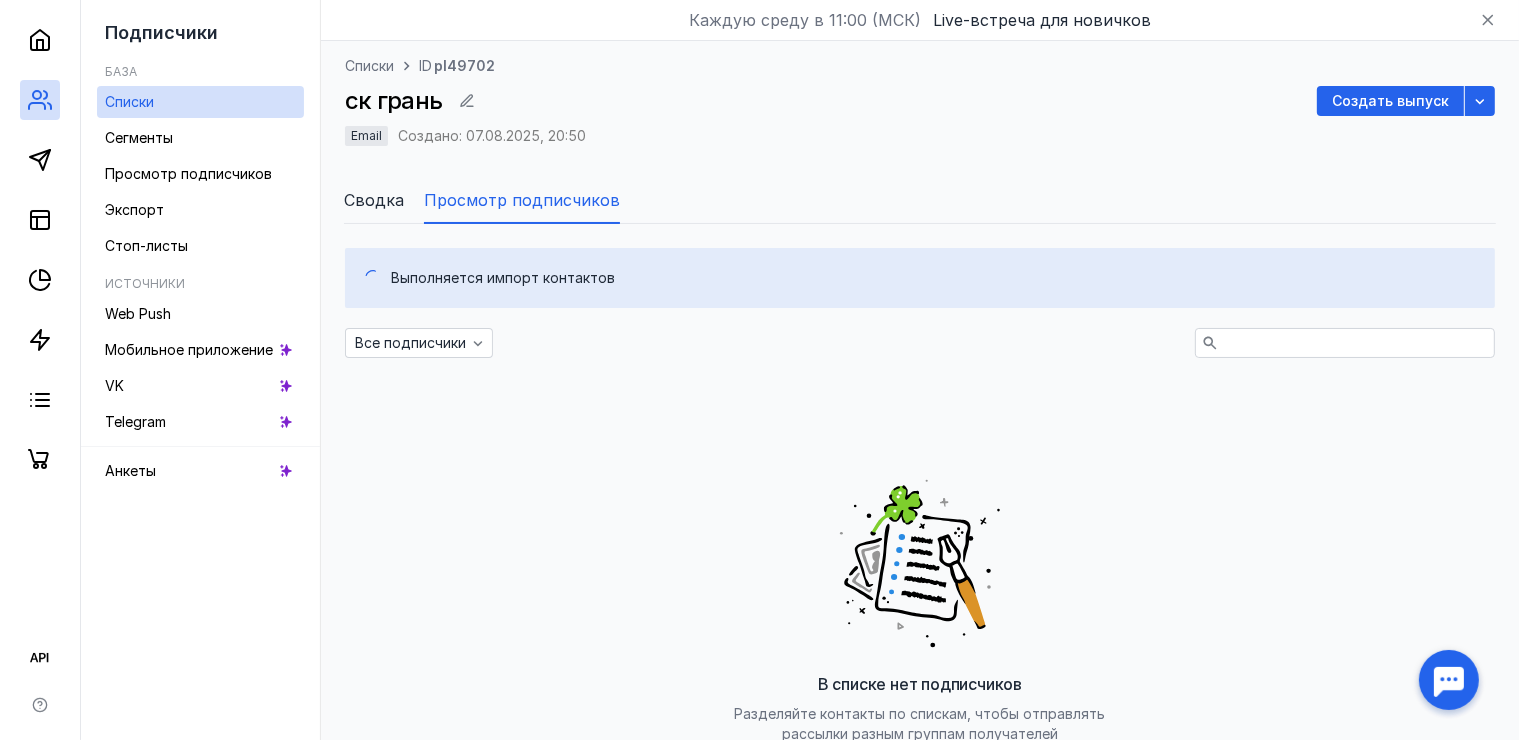 scroll, scrollTop: 0, scrollLeft: 0, axis: both 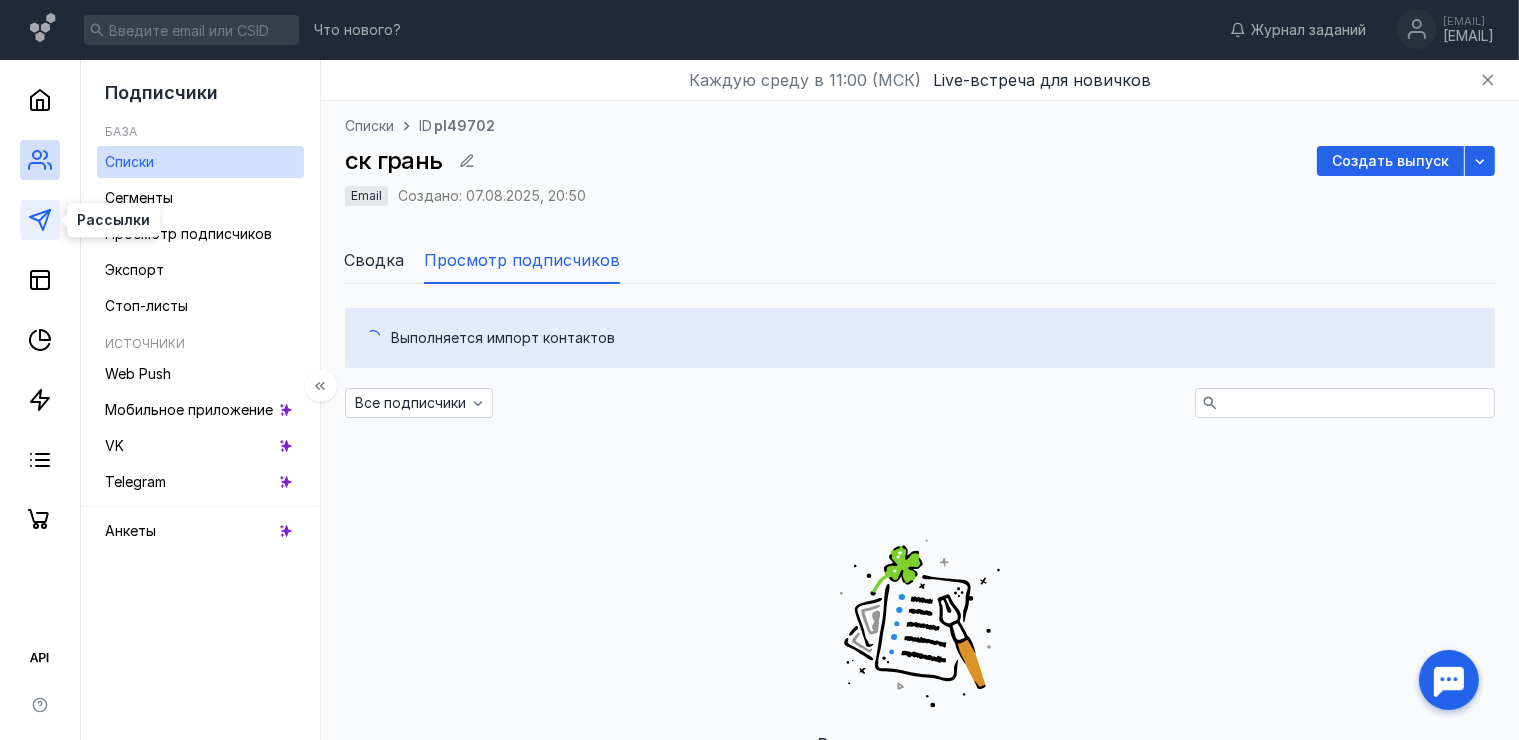 click 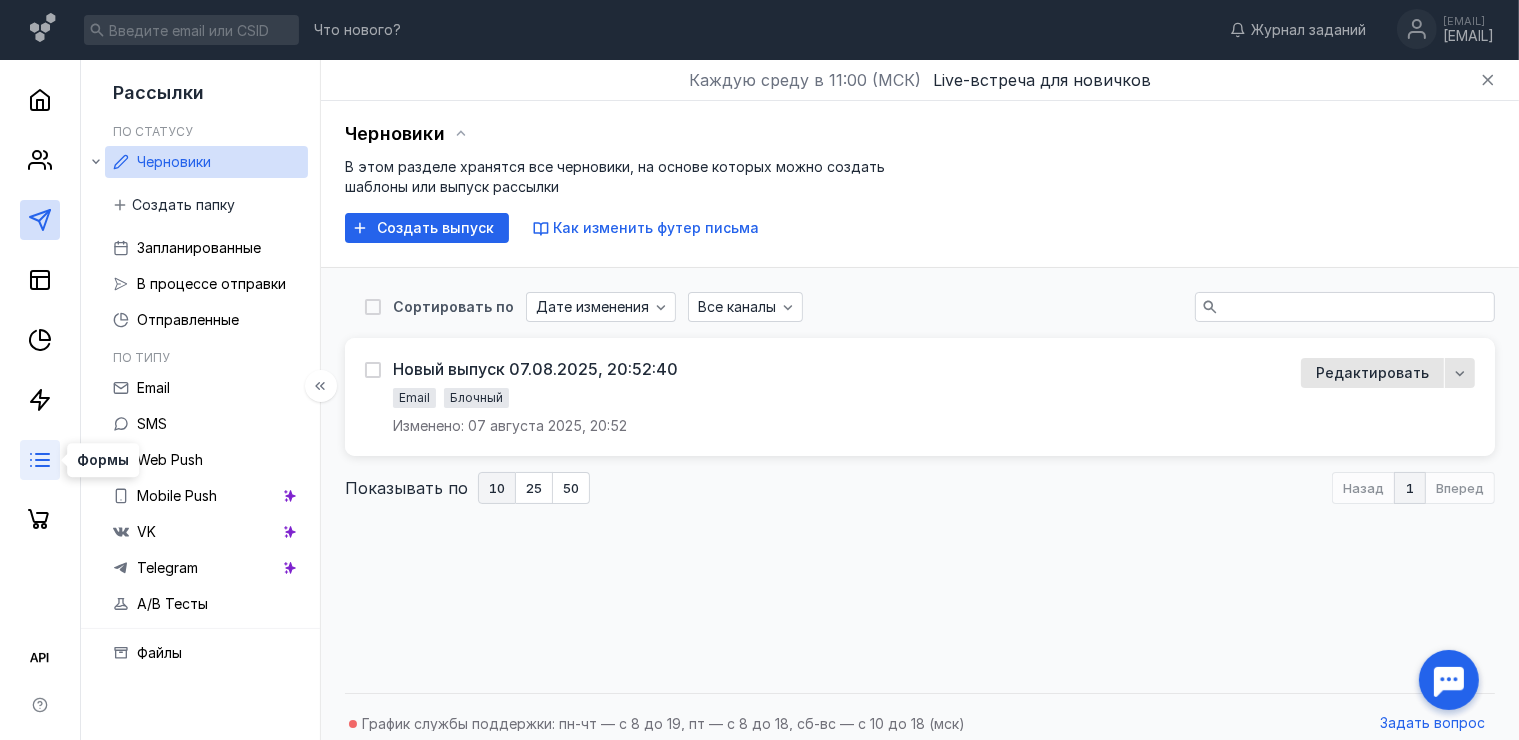 click 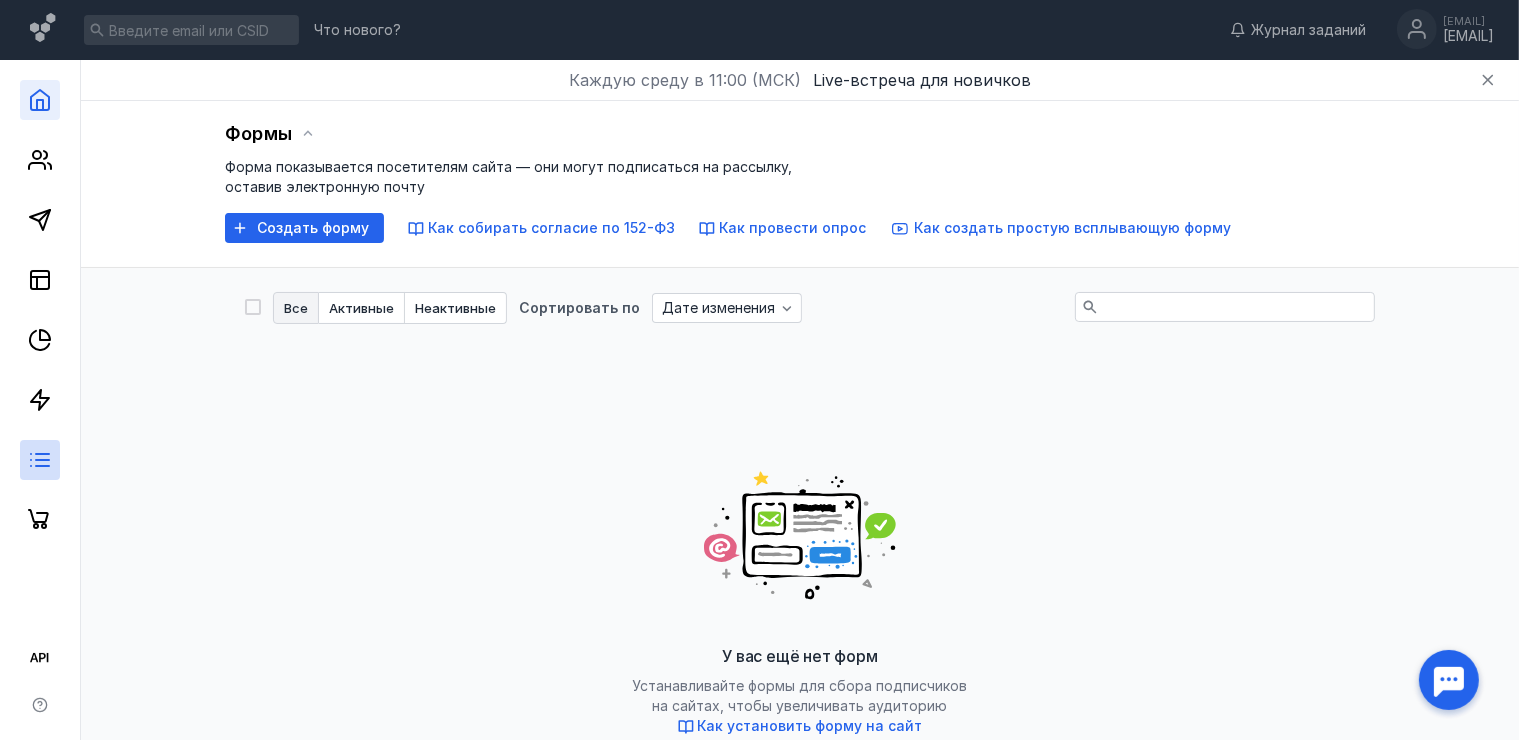 click 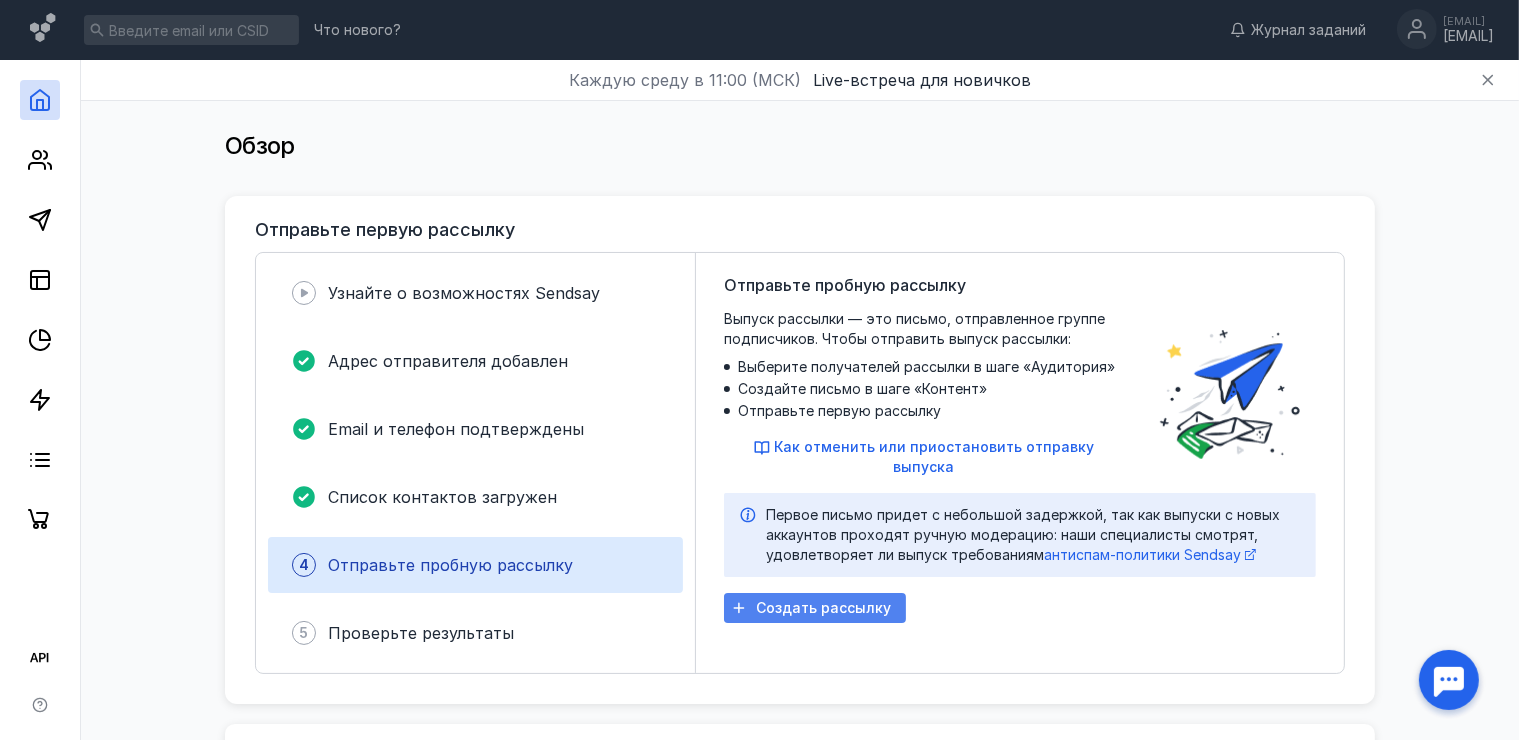 click on "Создать рассылку" at bounding box center [823, 608] 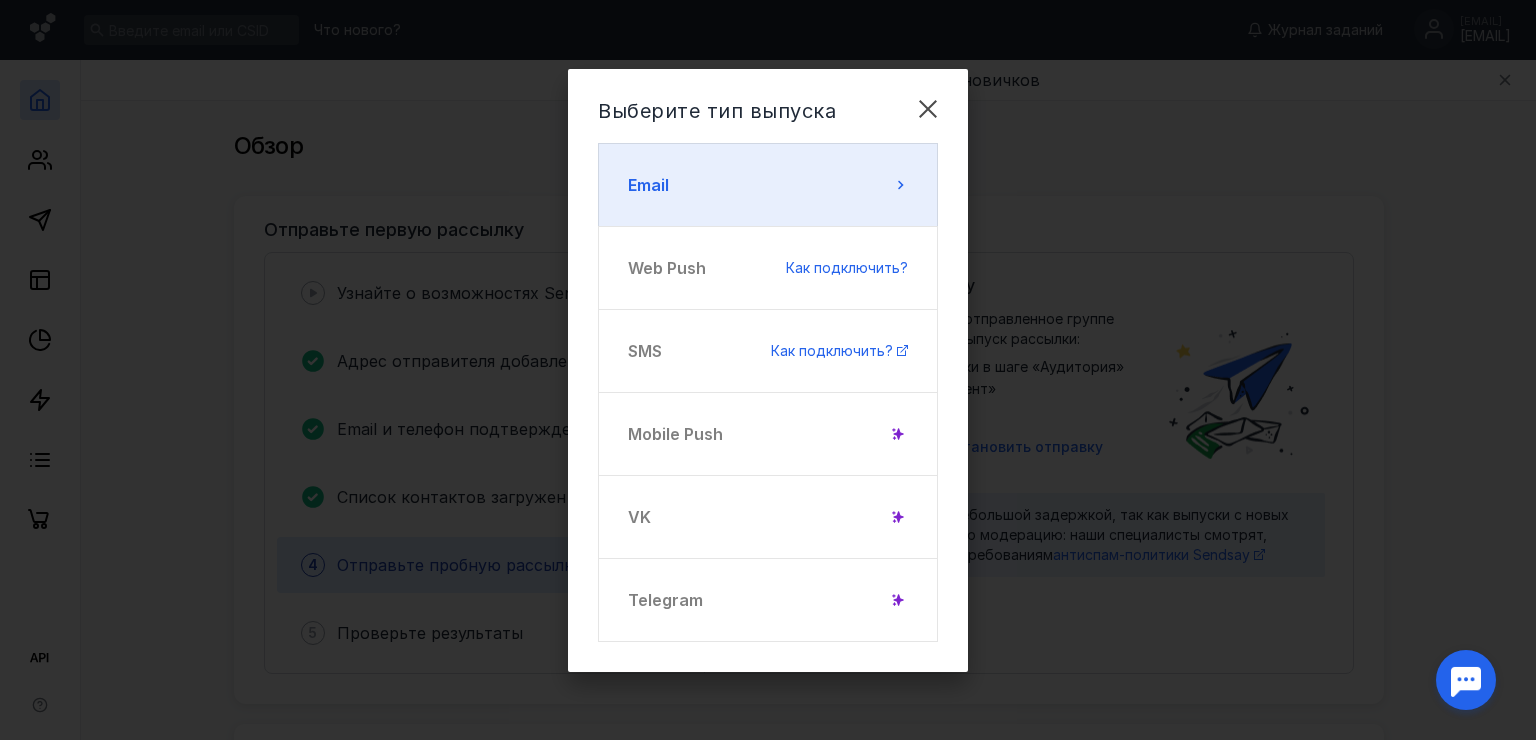 click on "Email" at bounding box center [768, 185] 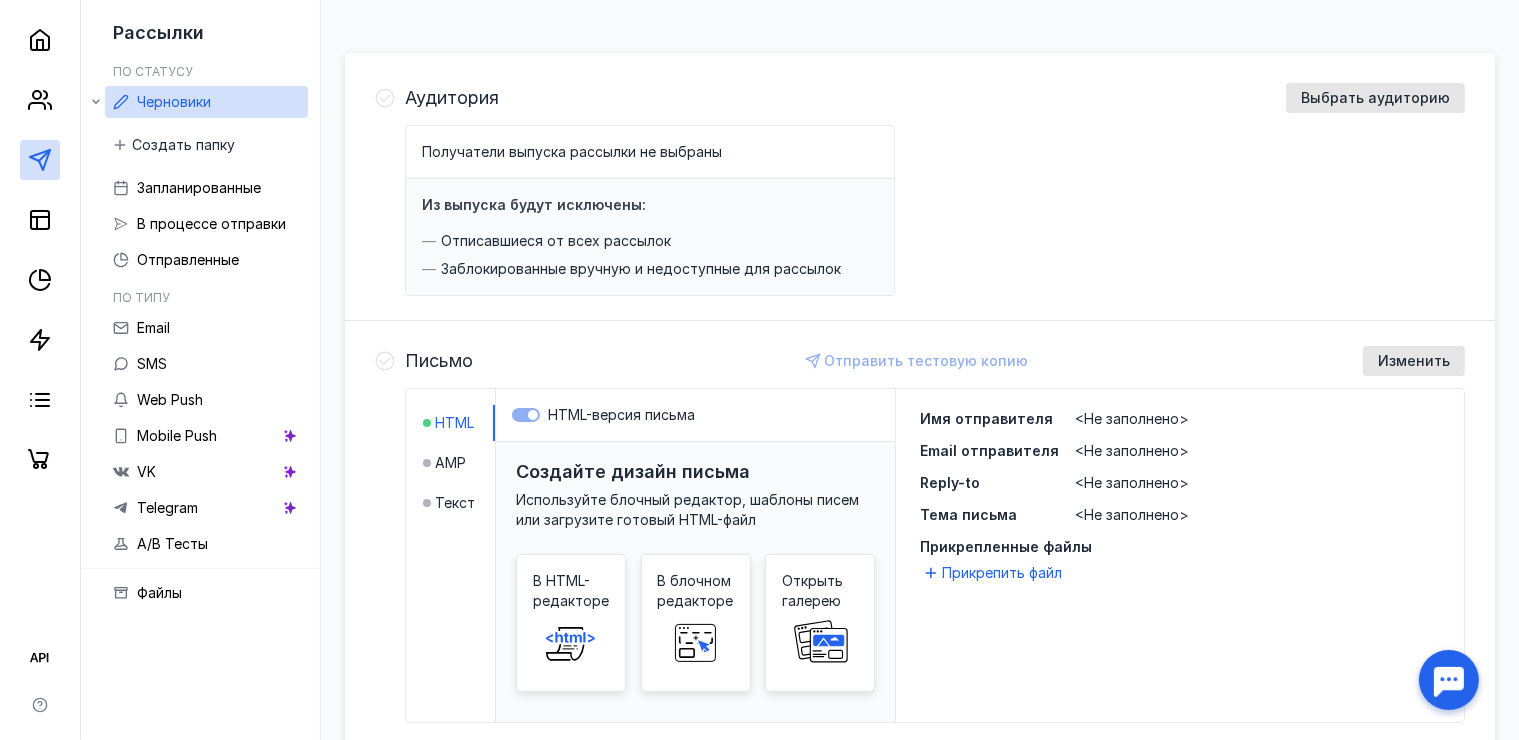 scroll, scrollTop: 200, scrollLeft: 0, axis: vertical 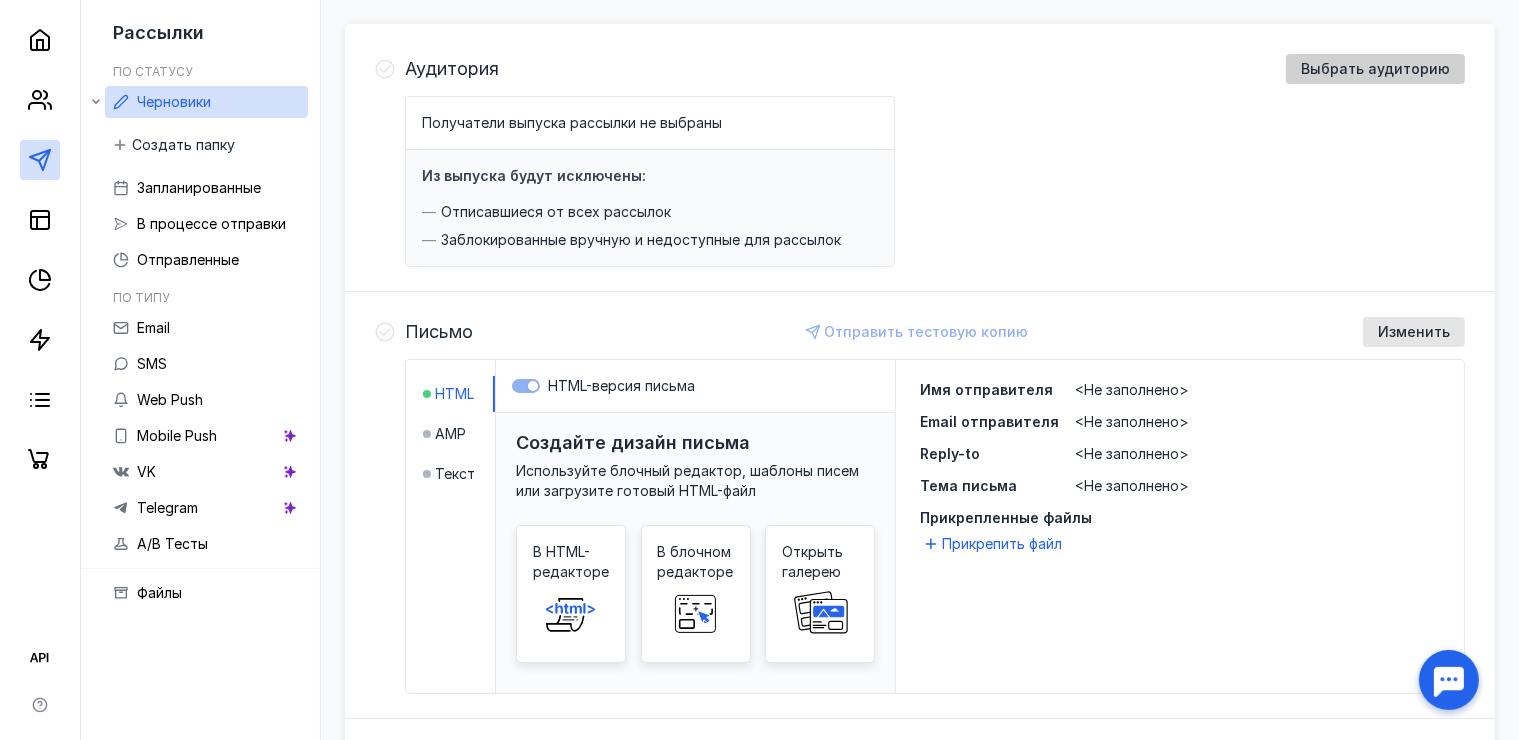 click on "Выбрать аудиторию" at bounding box center [1375, 69] 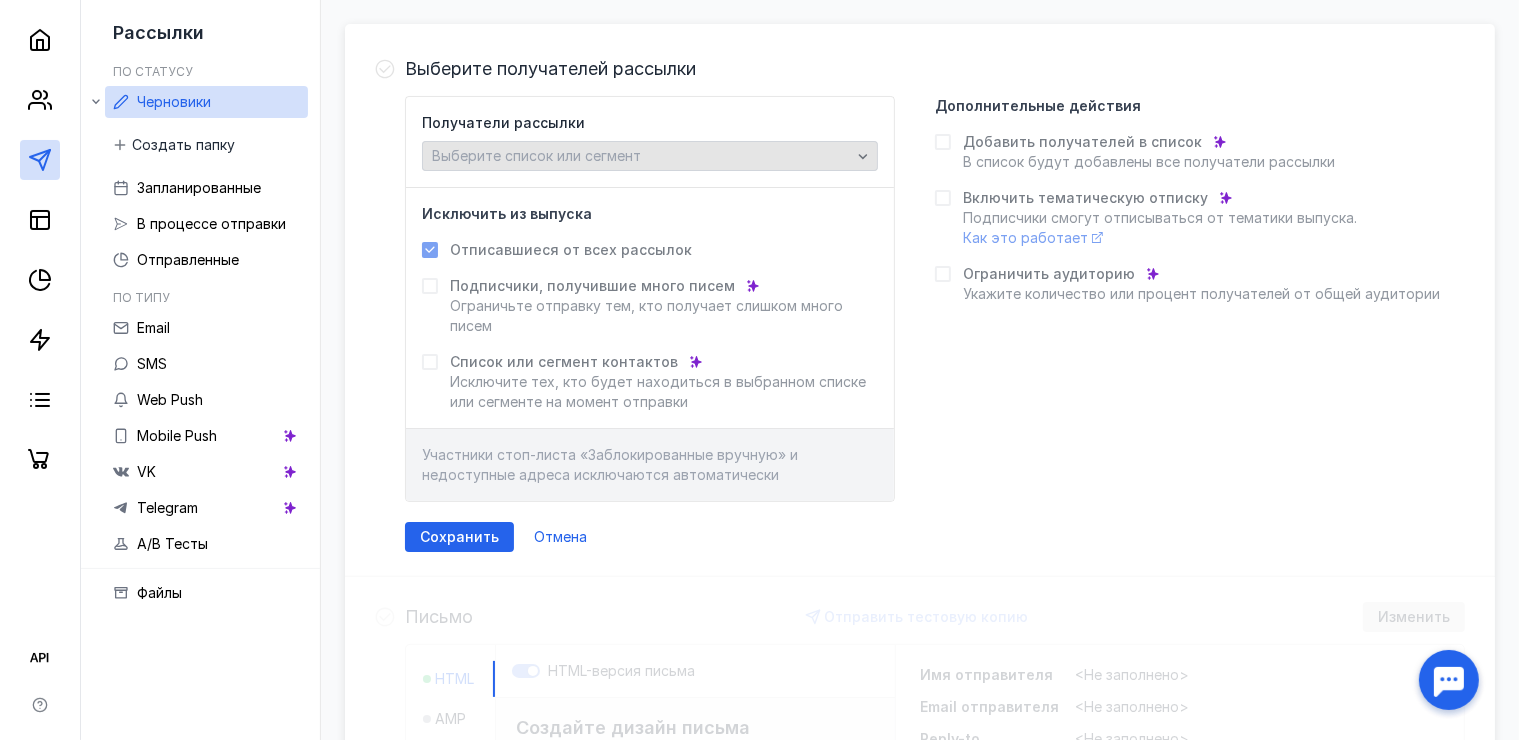 click on "Выберите список или сегмент" at bounding box center [641, 156] 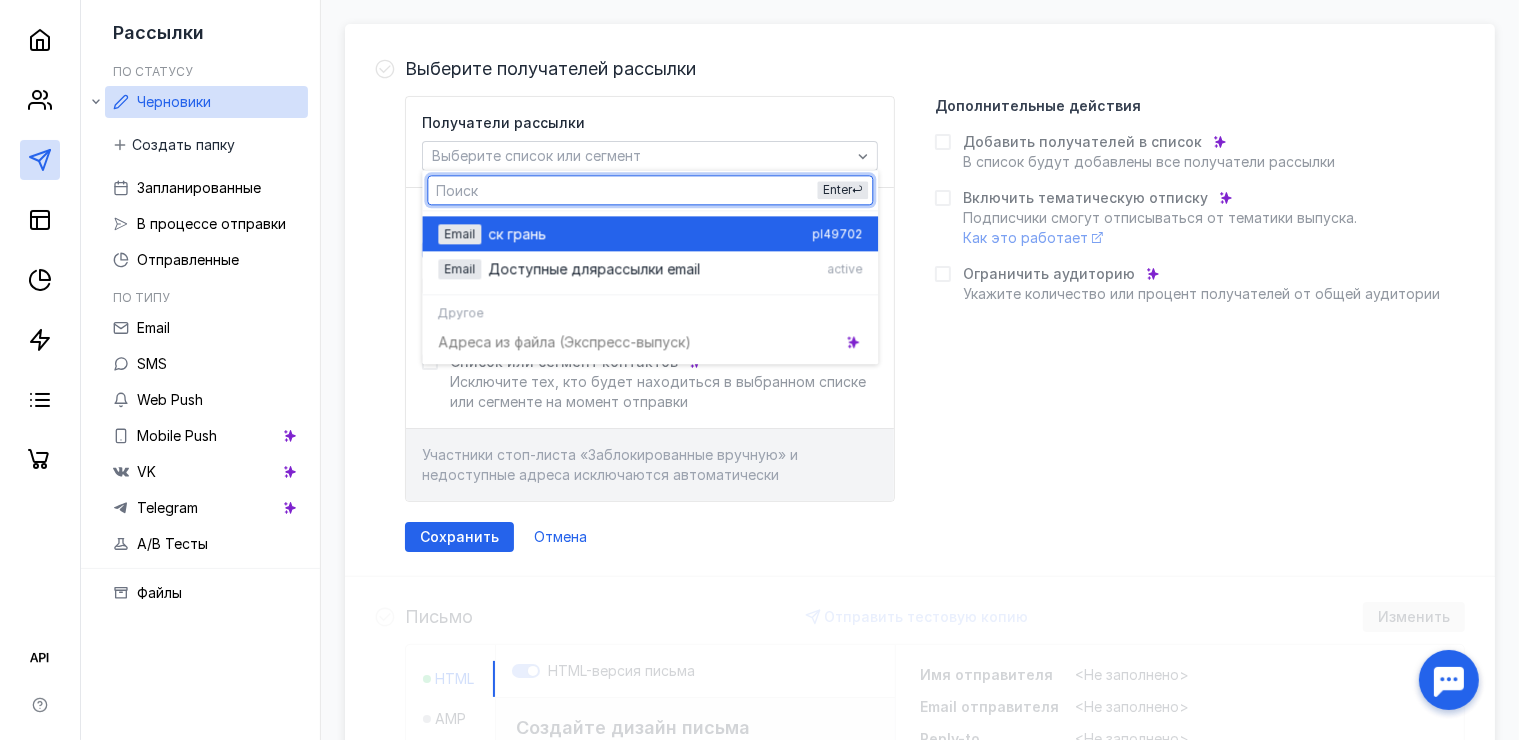 click on "ск гра нь" at bounding box center [646, 234] 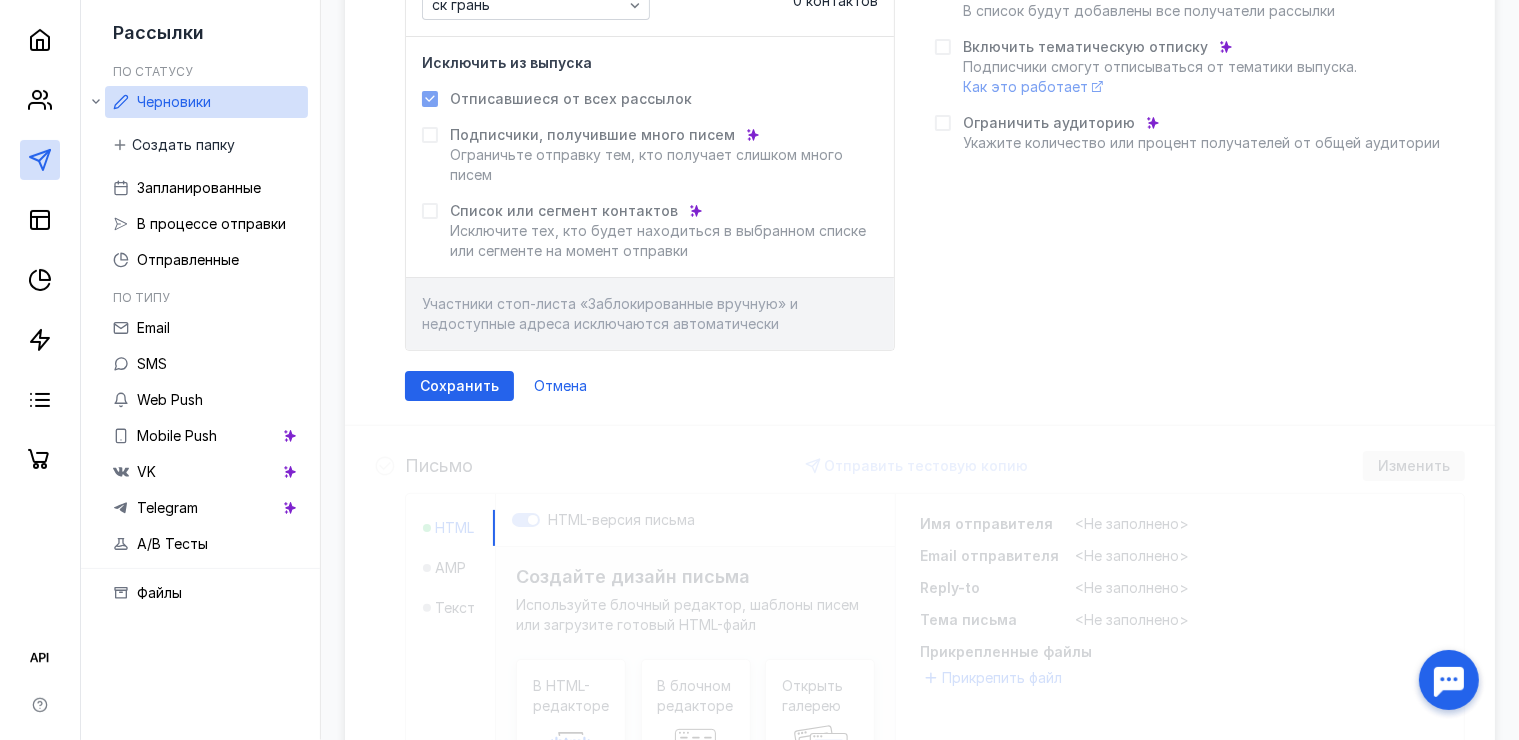 scroll, scrollTop: 400, scrollLeft: 0, axis: vertical 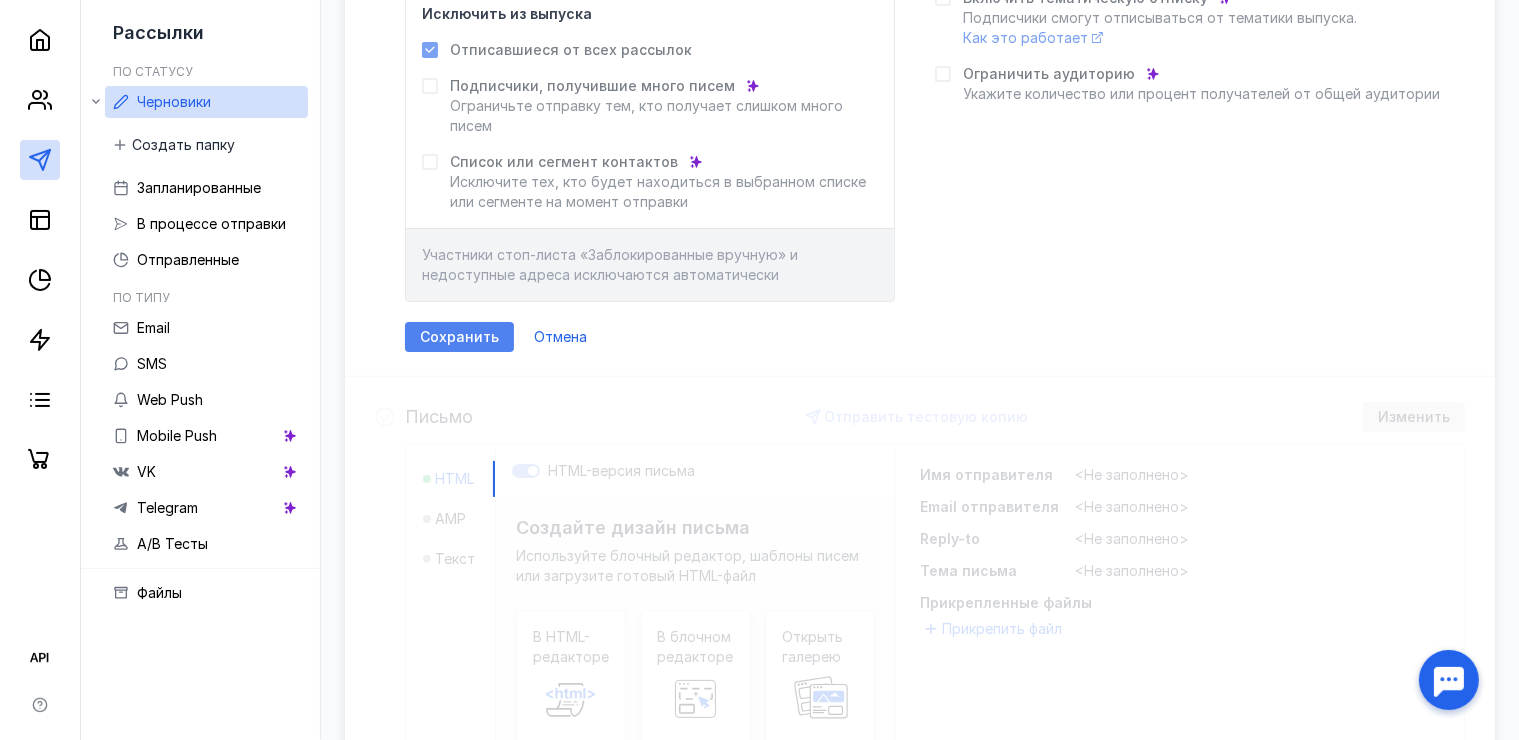 click on "Сохранить" at bounding box center (459, 337) 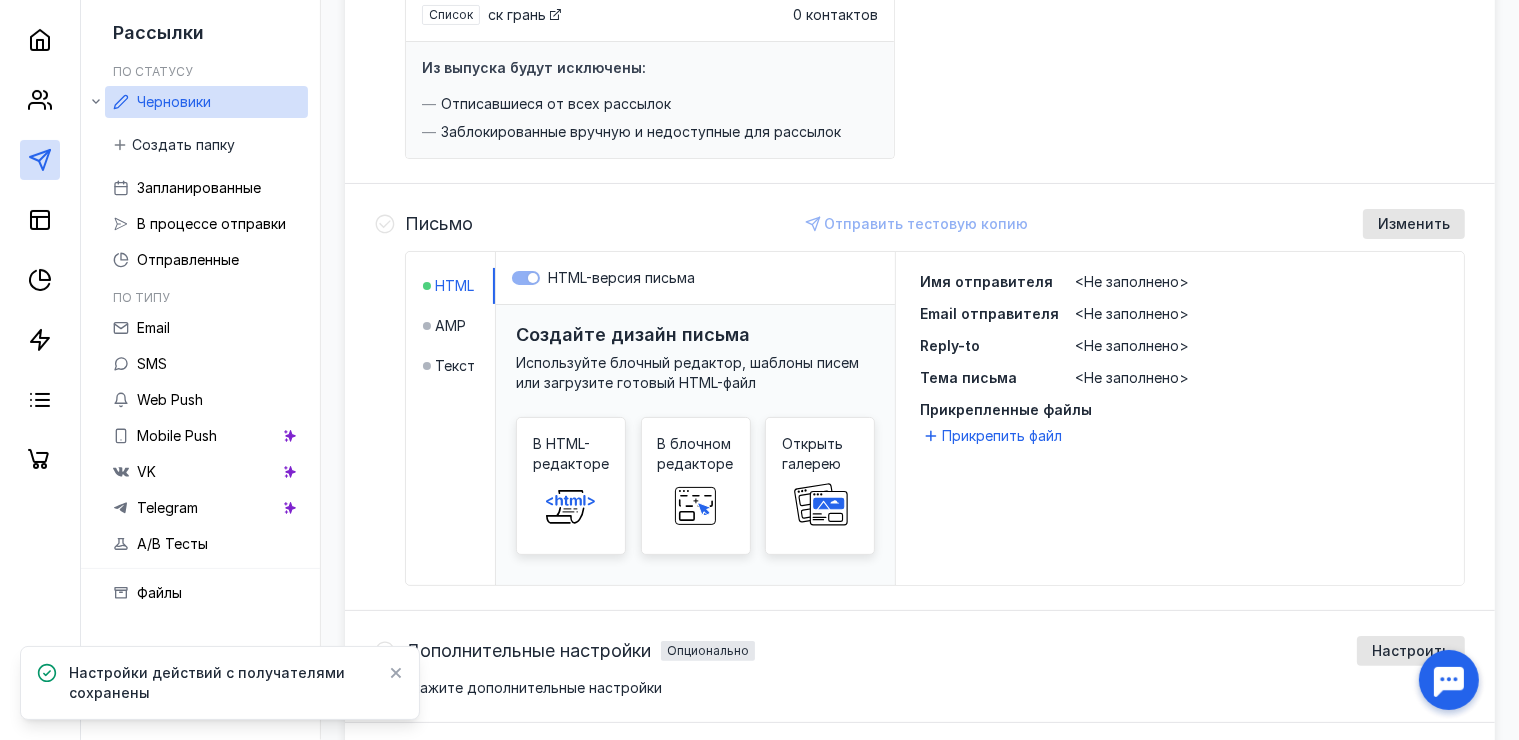 scroll, scrollTop: 0, scrollLeft: 0, axis: both 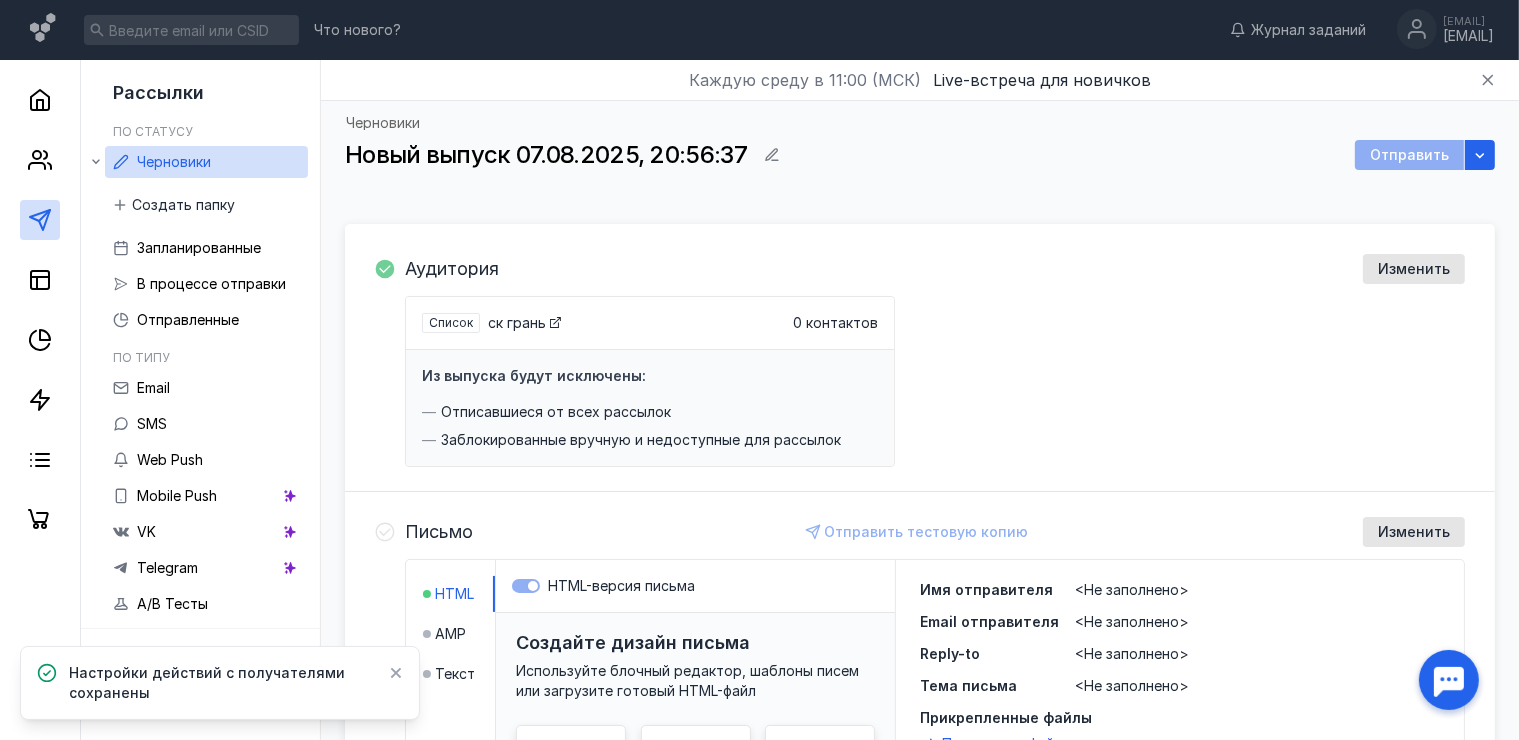 click on "0 контактов" at bounding box center (835, 323) 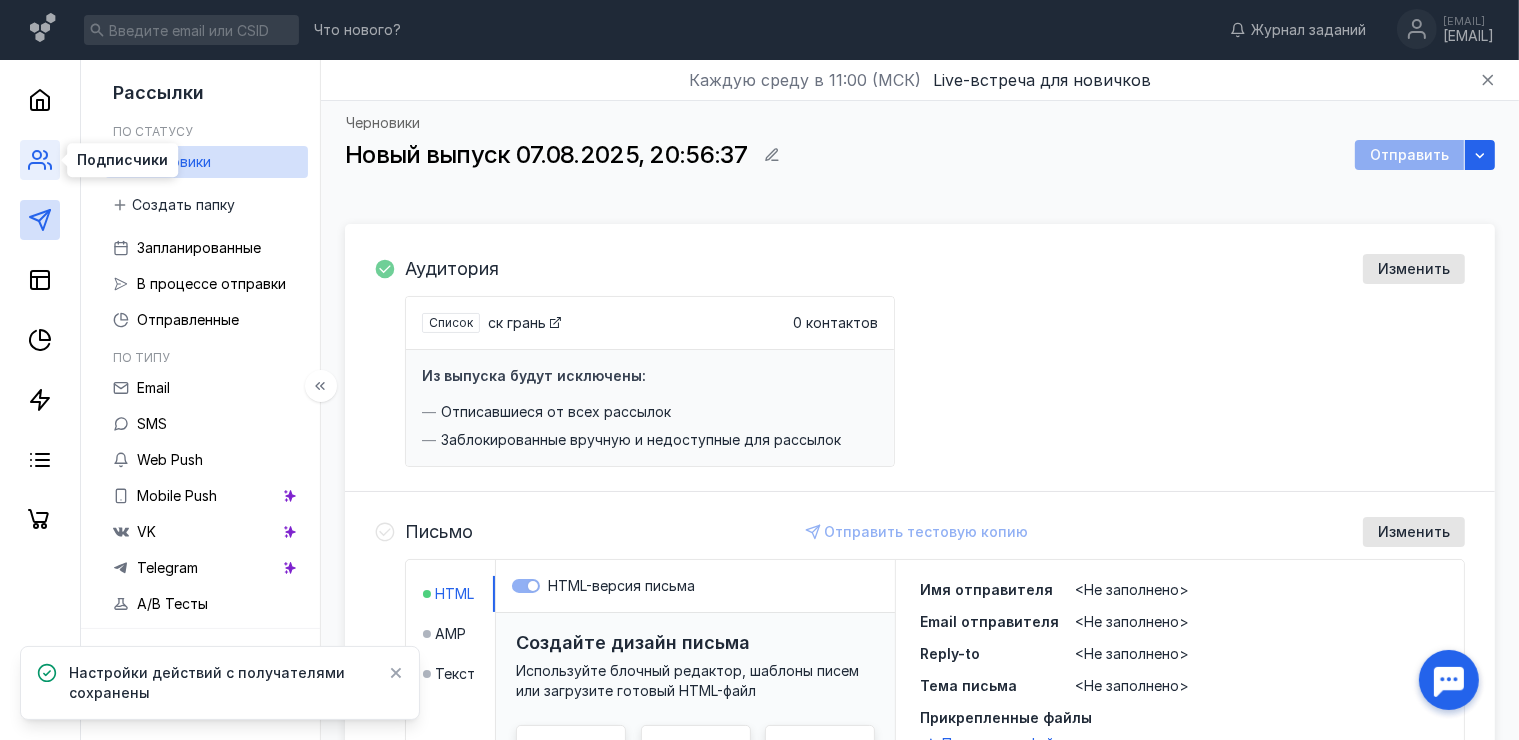click 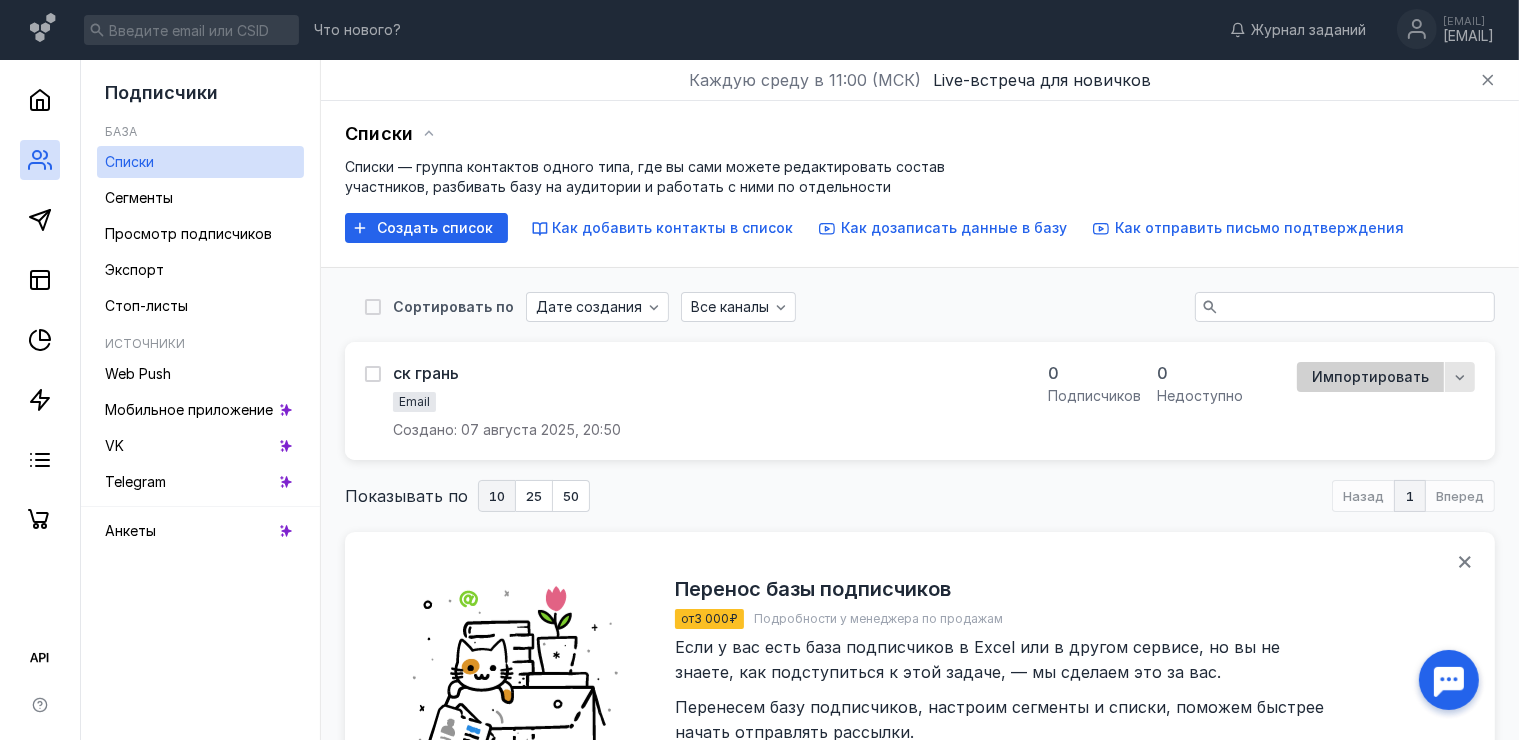 click on "Импортировать" at bounding box center [1370, 377] 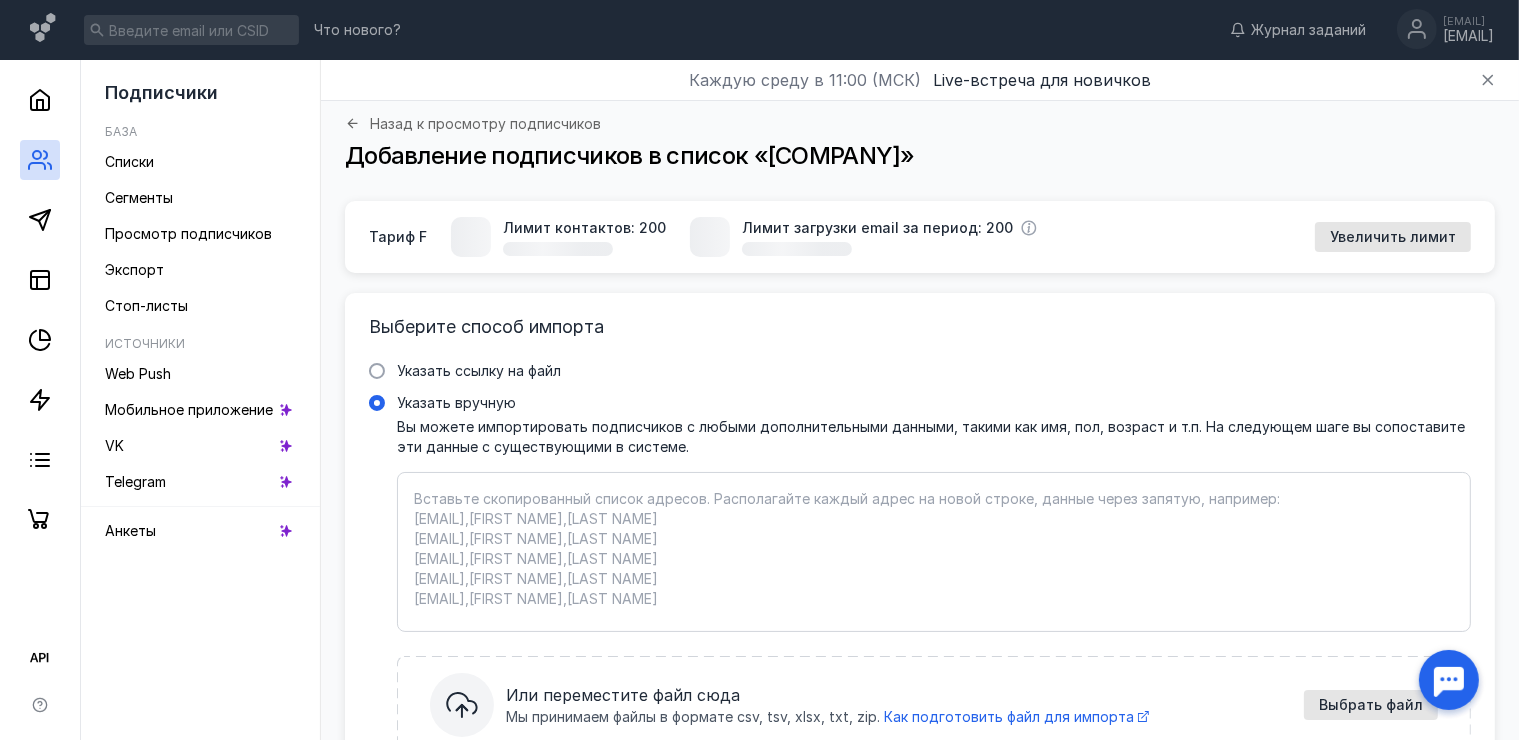 click on "Вставьте скопированный список адресов. Располагайте каждый адрес на новой строке, данные через запятую, например: [EMAIL],[FIRST],[LAST]
[EMAIL],[FIRST],[LAST]
[EMAIL],[FIRST],[LAST]
[EMAIL],[FIRST],[LAST]
[EMAIL],[FIRST],[LAST]" at bounding box center [934, 552] 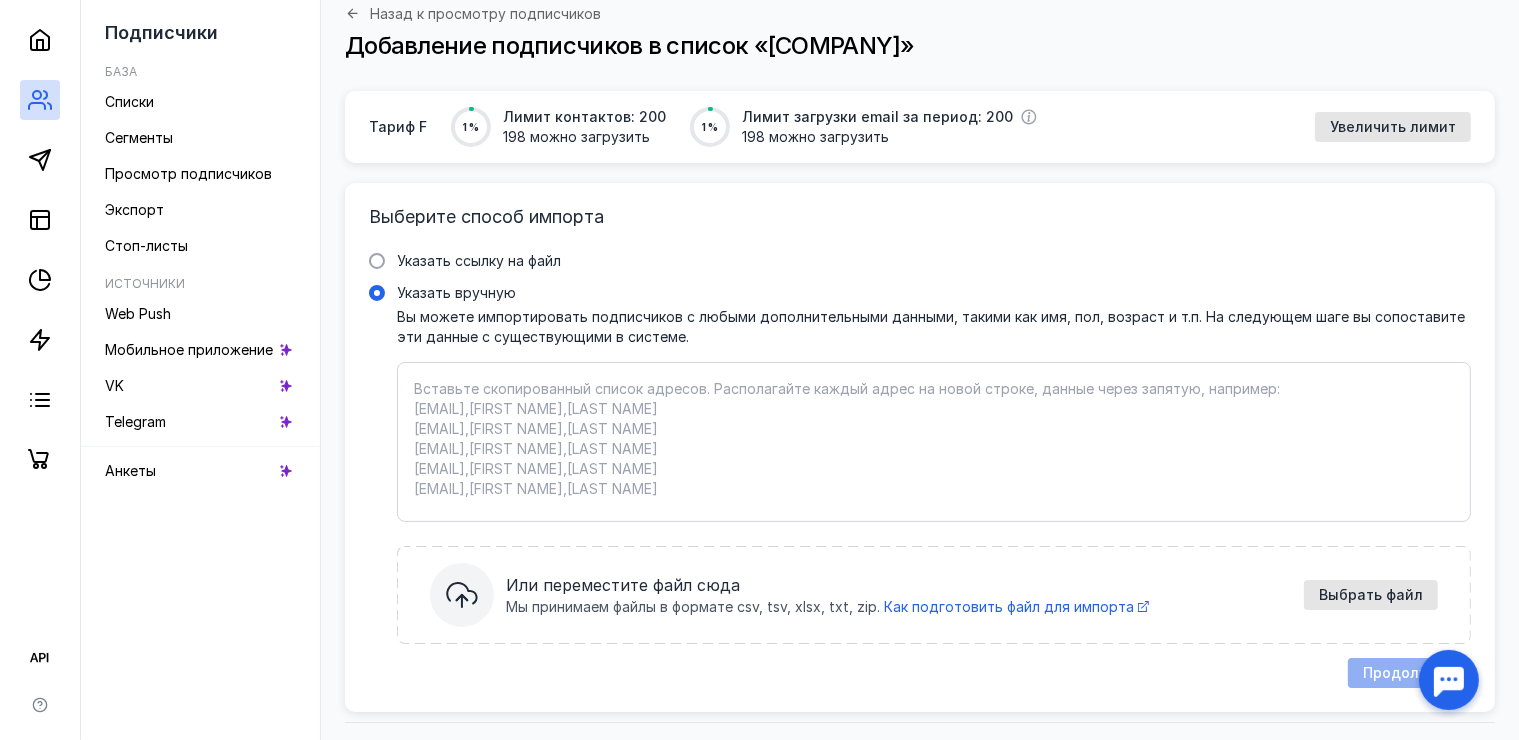 scroll, scrollTop: 152, scrollLeft: 0, axis: vertical 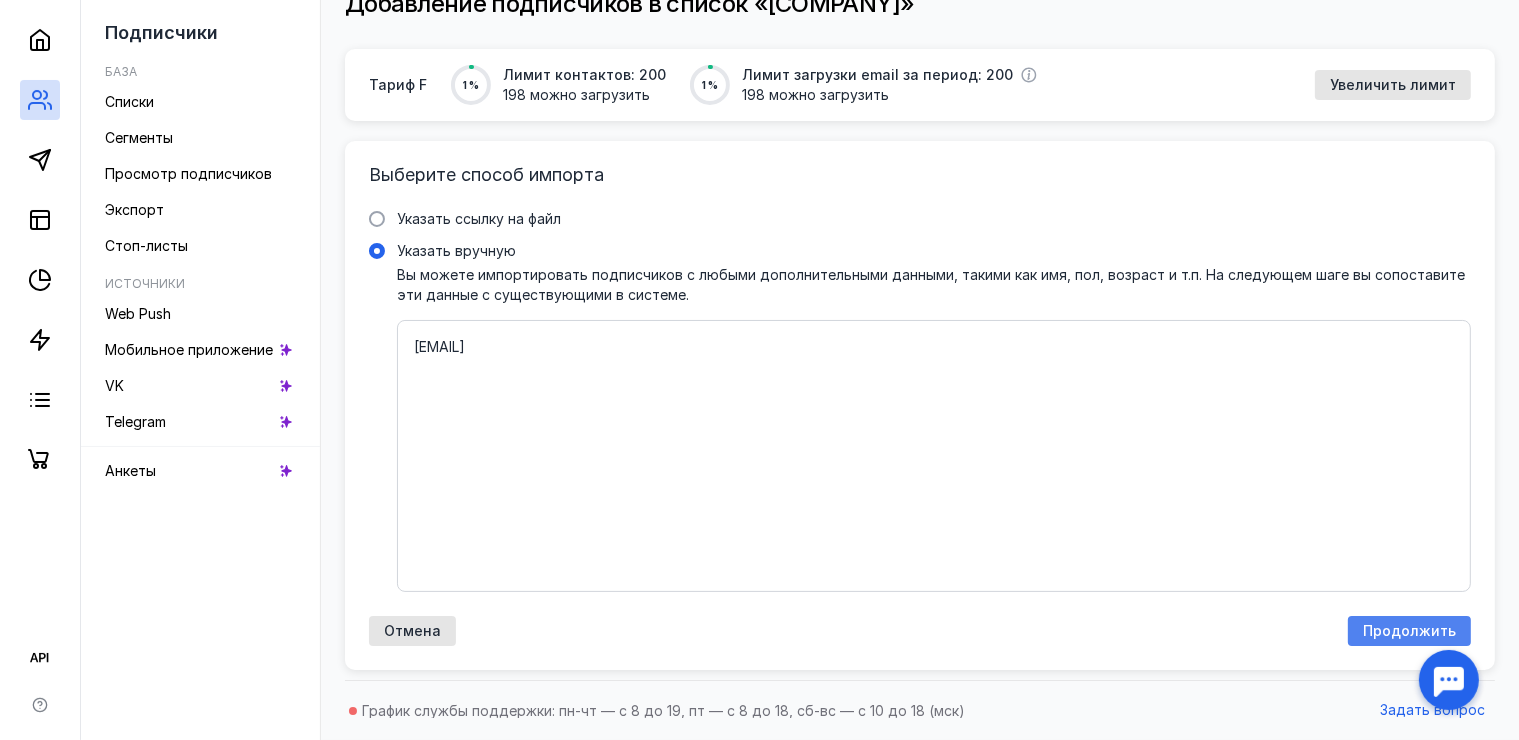 type on "[EMAIL]" 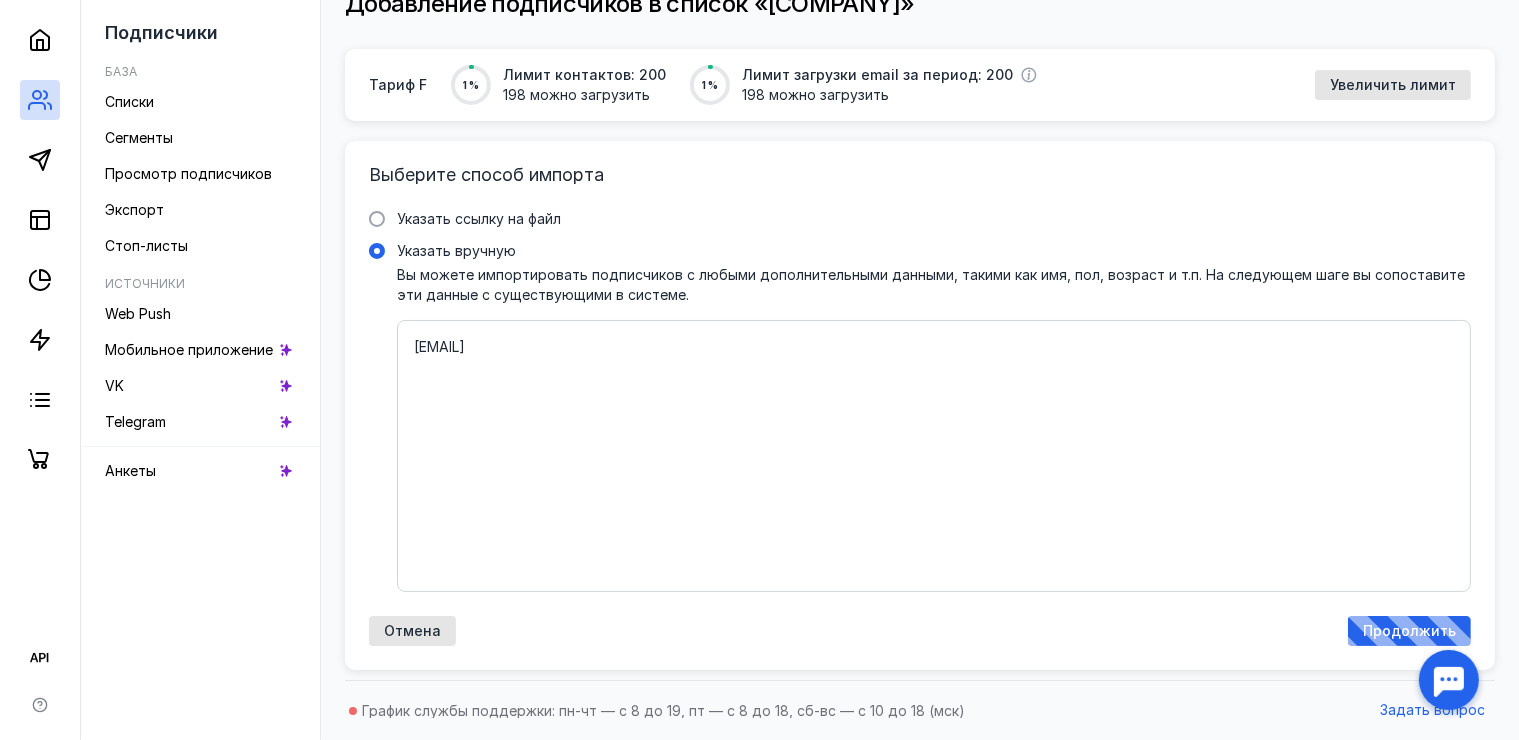 scroll, scrollTop: 0, scrollLeft: 0, axis: both 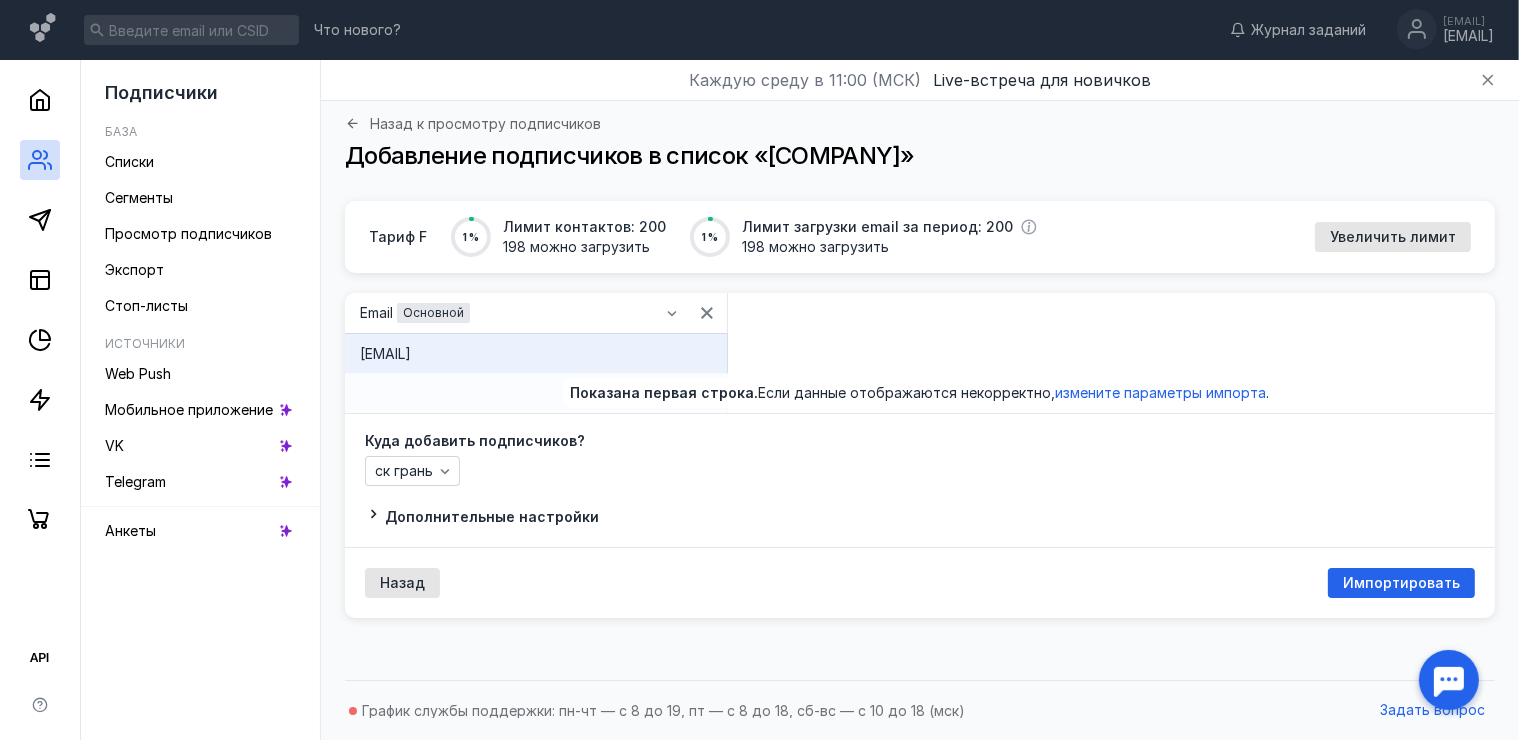click 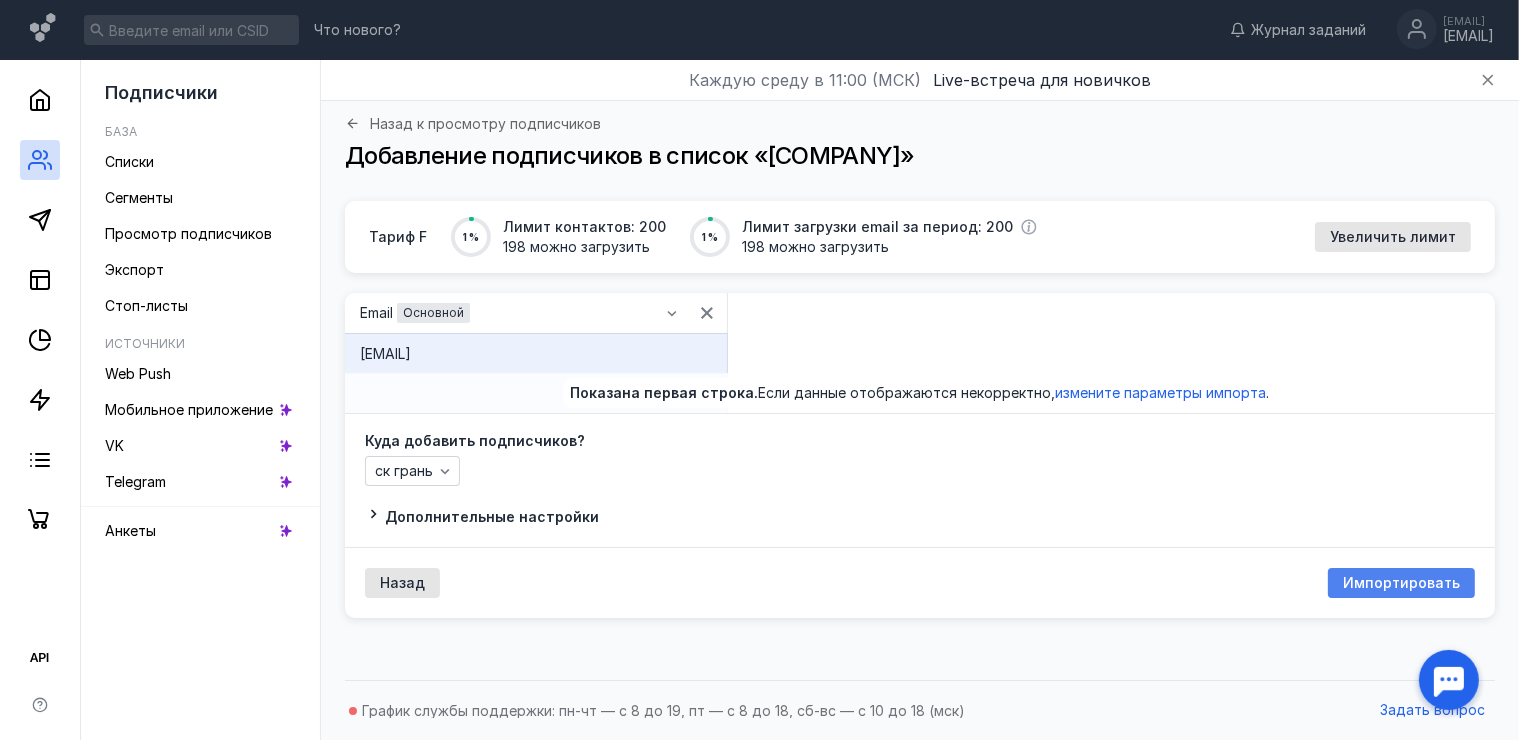 click on "Импортировать" at bounding box center (1401, 583) 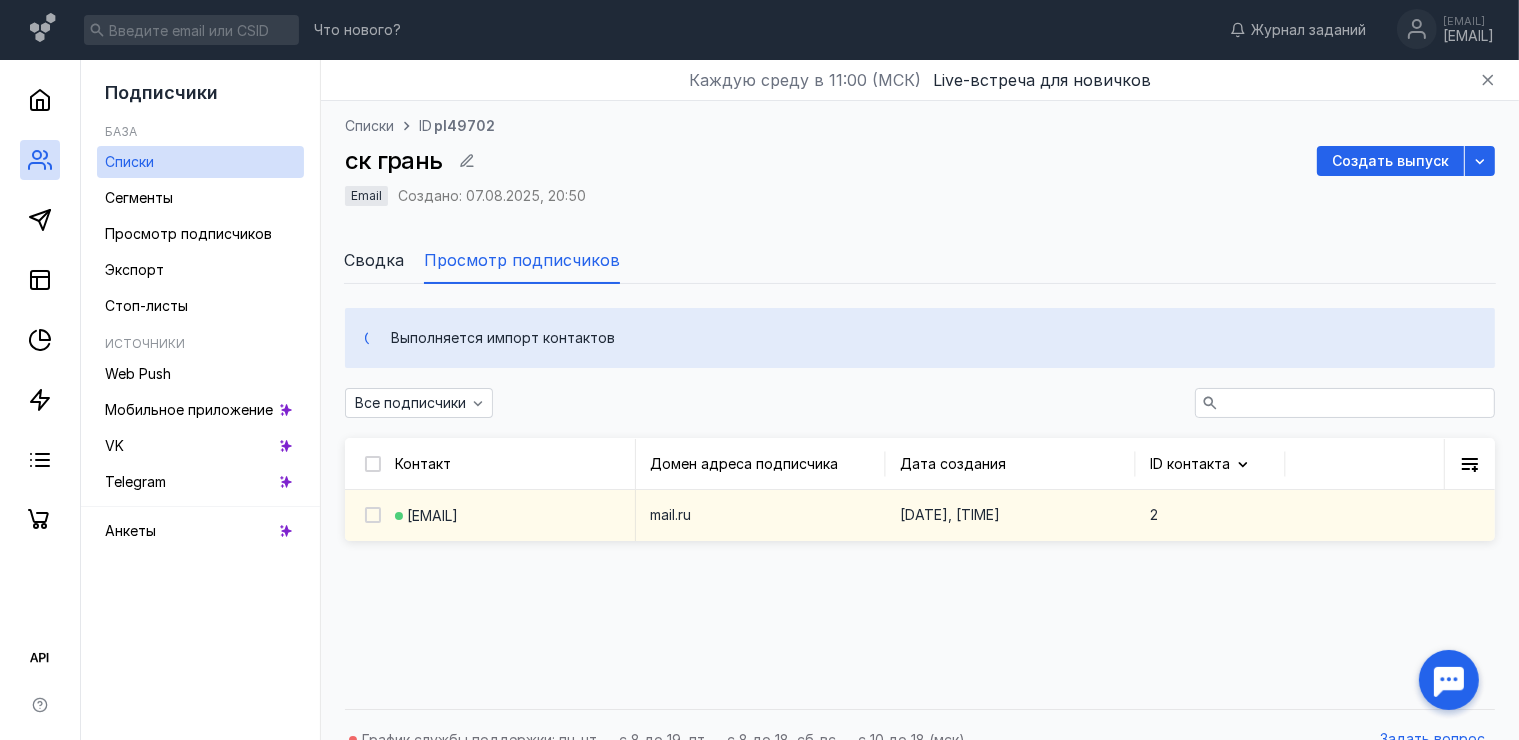click on "2" at bounding box center (1210, 515) 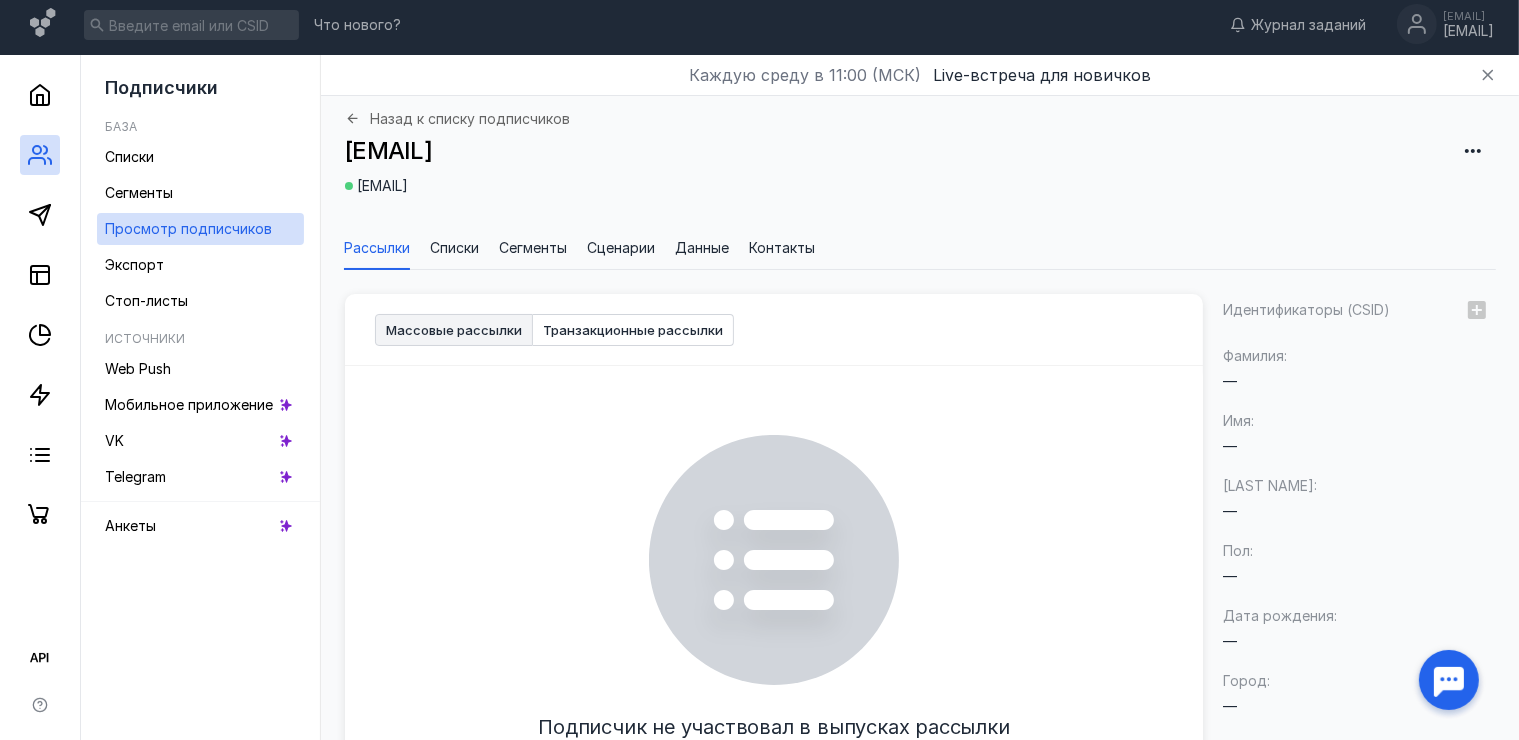 scroll, scrollTop: 0, scrollLeft: 0, axis: both 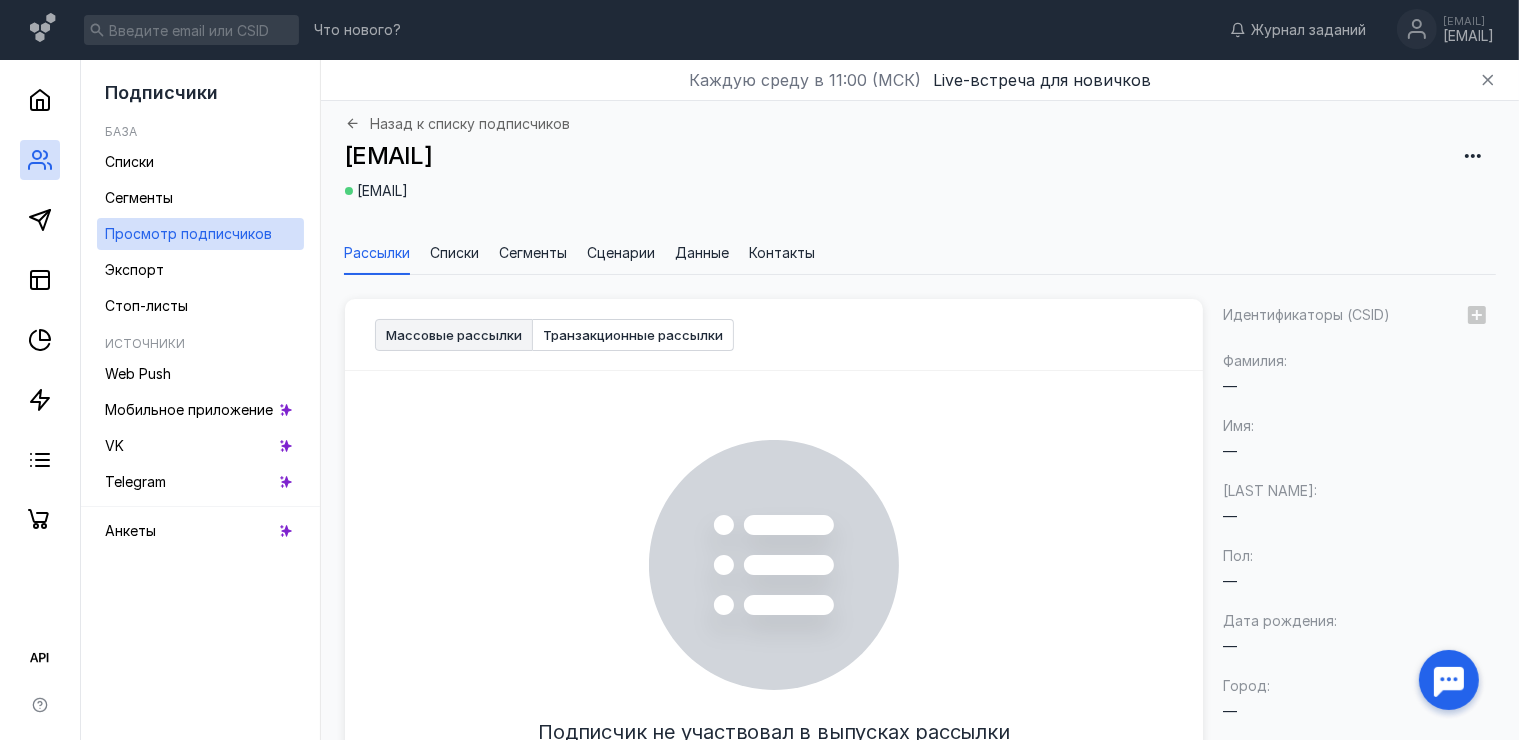 click on "Списки" at bounding box center (454, 253) 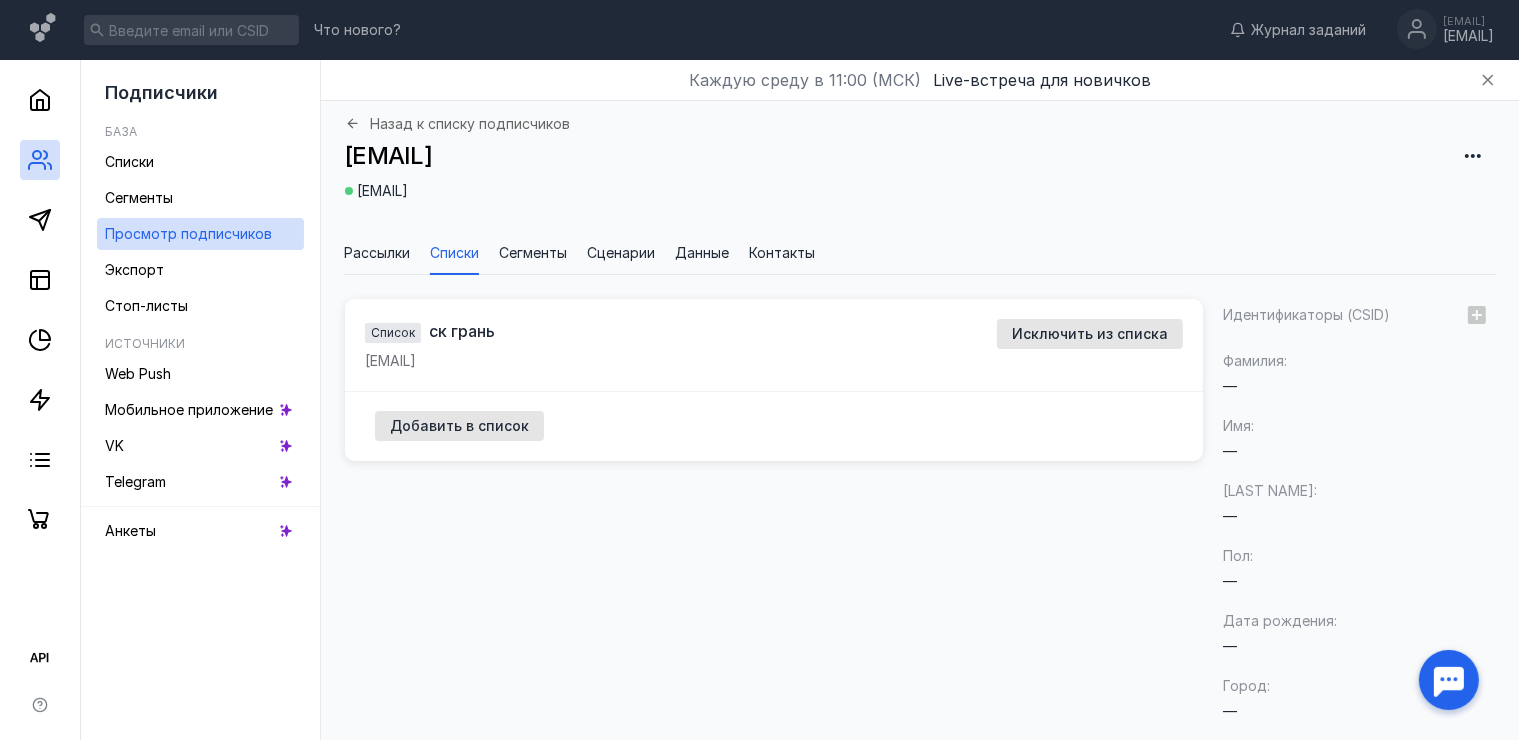 click on "Контакты" at bounding box center [782, 253] 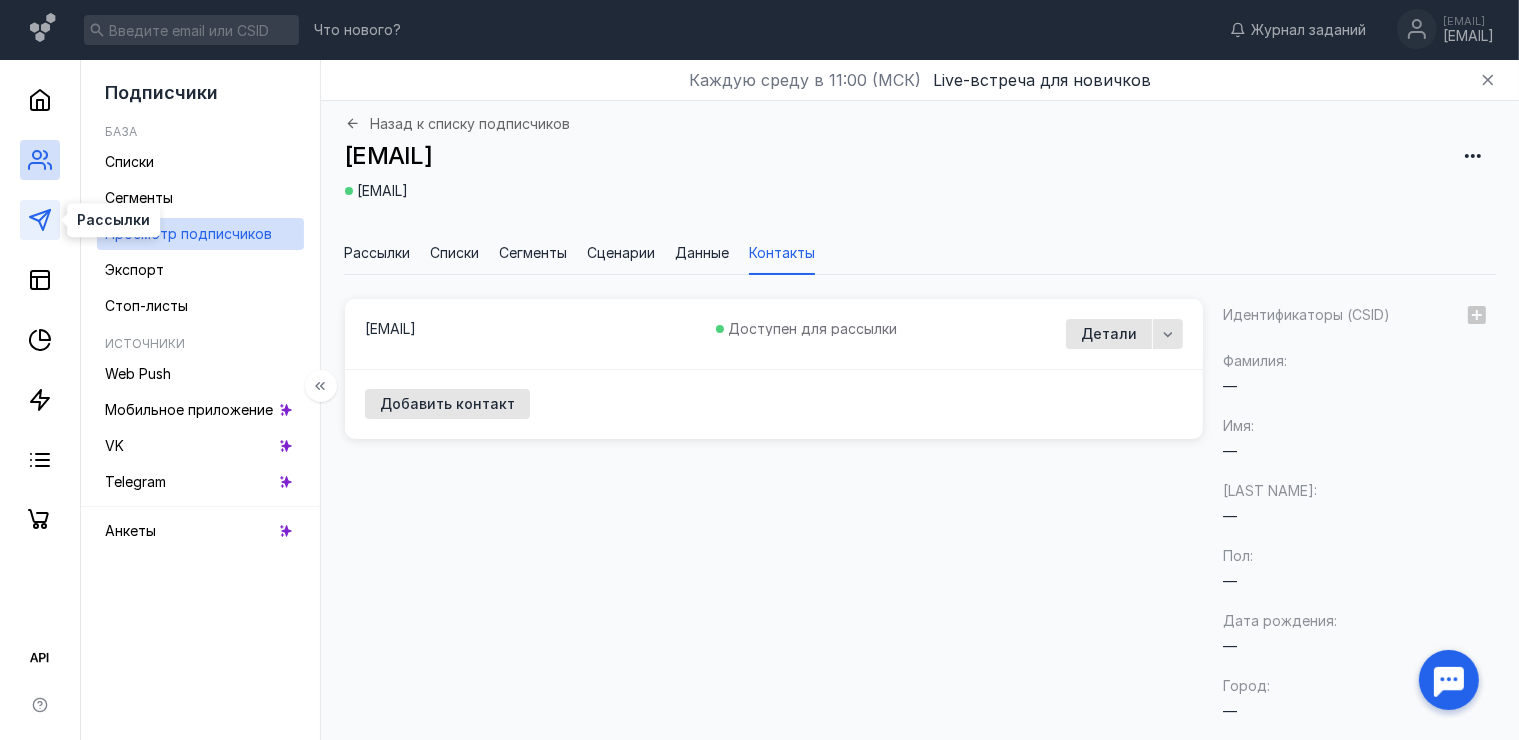 click 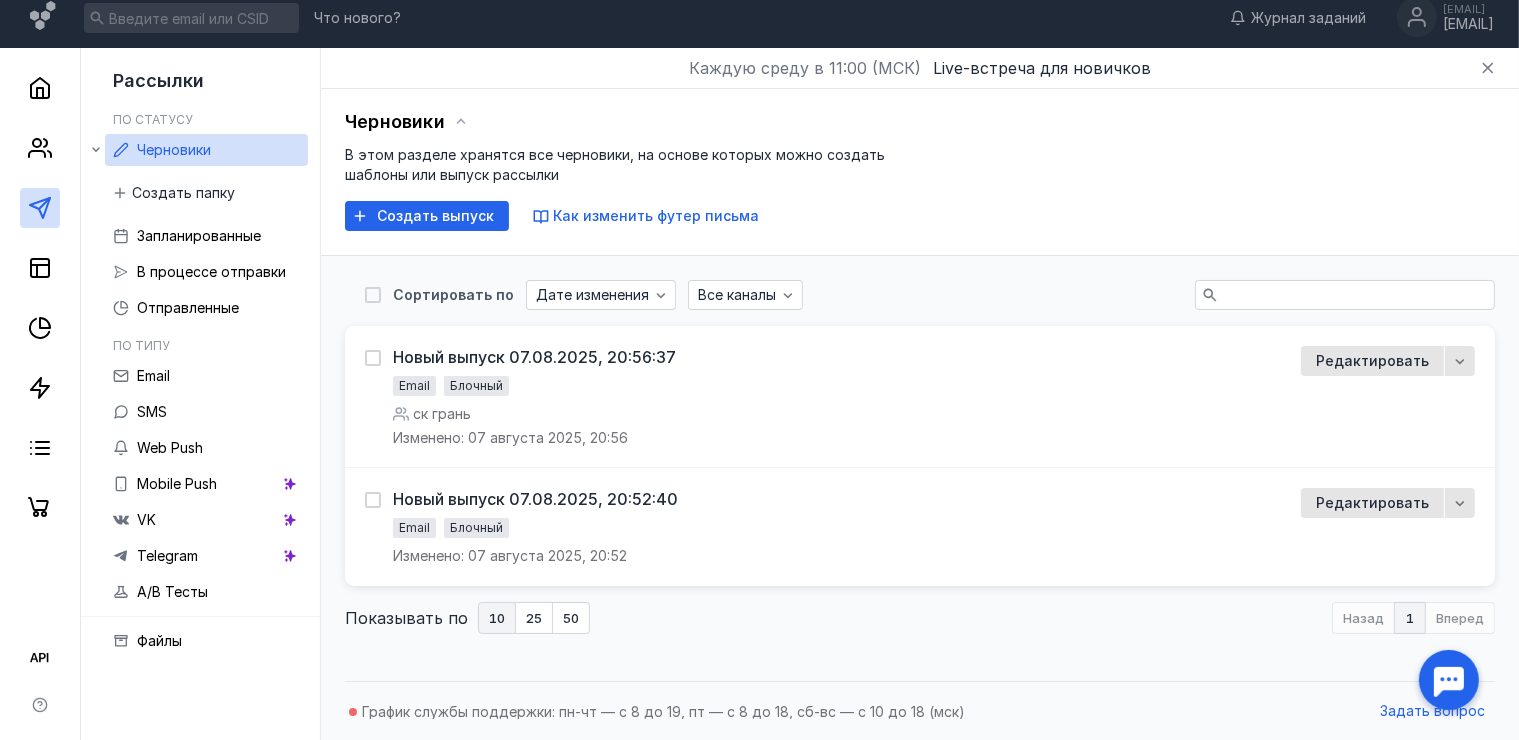 scroll, scrollTop: 12, scrollLeft: 0, axis: vertical 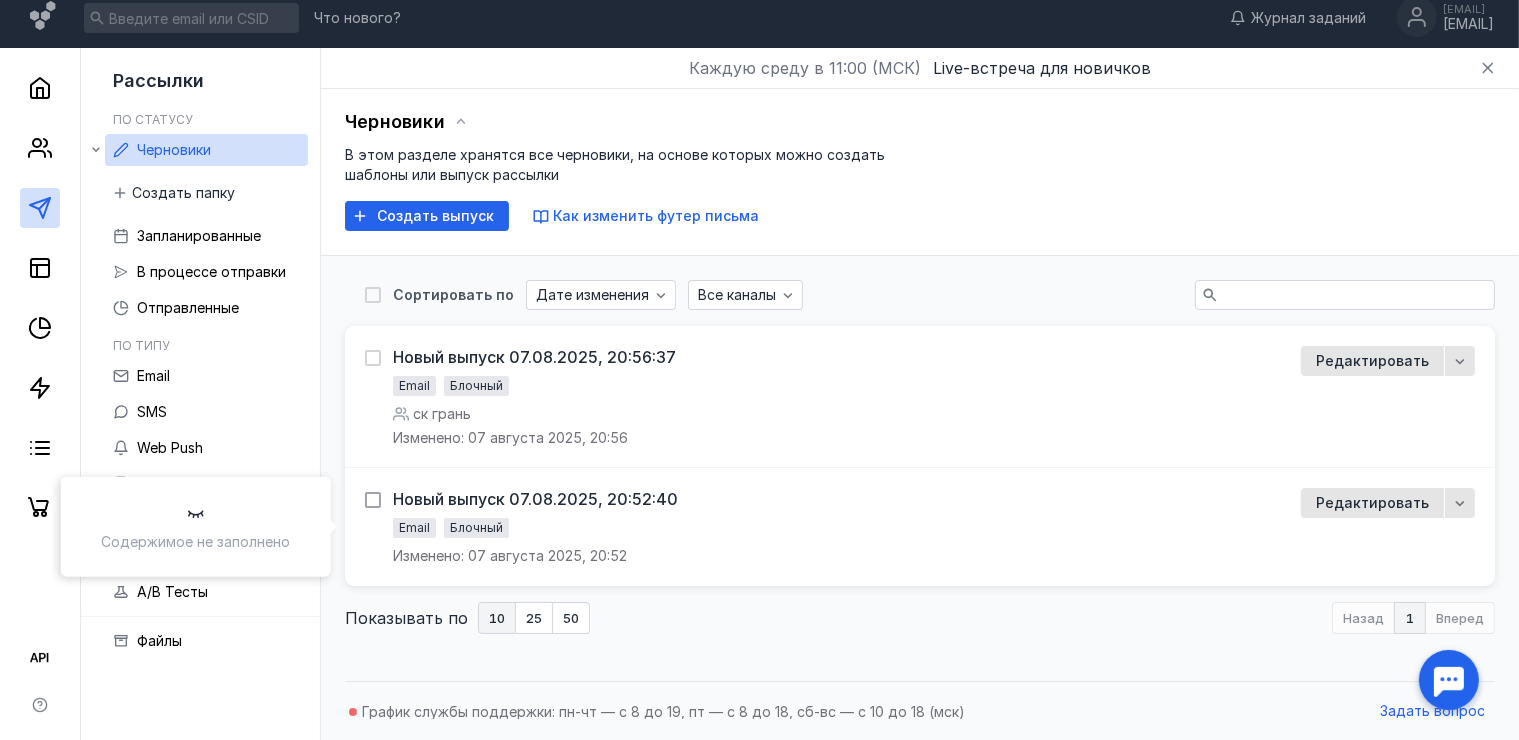 click 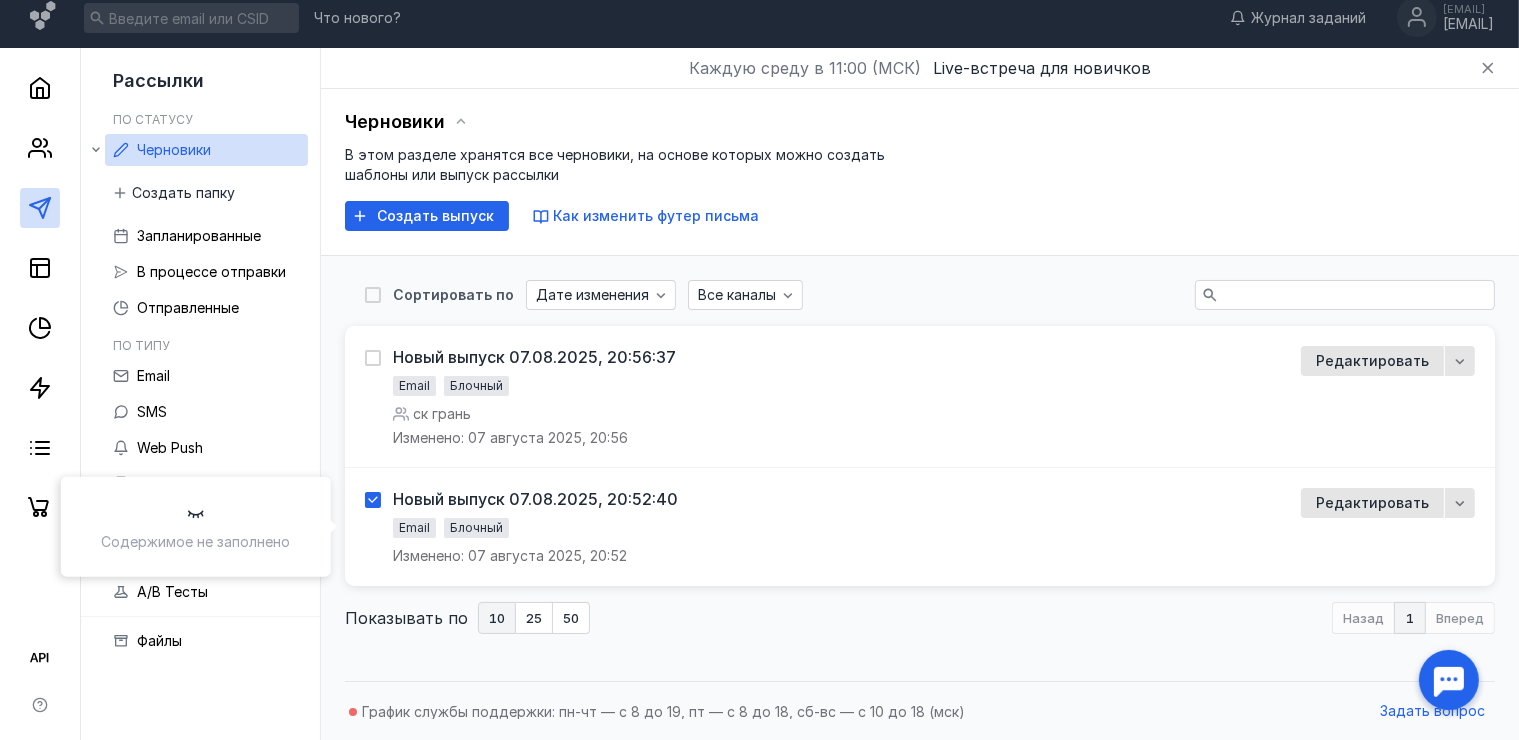 checkbox on "true" 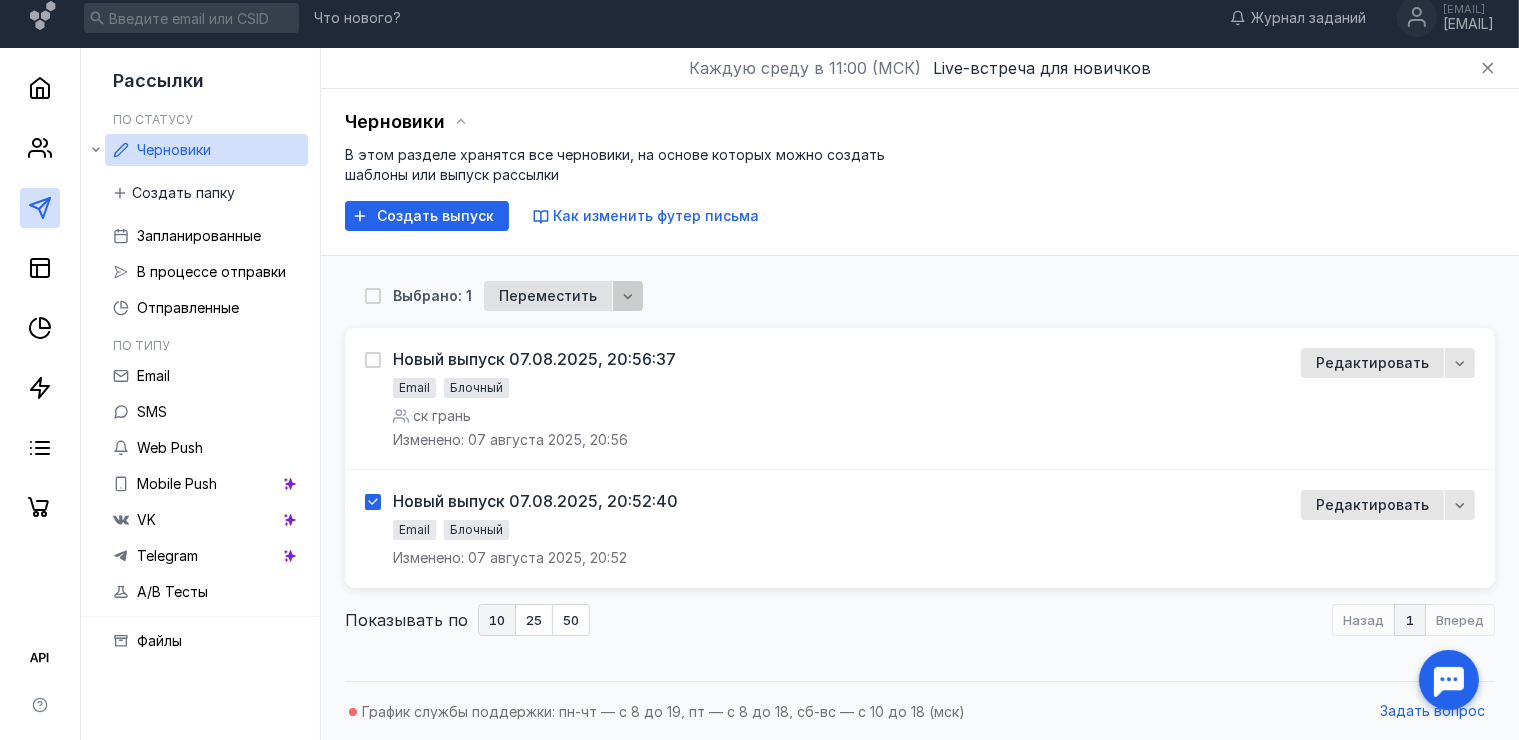 click 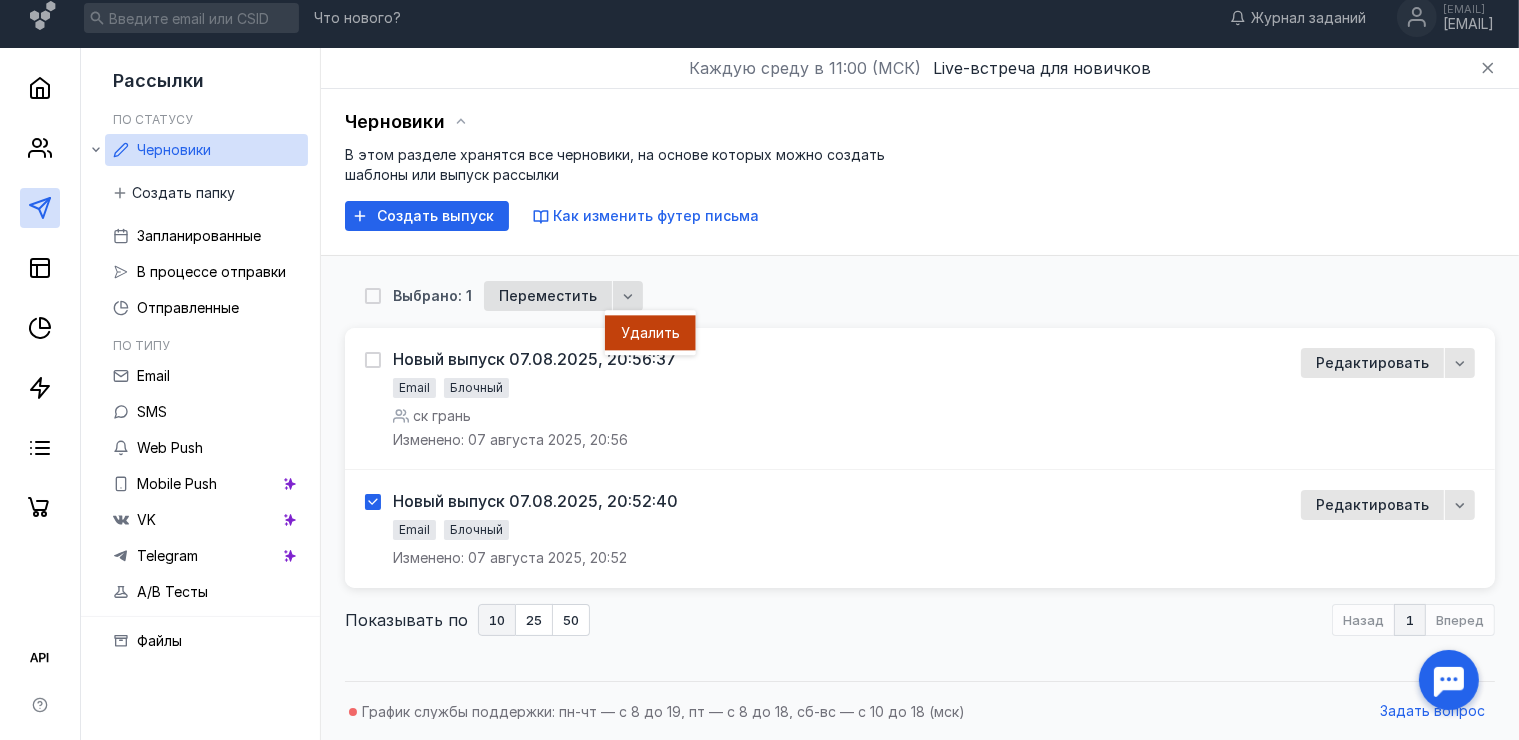 click on "Удал" at bounding box center [638, 333] 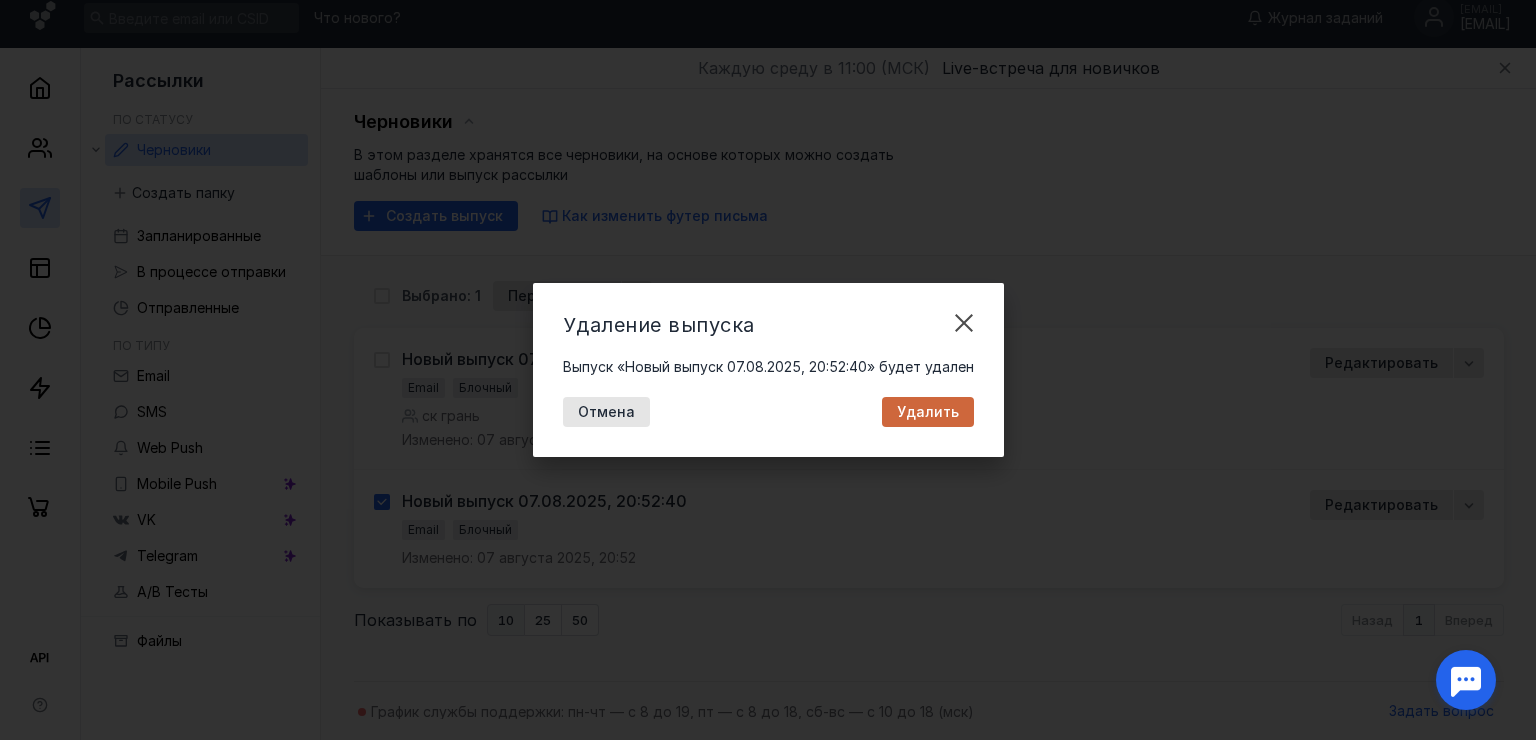 click on "Удалить" at bounding box center (928, 412) 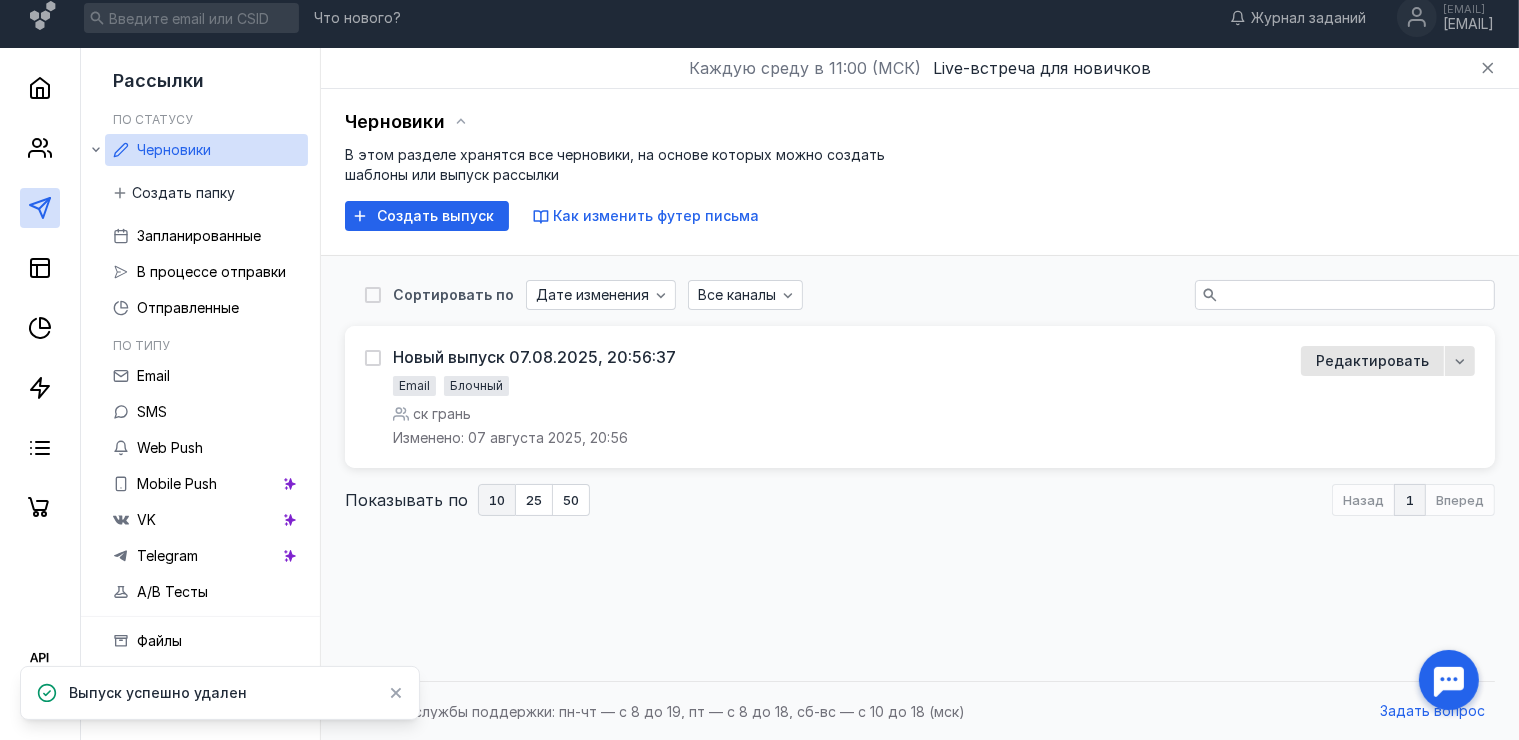 click on "Новый выпуск 07.08.2025, 20:56:37 Email Блочный ск грань Изменено: 07 августа 2025, 20:56" at bounding box center [821, 397] 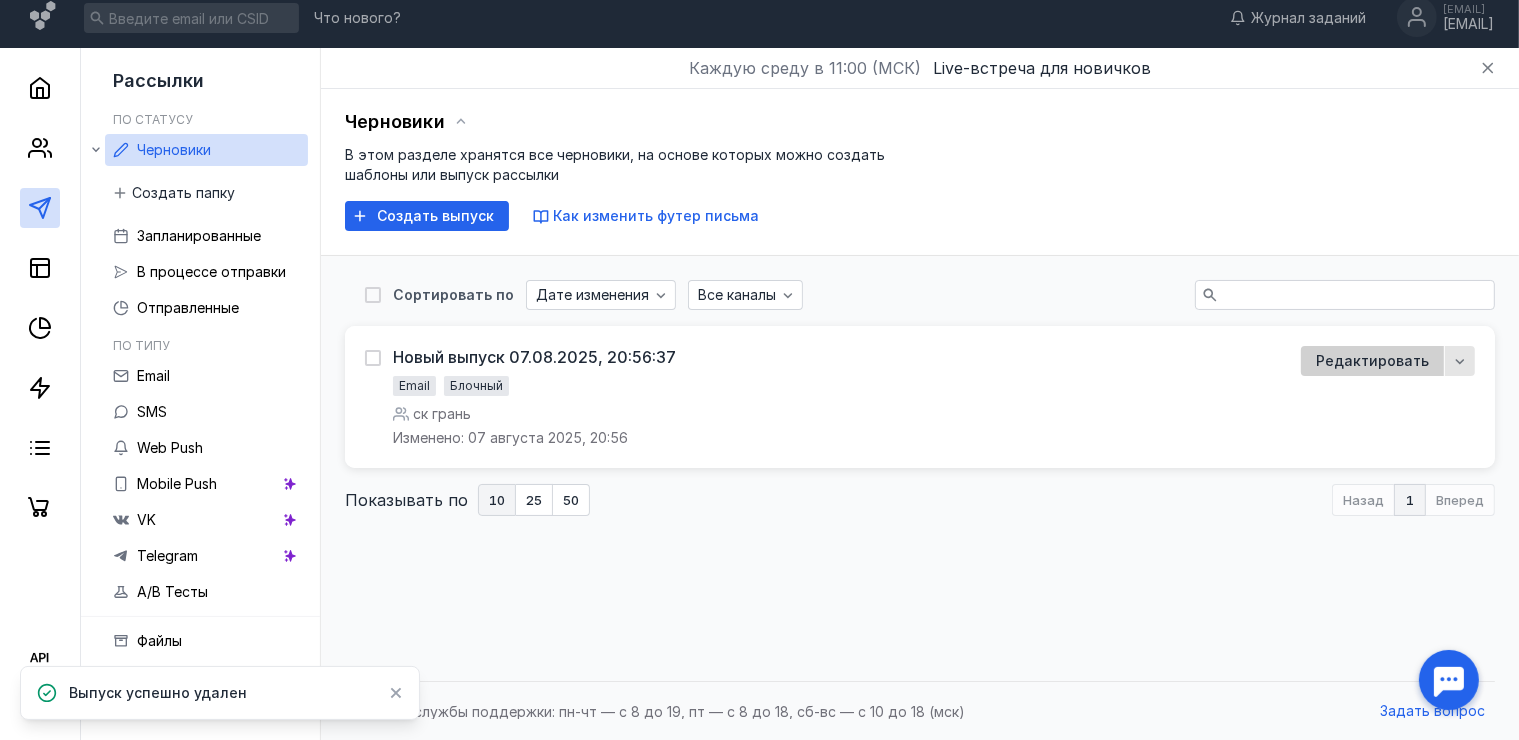 click on "Редактировать" at bounding box center [1372, 361] 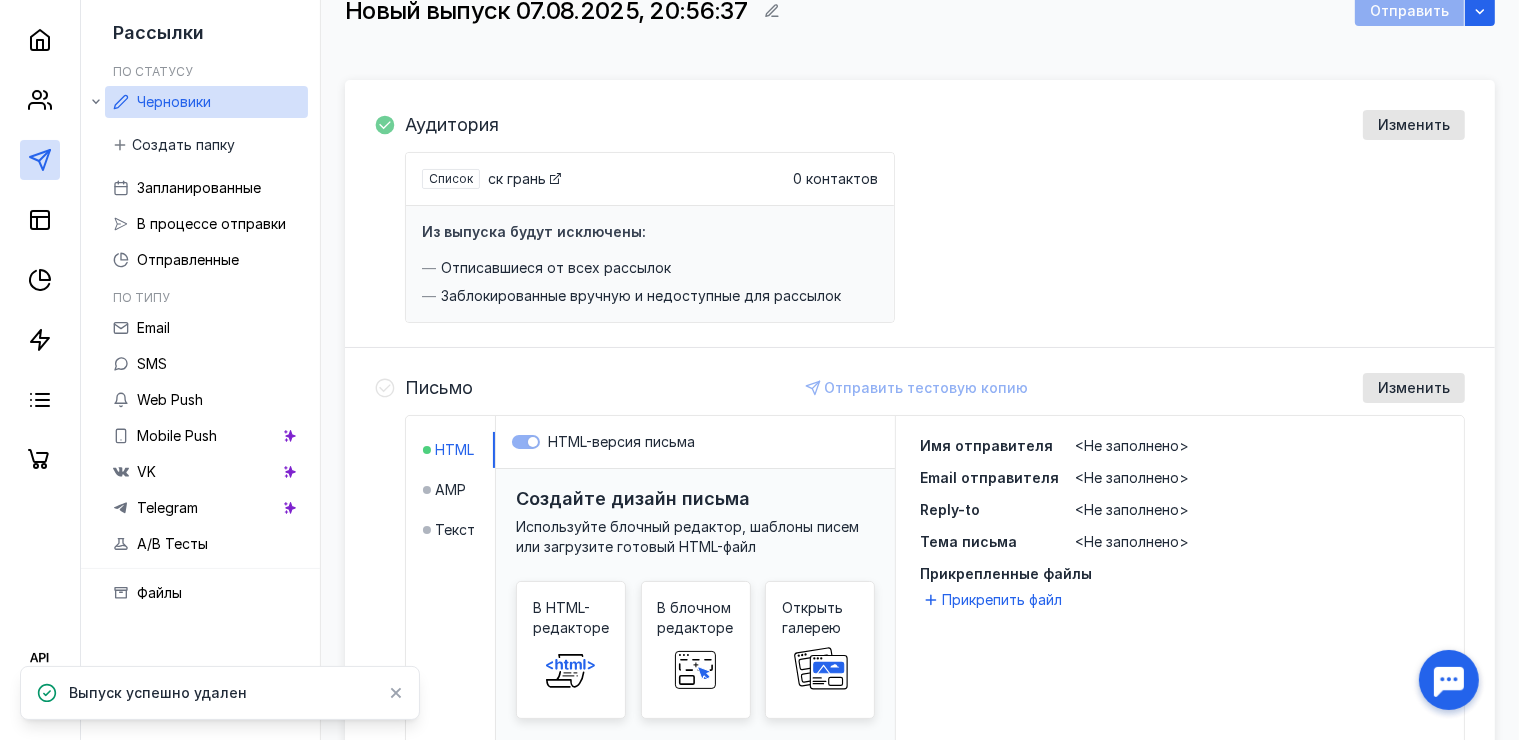 scroll, scrollTop: 112, scrollLeft: 0, axis: vertical 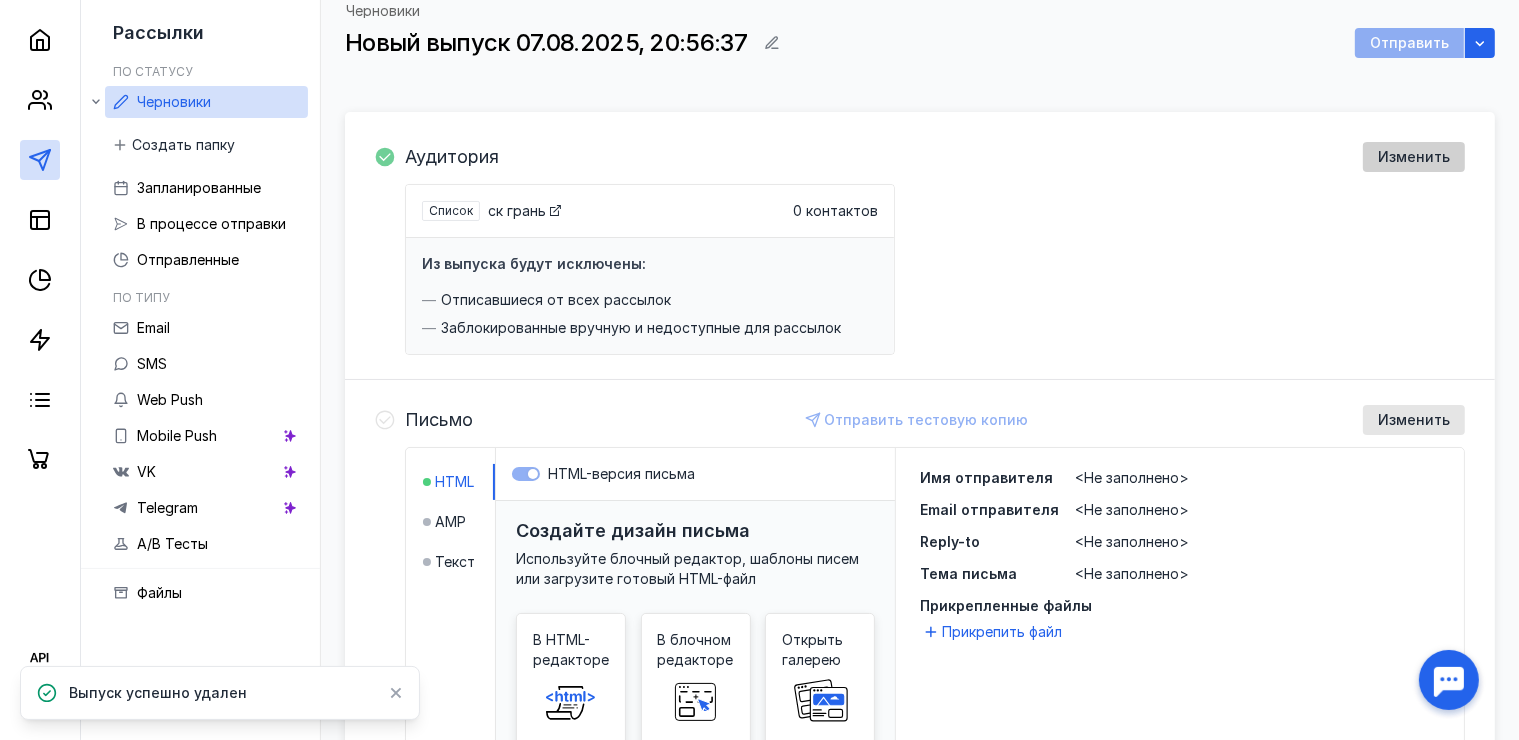 click on "Изменить" at bounding box center [1414, 157] 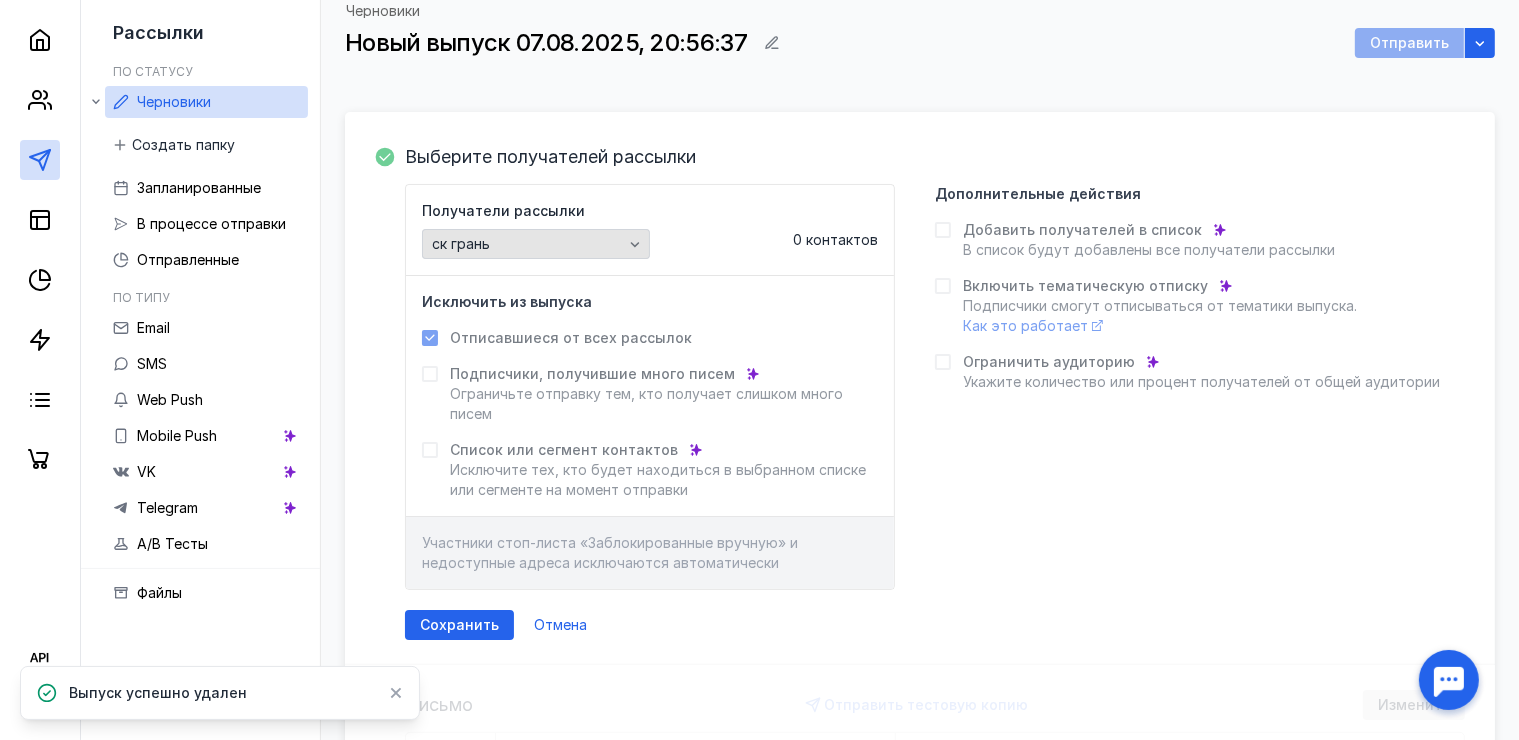 click on "ск грань" at bounding box center (527, 244) 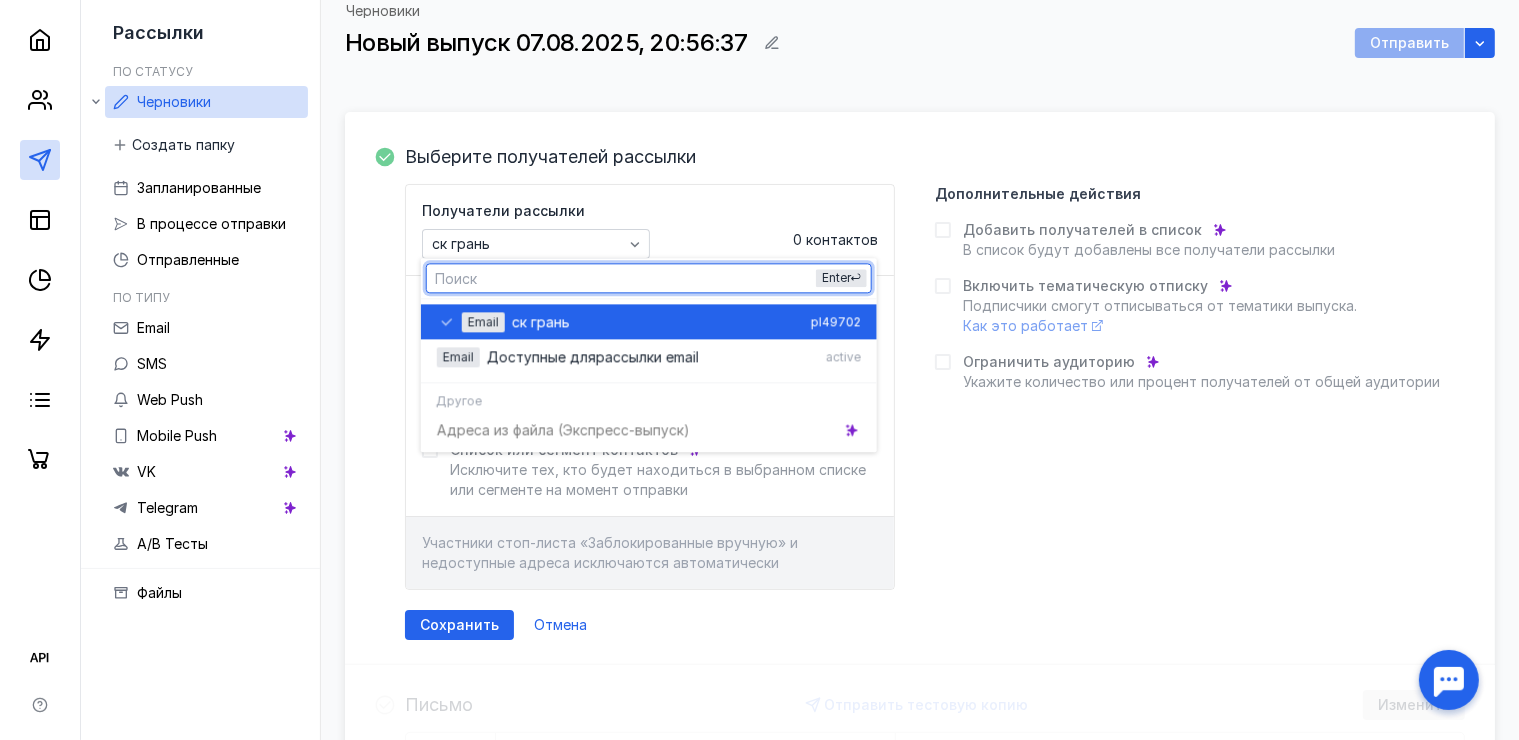 click on "ск гра нь" at bounding box center [657, 322] 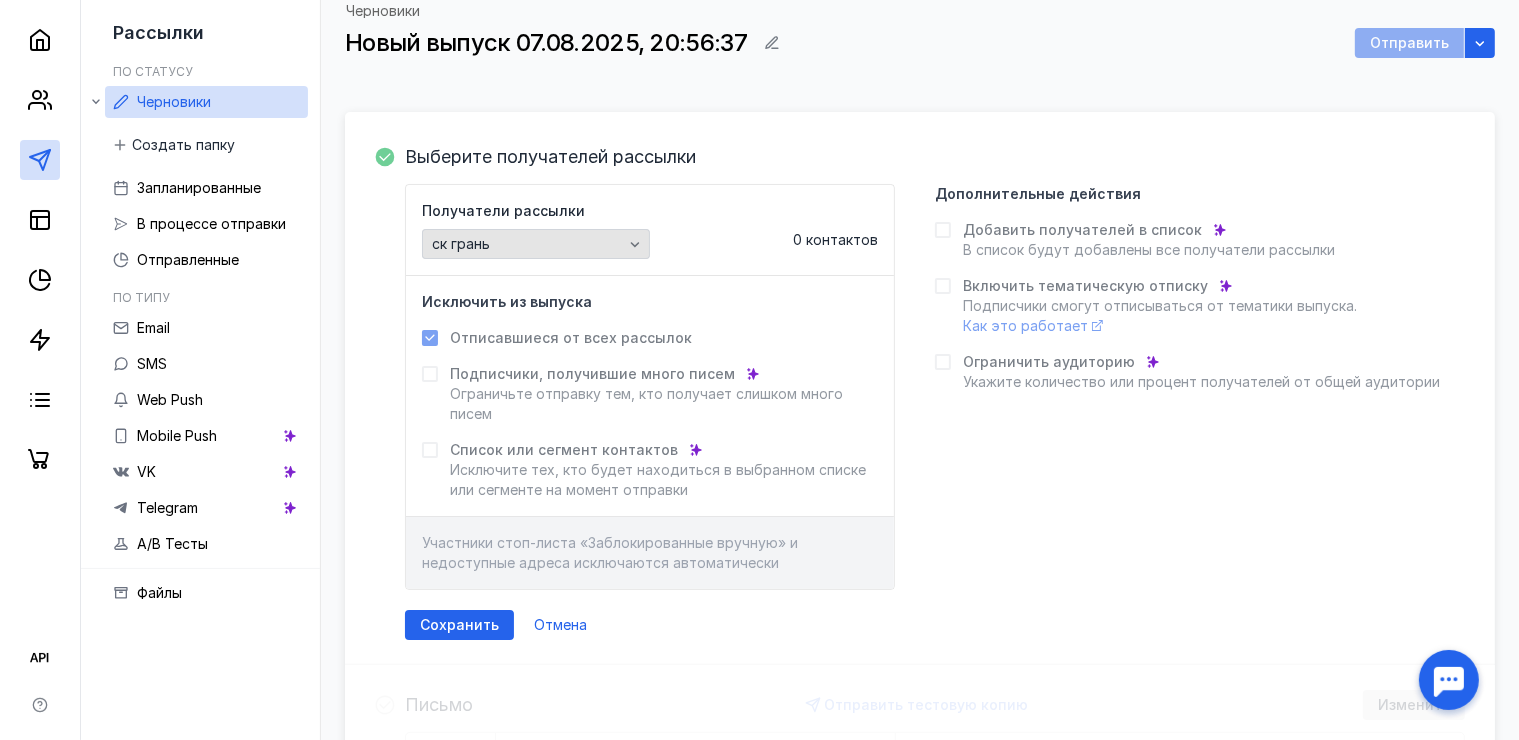 click 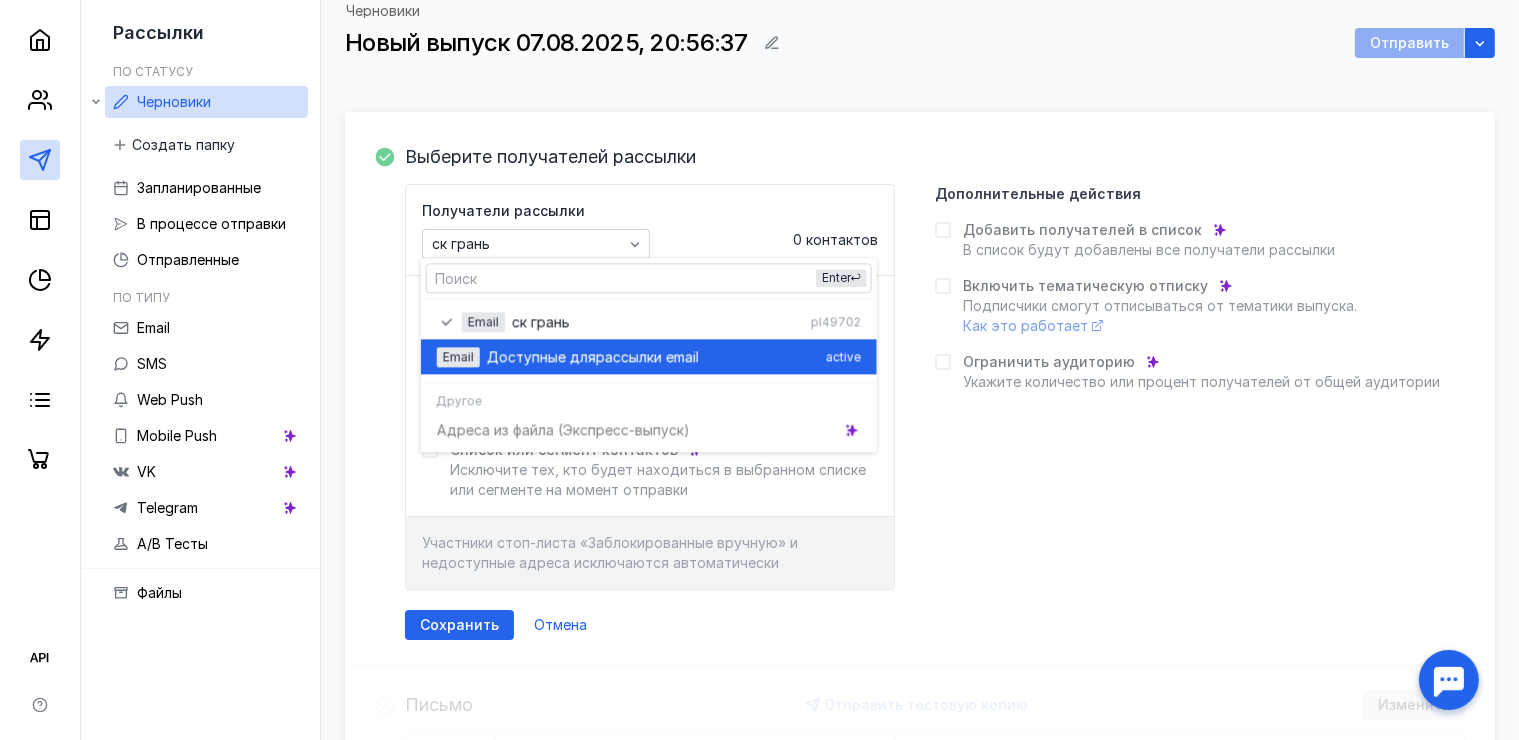 click on "рассылки email" at bounding box center [647, 357] 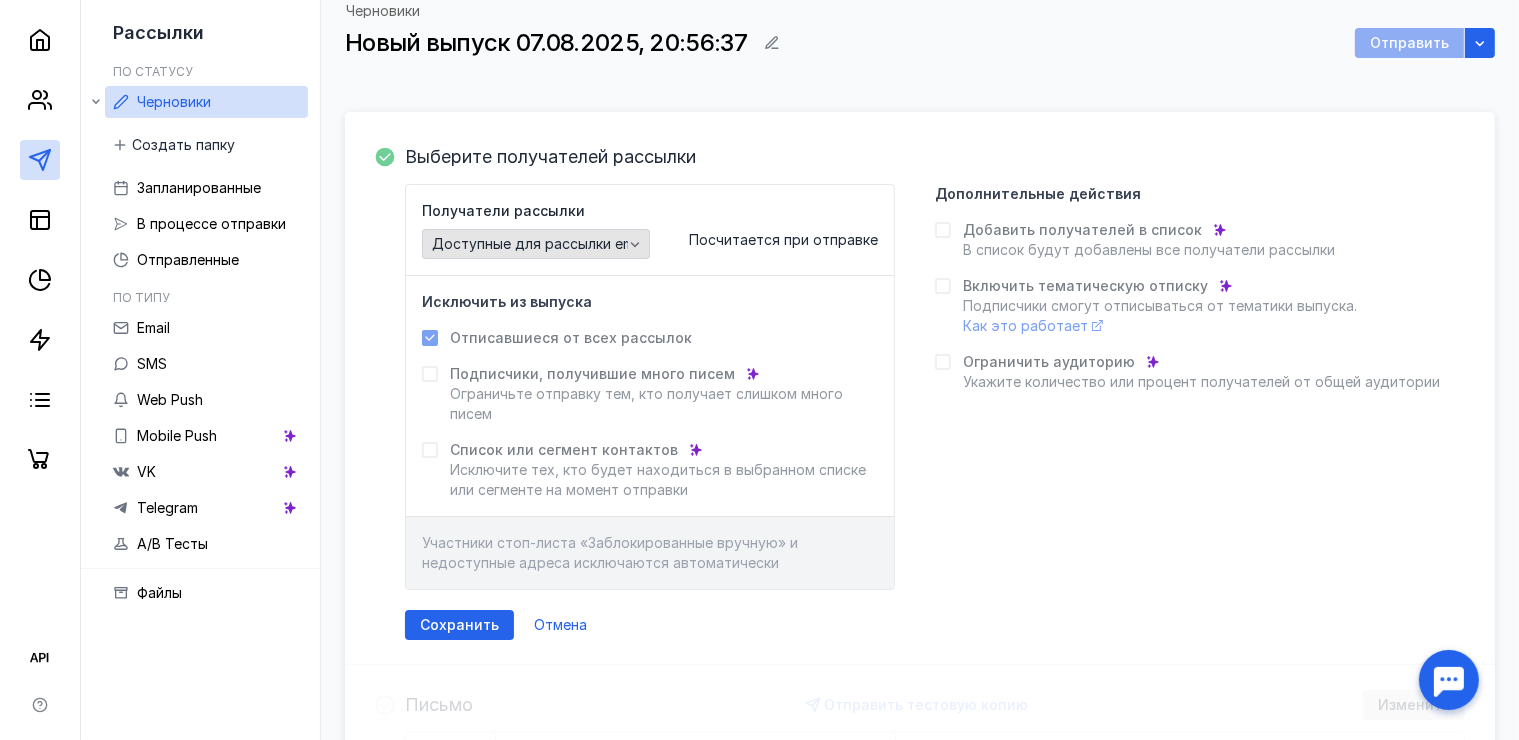 click on "Доступные для рассылки email" at bounding box center [540, 244] 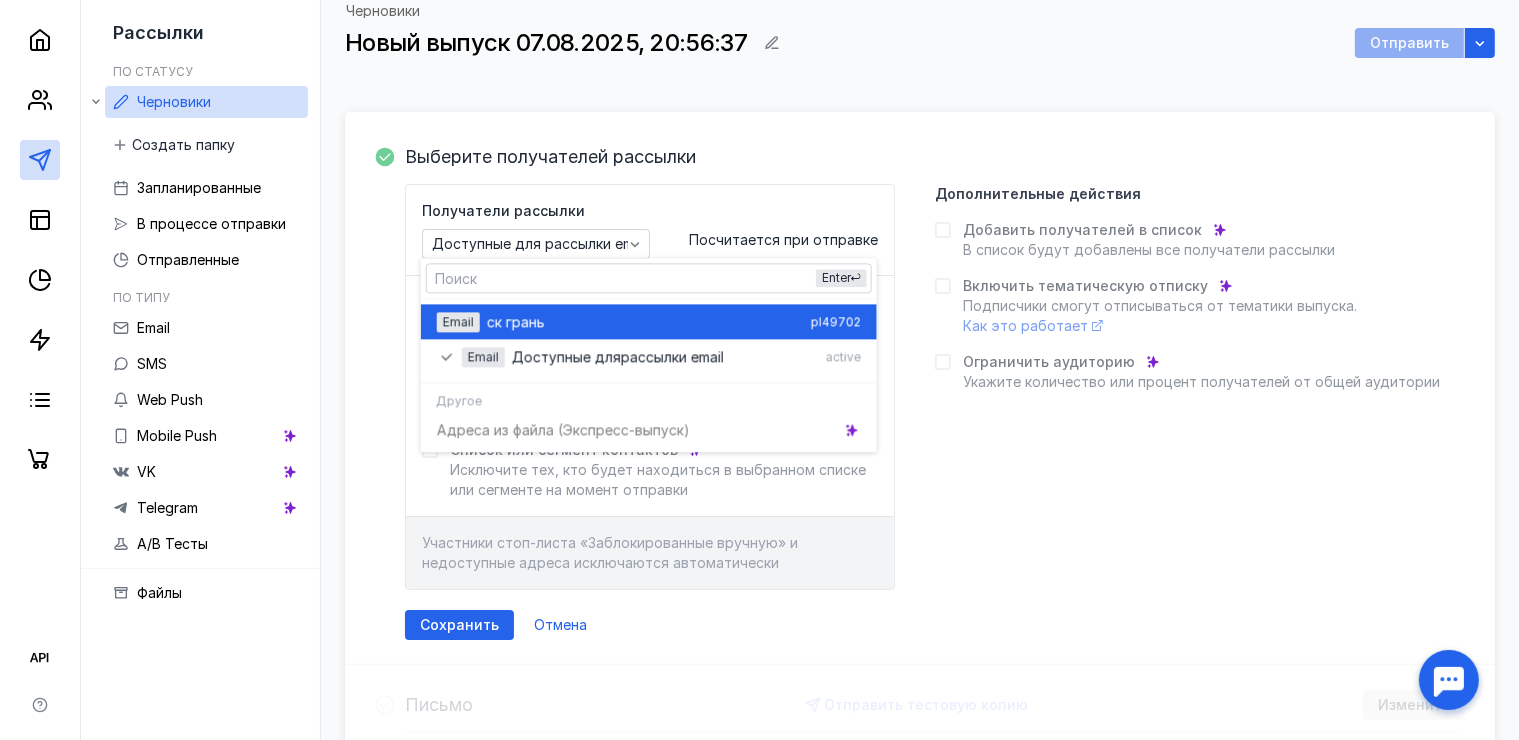 click on "ск гра нь" at bounding box center [645, 322] 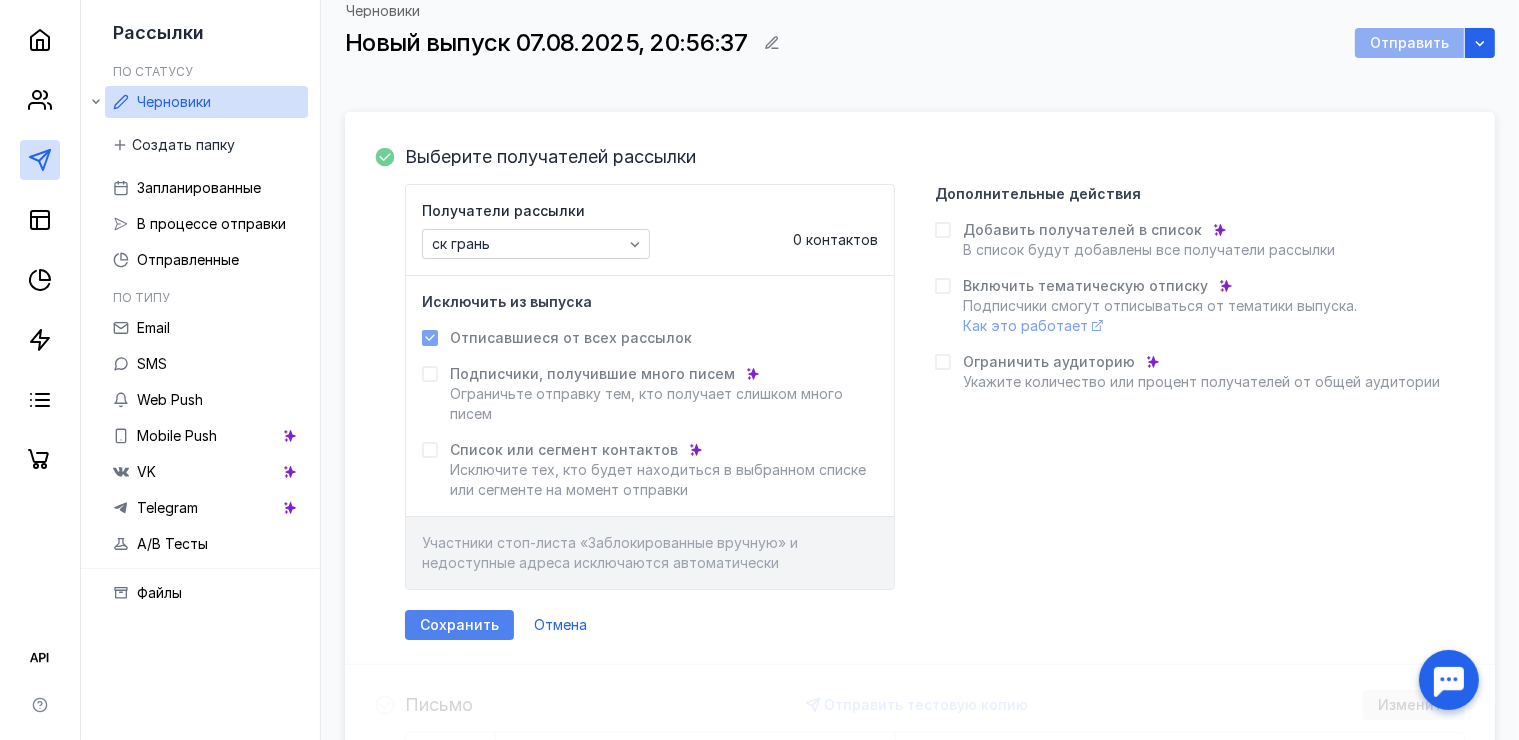 click on "Сохранить" at bounding box center [459, 625] 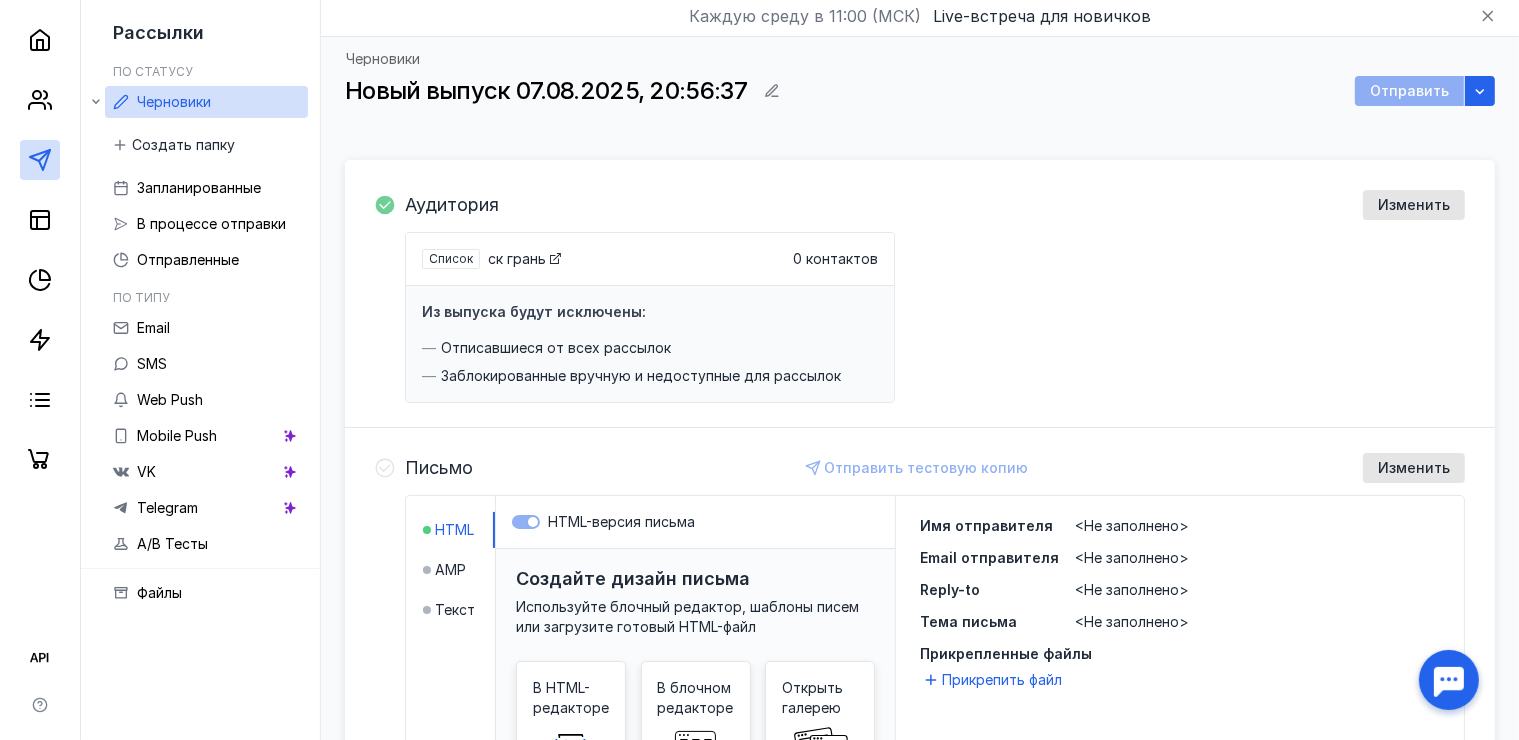 scroll, scrollTop: 0, scrollLeft: 0, axis: both 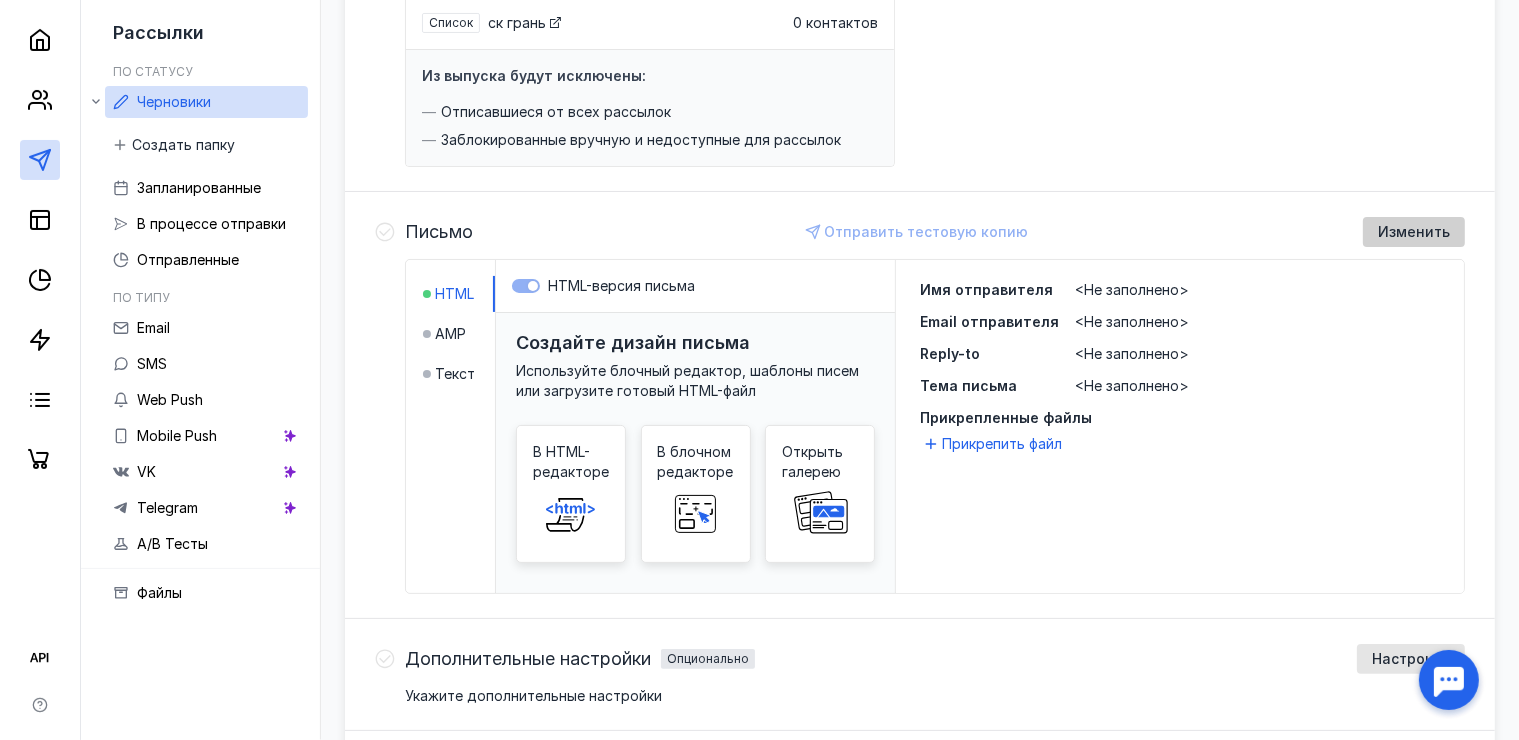 click on "Изменить" at bounding box center [1414, 232] 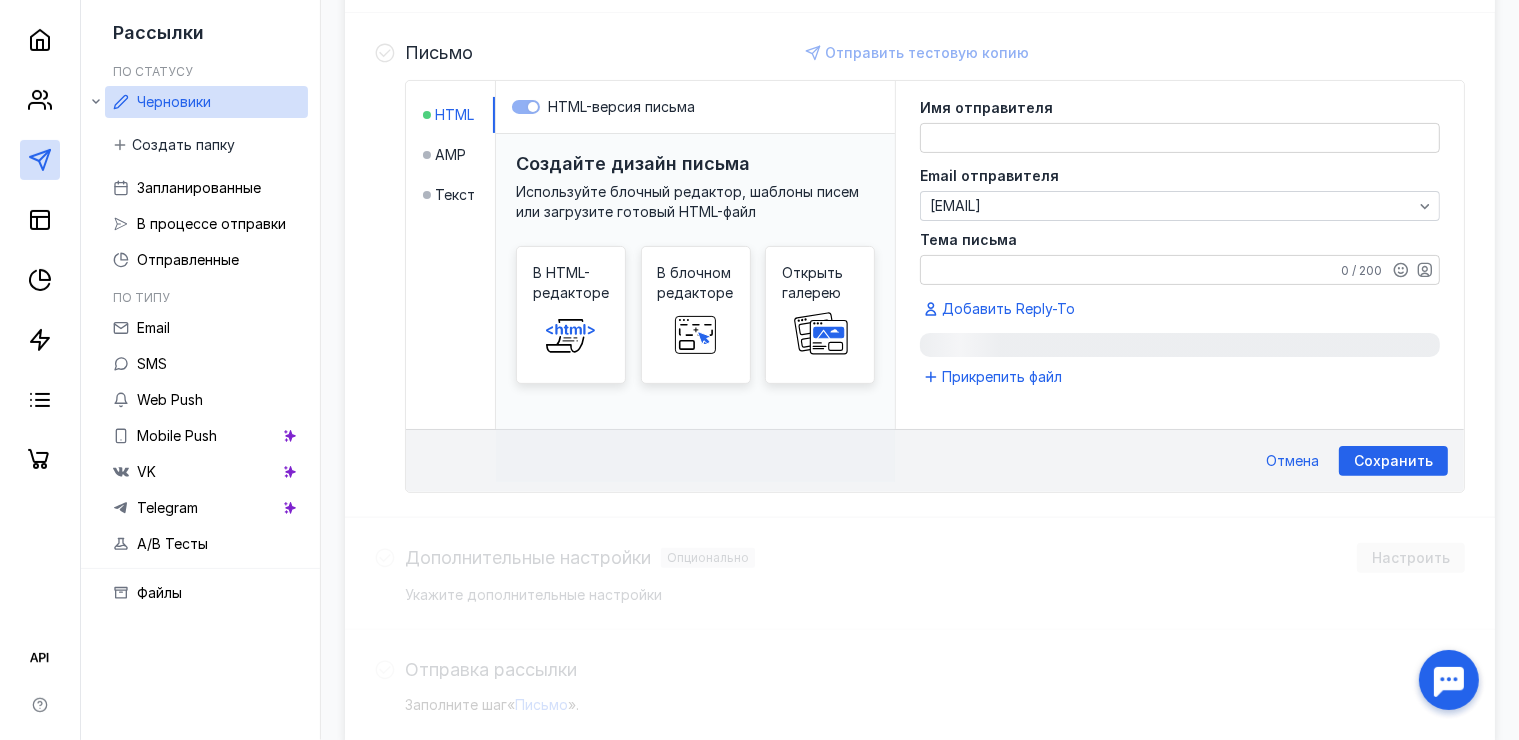 scroll, scrollTop: 489, scrollLeft: 0, axis: vertical 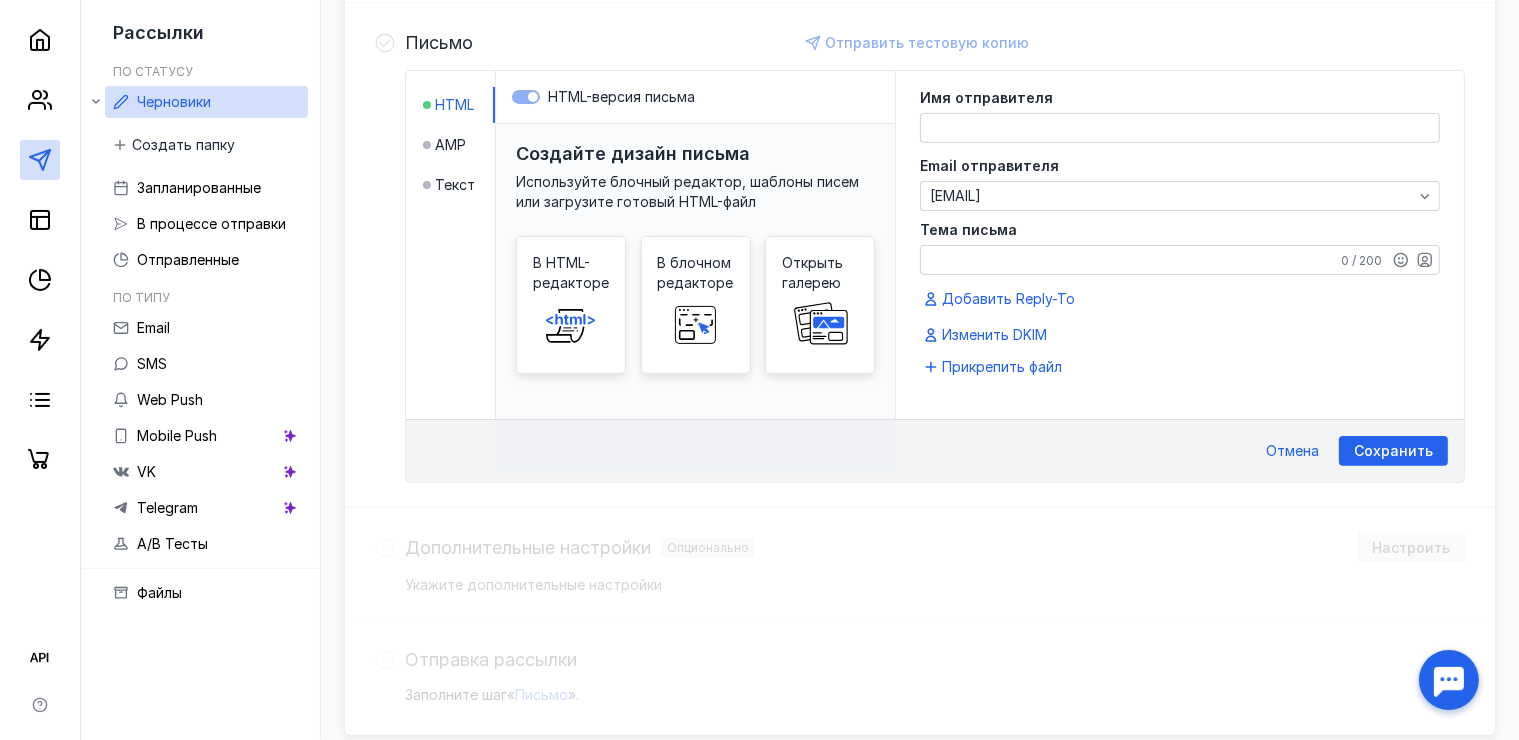 click 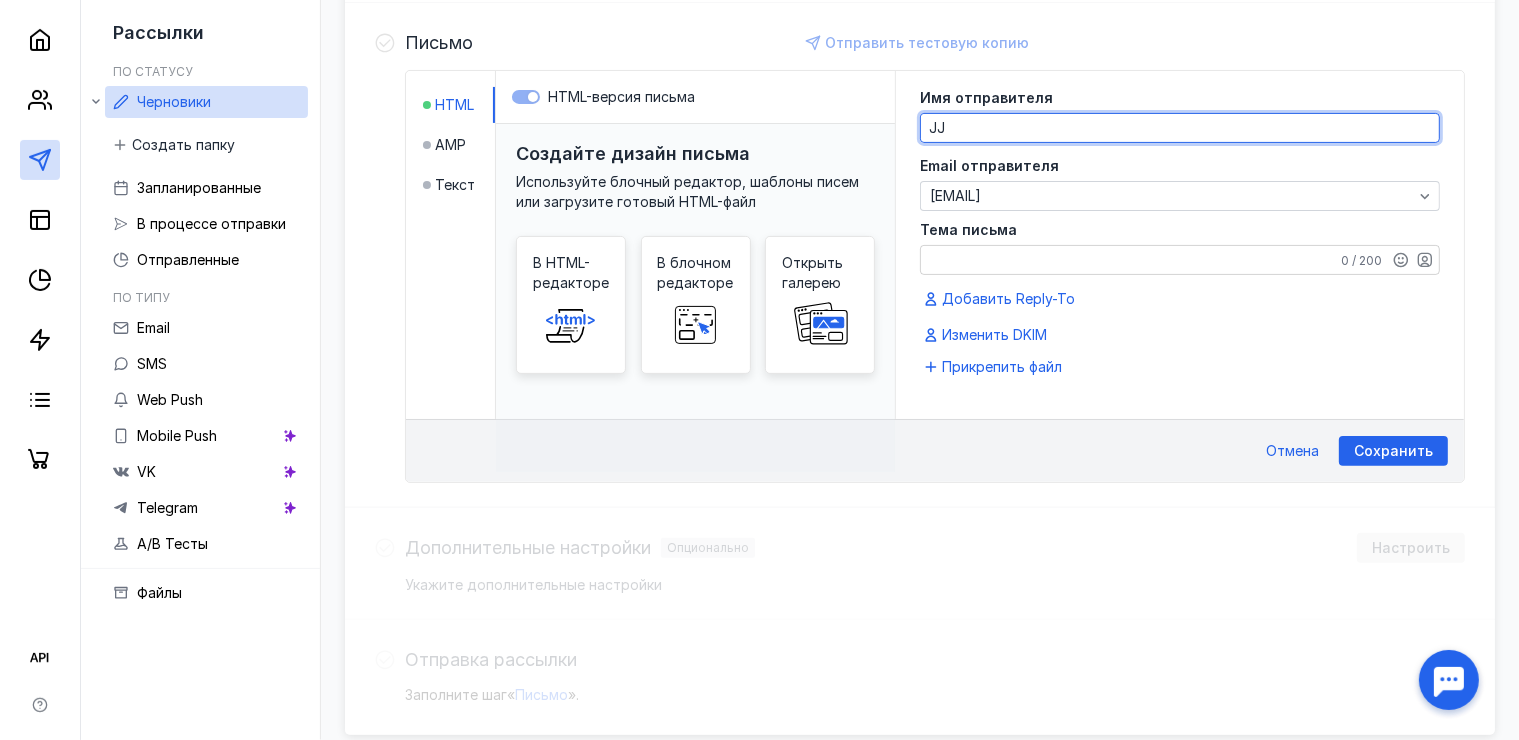 type on "[INITIAL]" 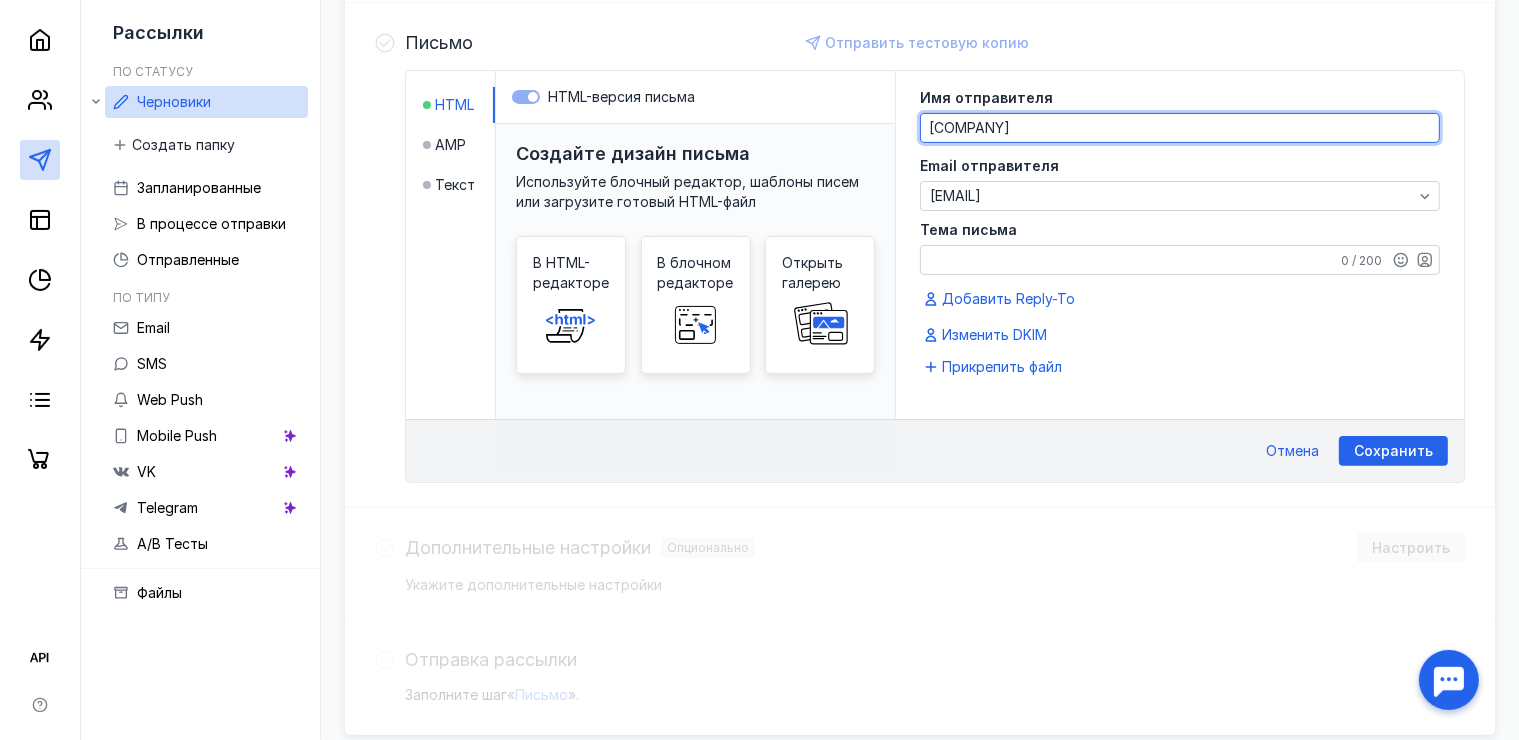 type on "[COMPANY]" 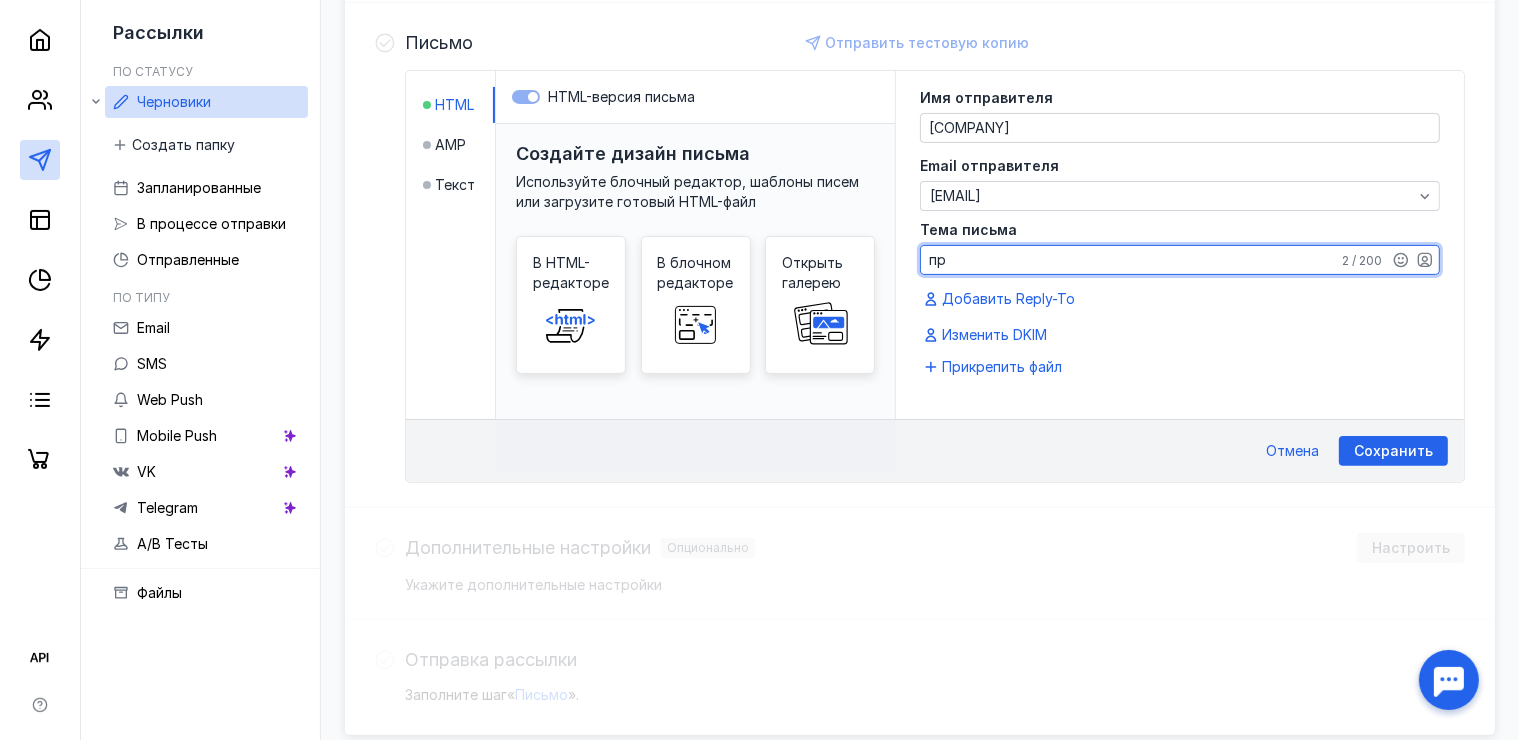 type on "п" 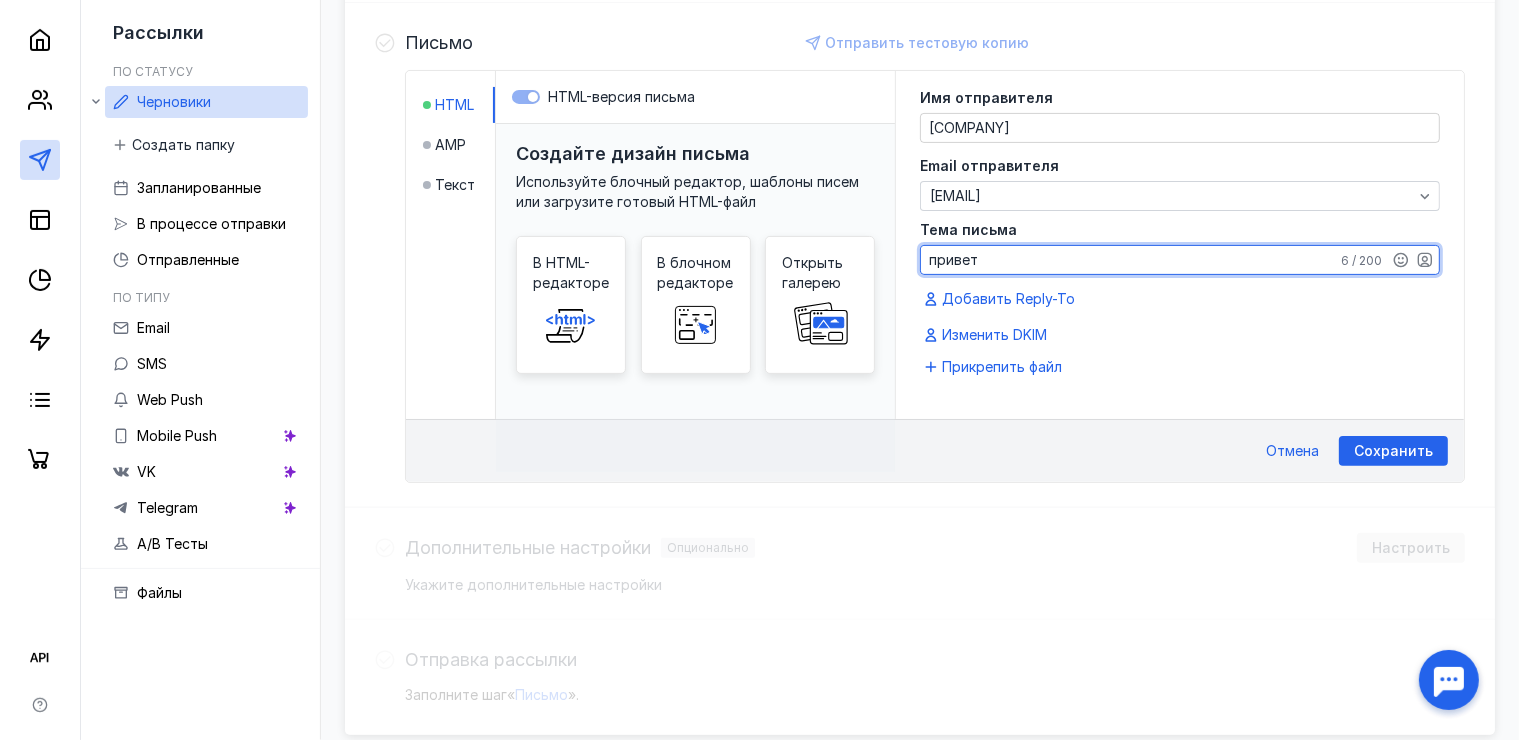 type on "привет" 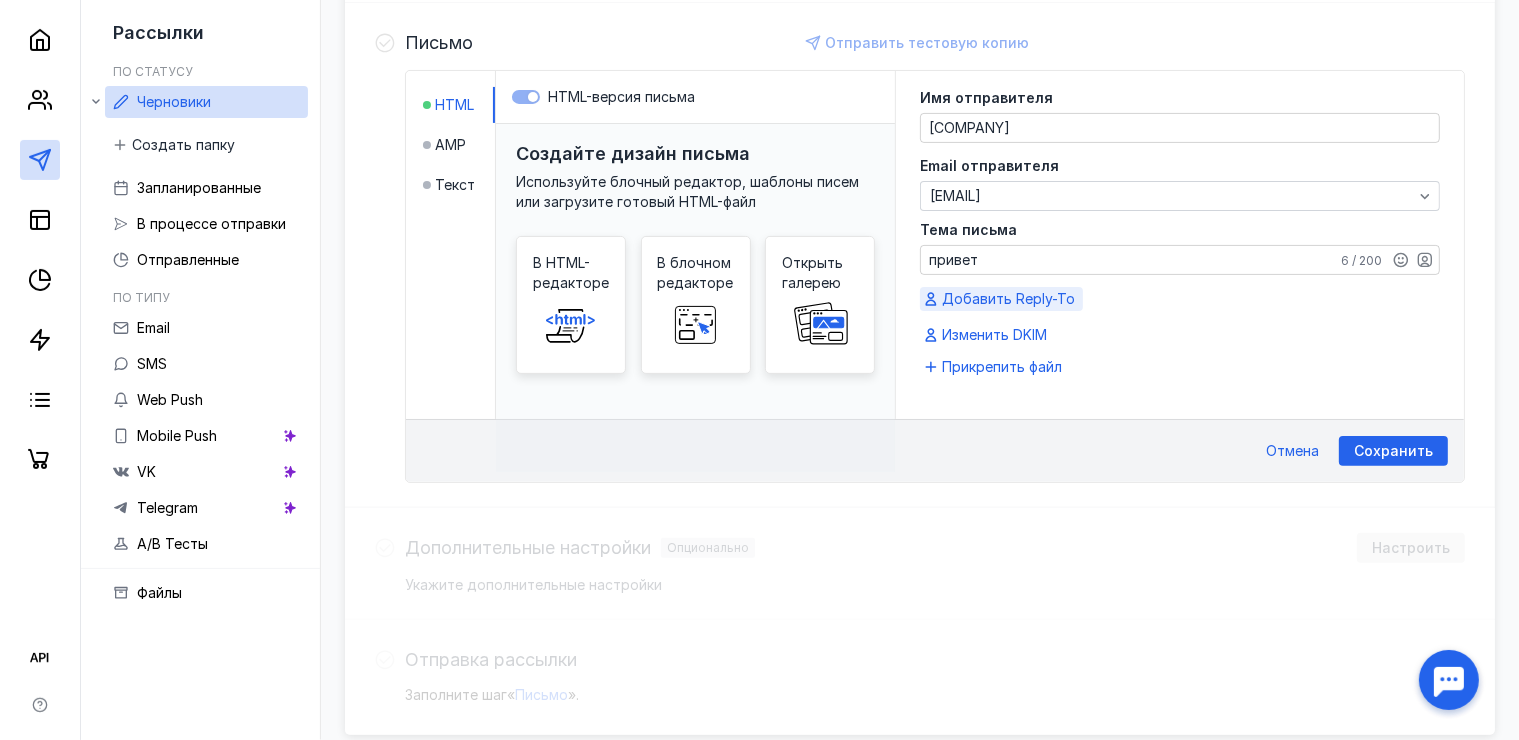 click on "Добавить Reply-To" at bounding box center [1008, 299] 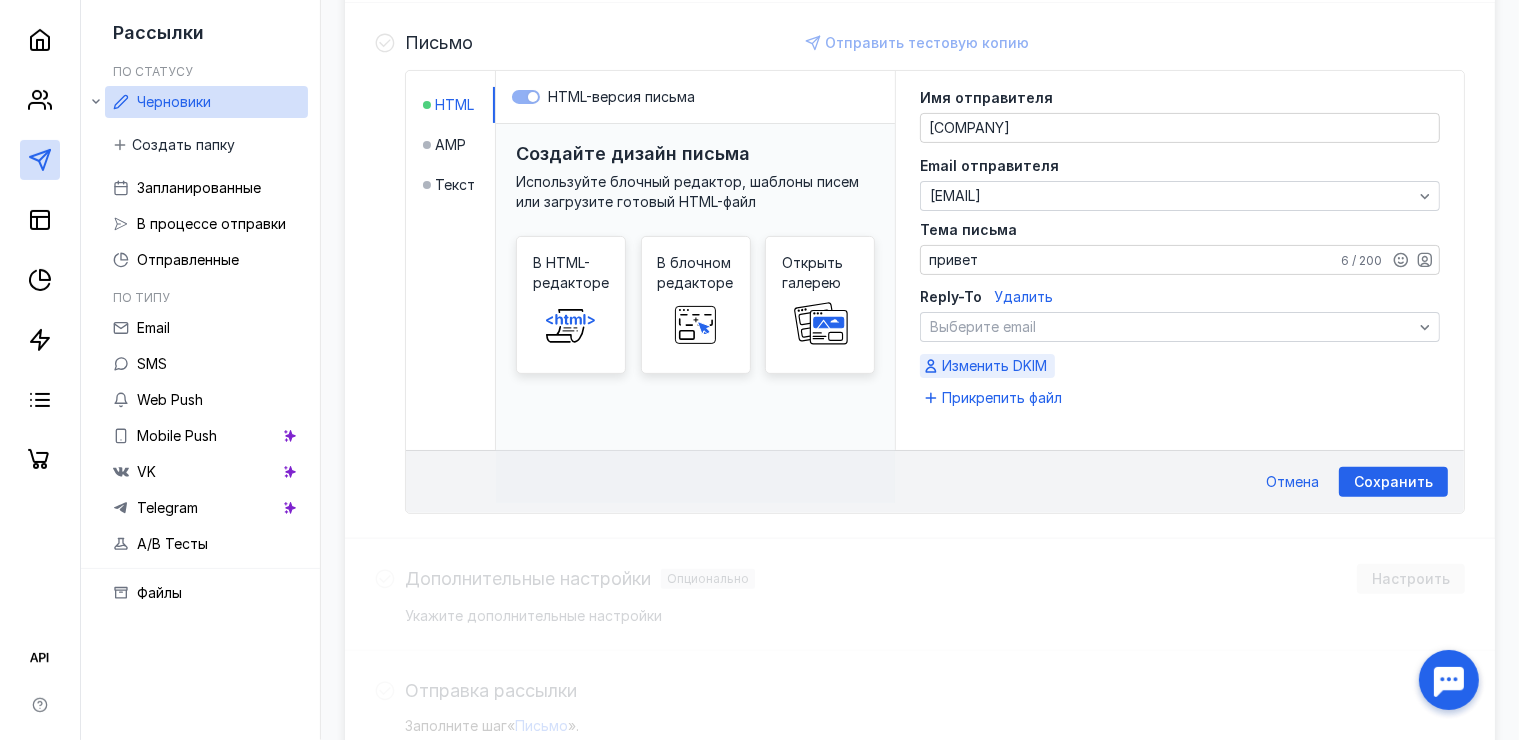click on "Изменить DKIM" at bounding box center [994, 366] 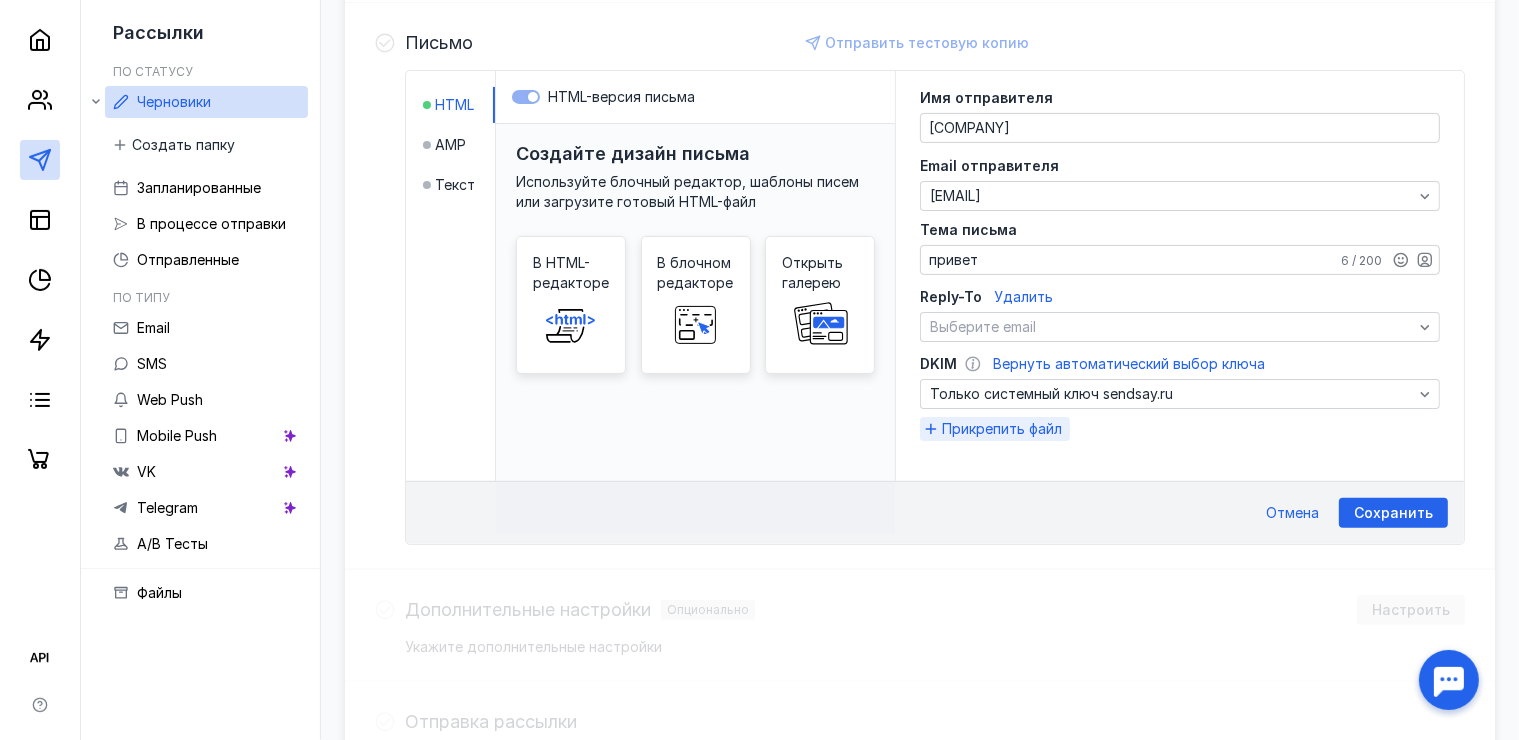 click on "Прикрепить файл" at bounding box center (1002, 429) 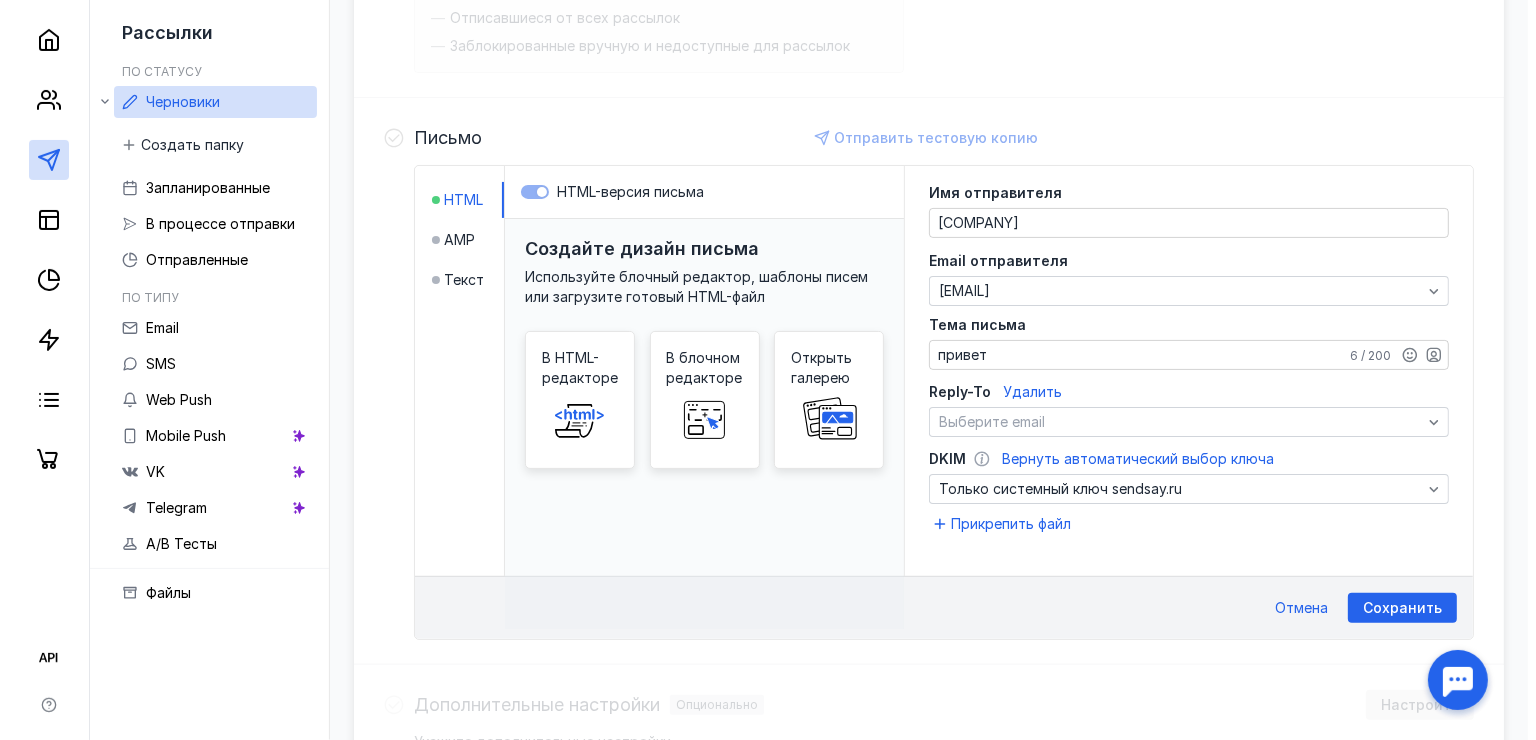 scroll, scrollTop: 389, scrollLeft: 0, axis: vertical 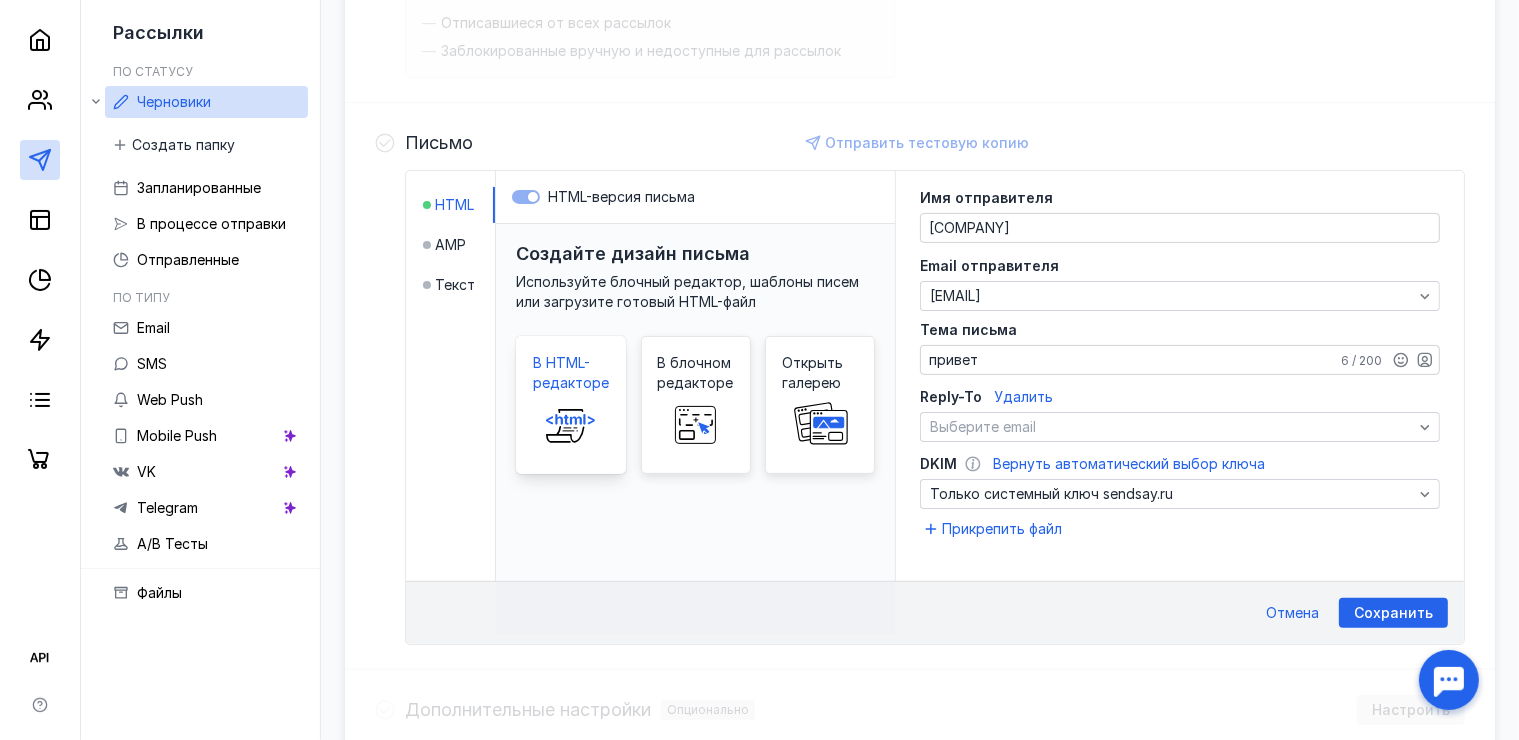 click 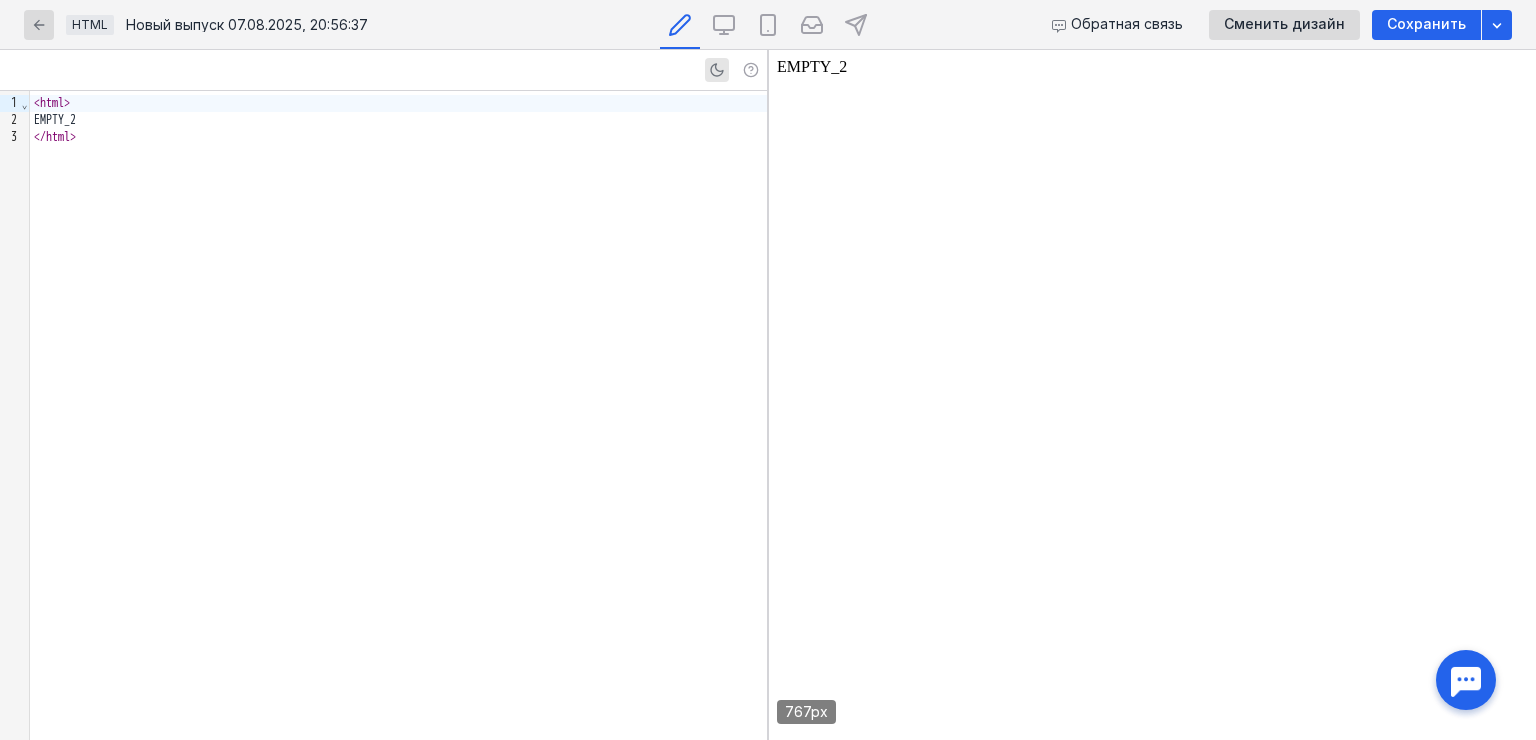 scroll, scrollTop: 0, scrollLeft: 0, axis: both 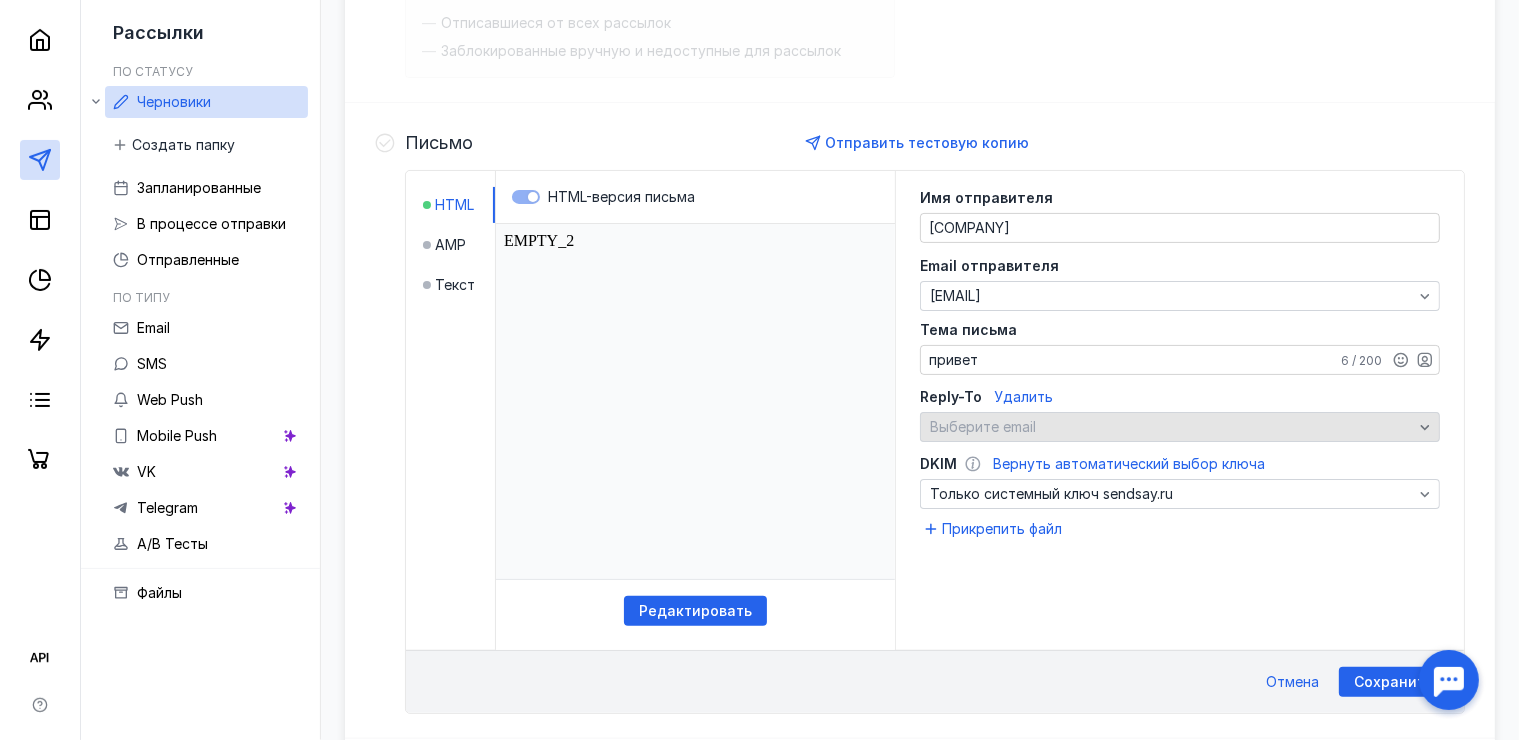 click on "Выберите email" at bounding box center (1171, 427) 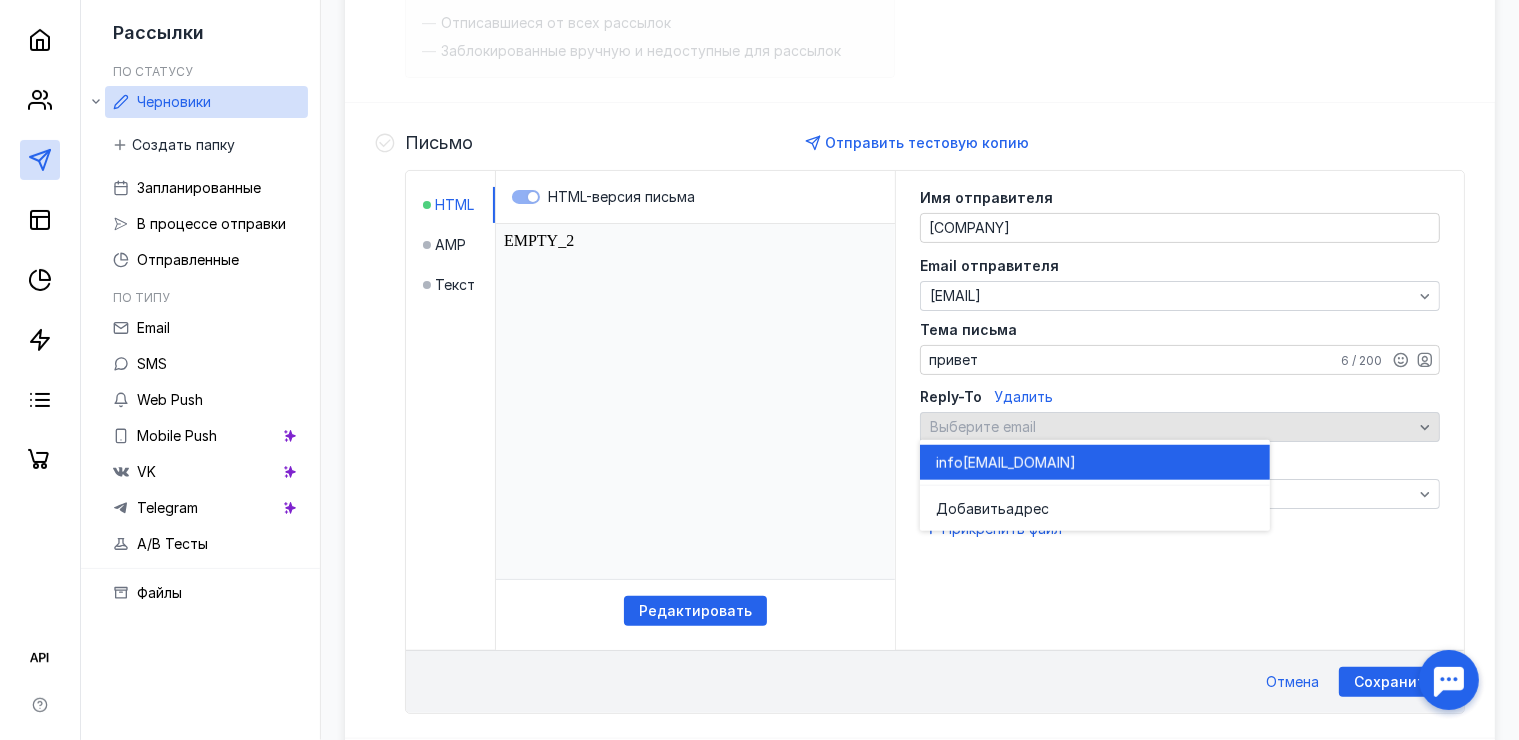 click on "Выберите email" at bounding box center (1171, 427) 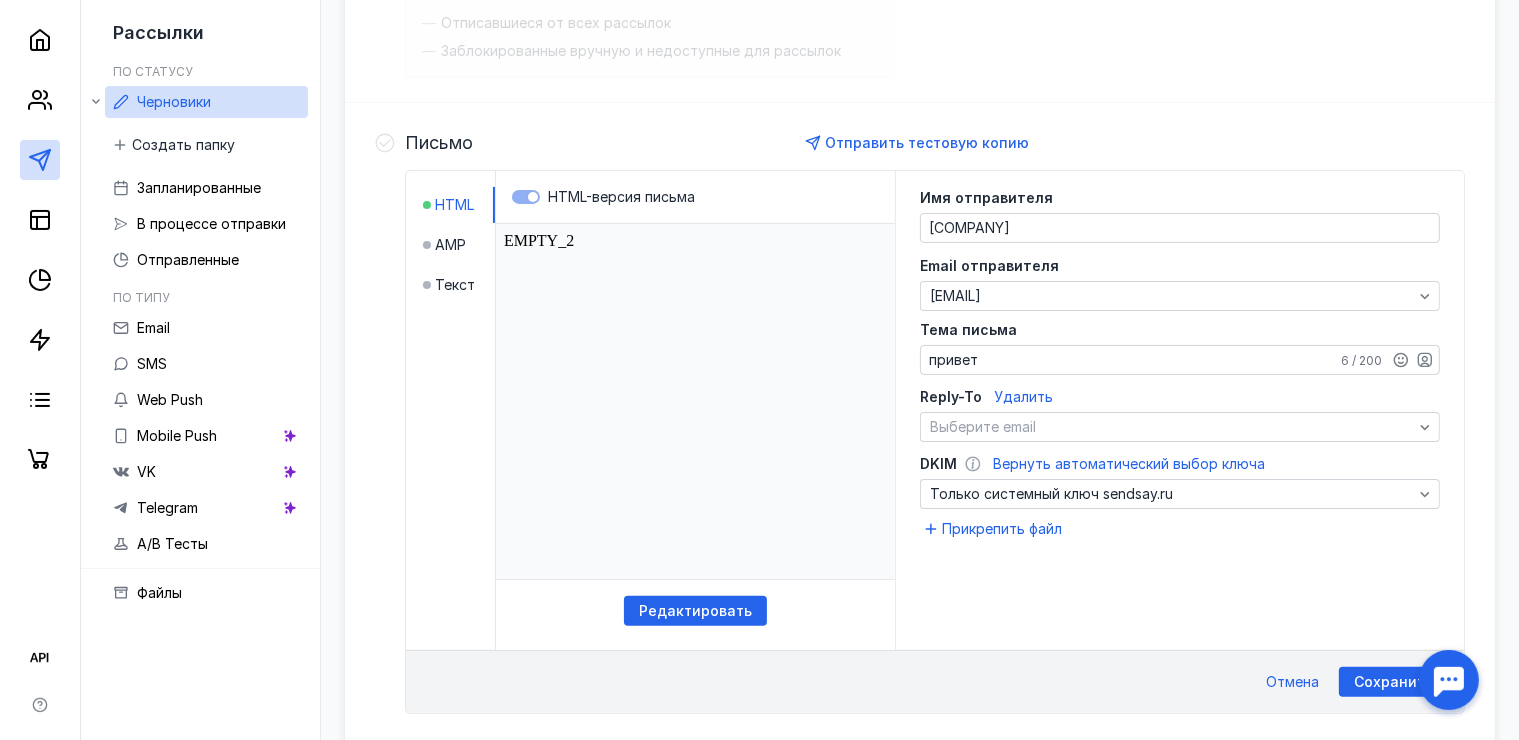click on "Удалить" at bounding box center [1023, 396] 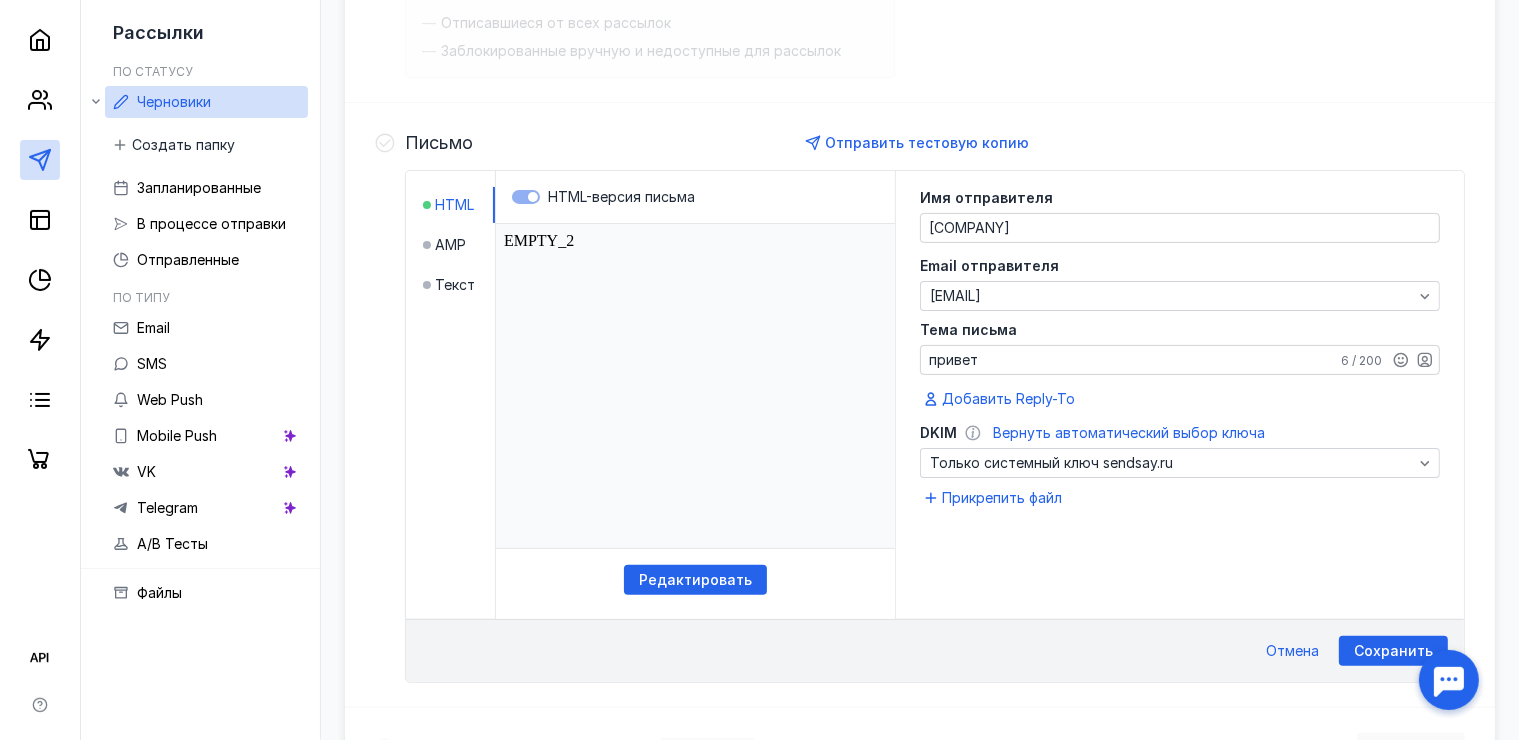 click on "Вернуть автоматический выбор ключа" at bounding box center (1129, 432) 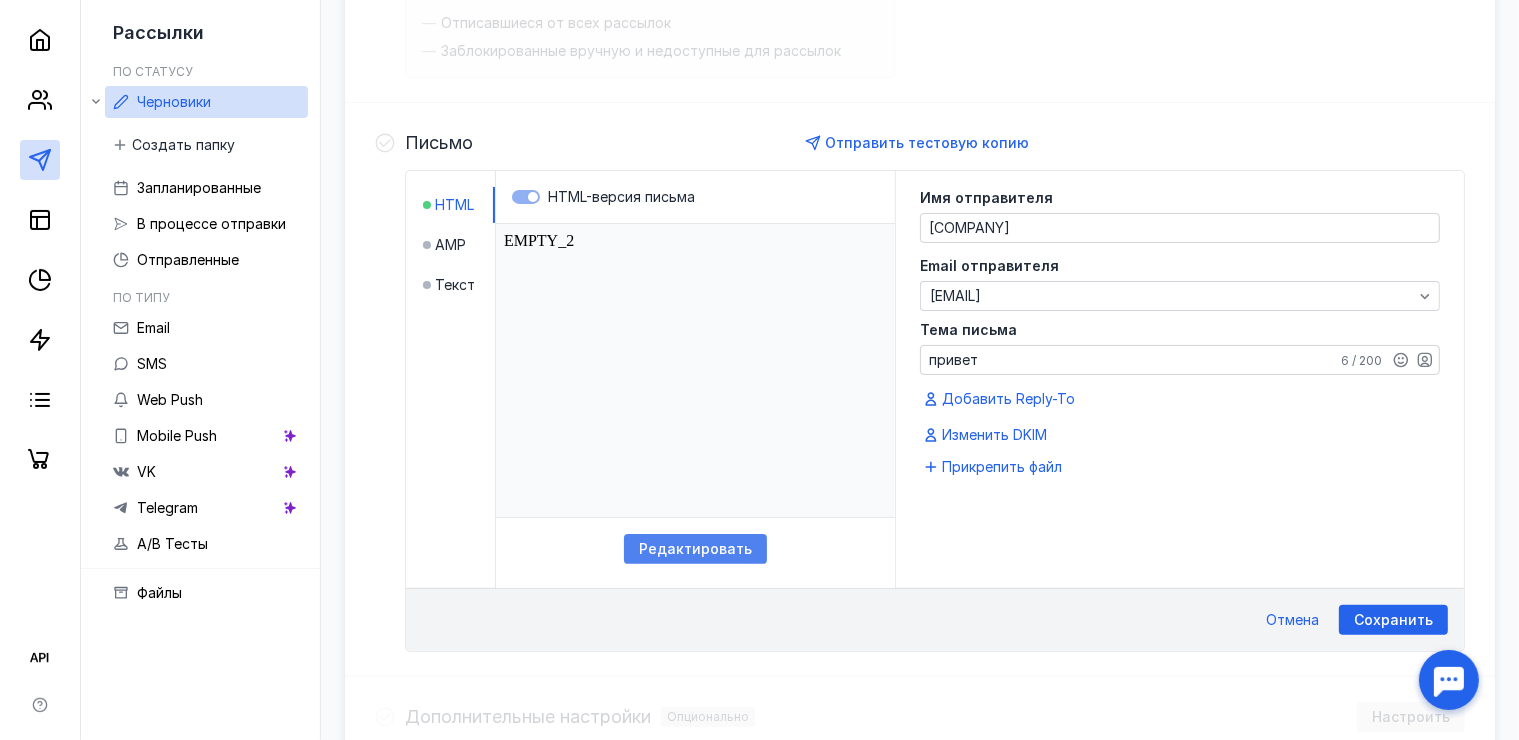 click on "Редактировать" at bounding box center [695, 549] 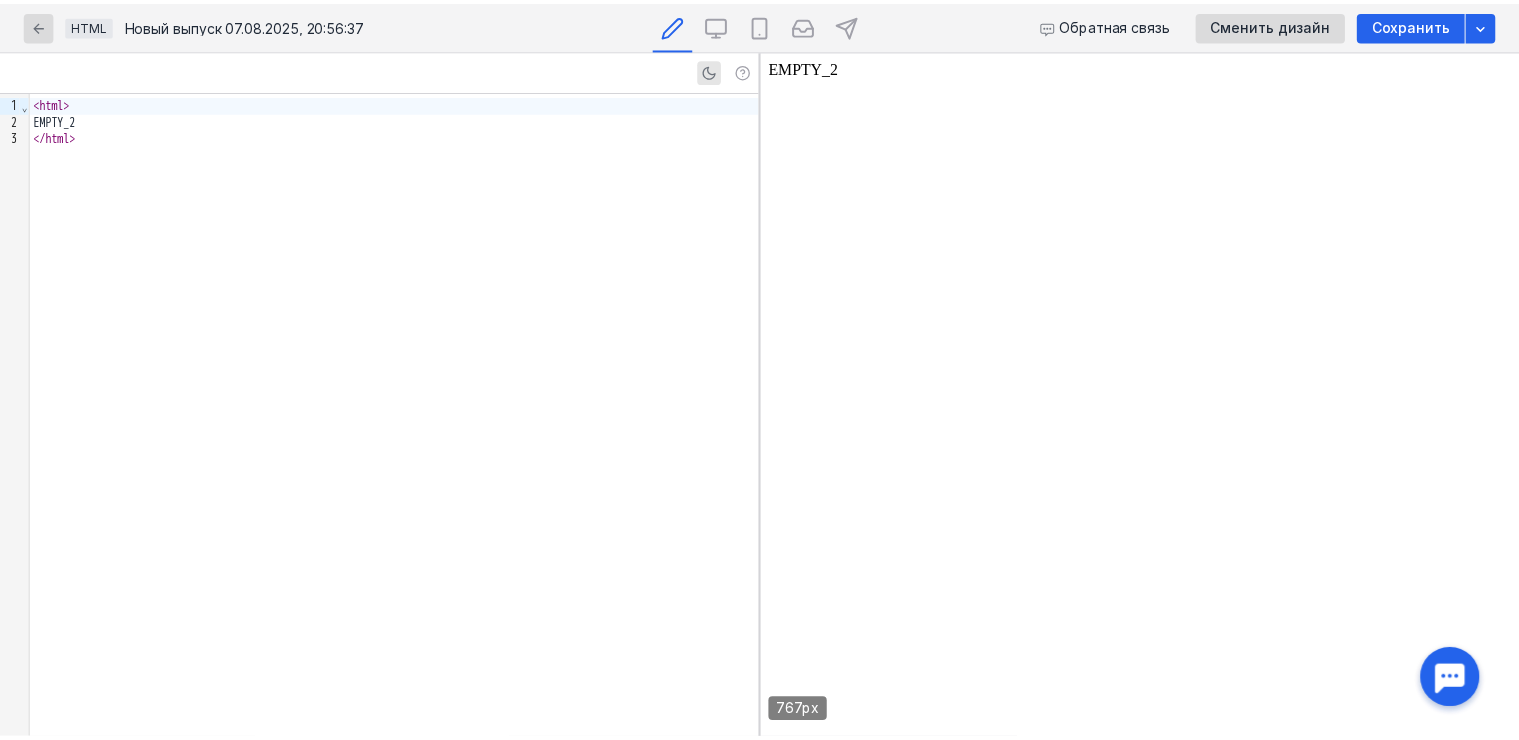 scroll, scrollTop: 0, scrollLeft: 0, axis: both 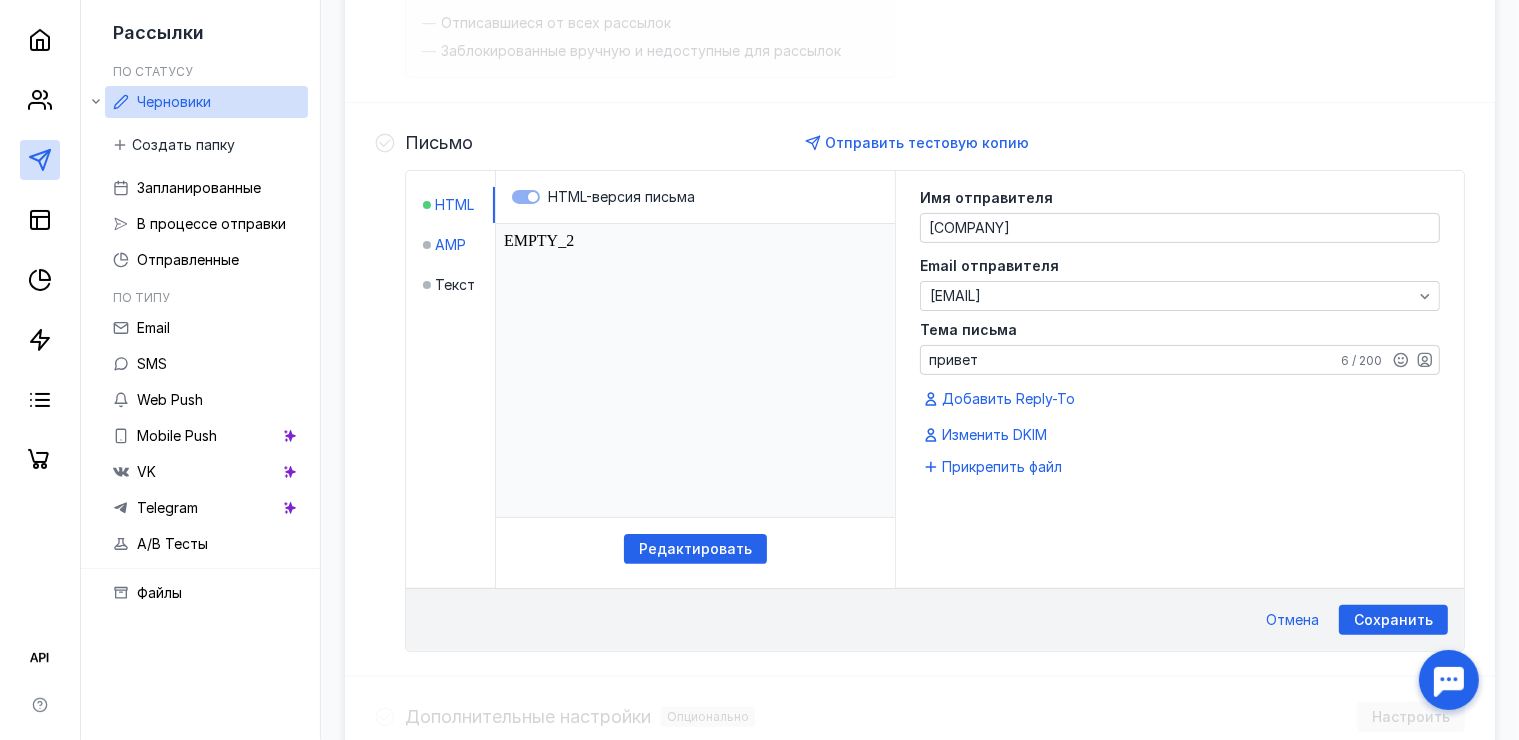 click on "AMP" at bounding box center [450, 245] 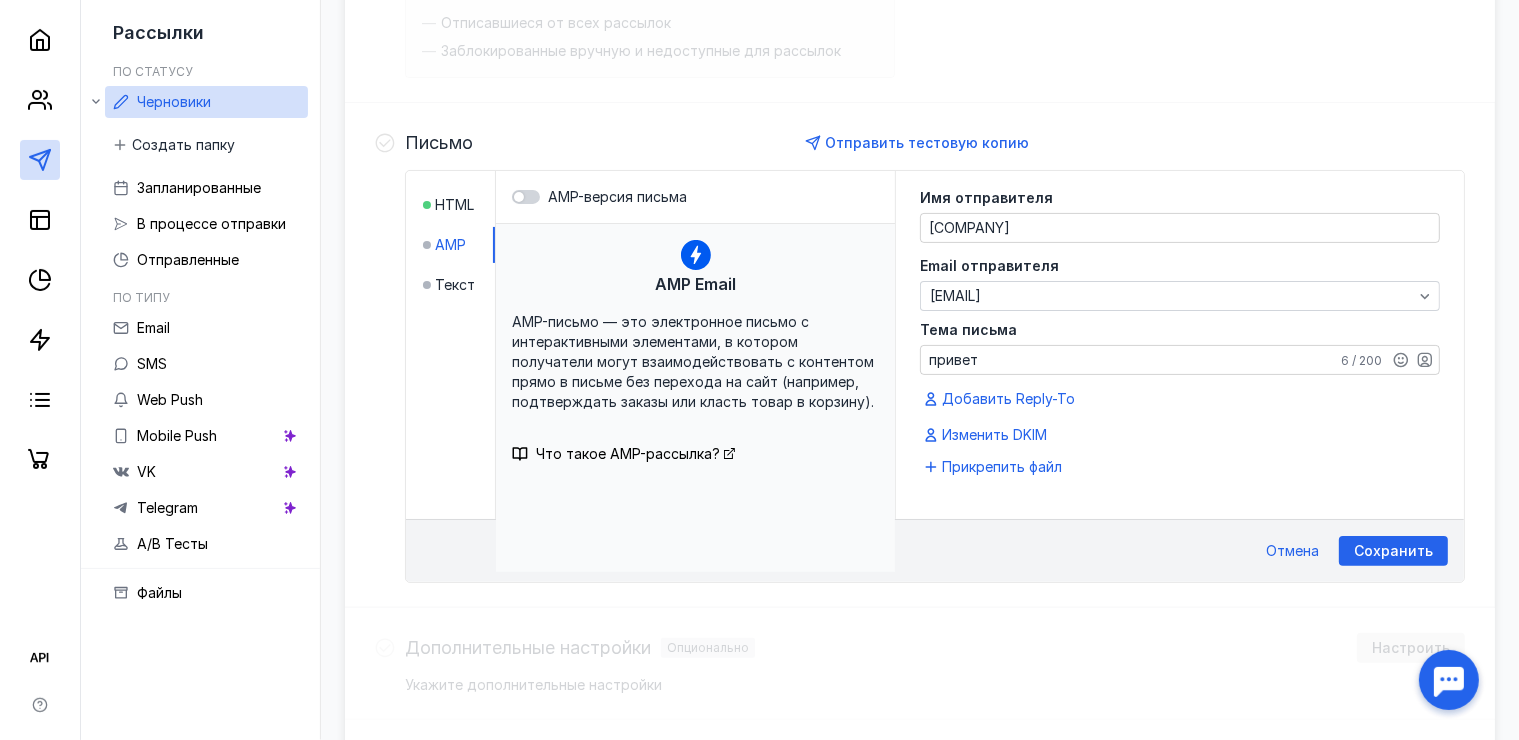 click 